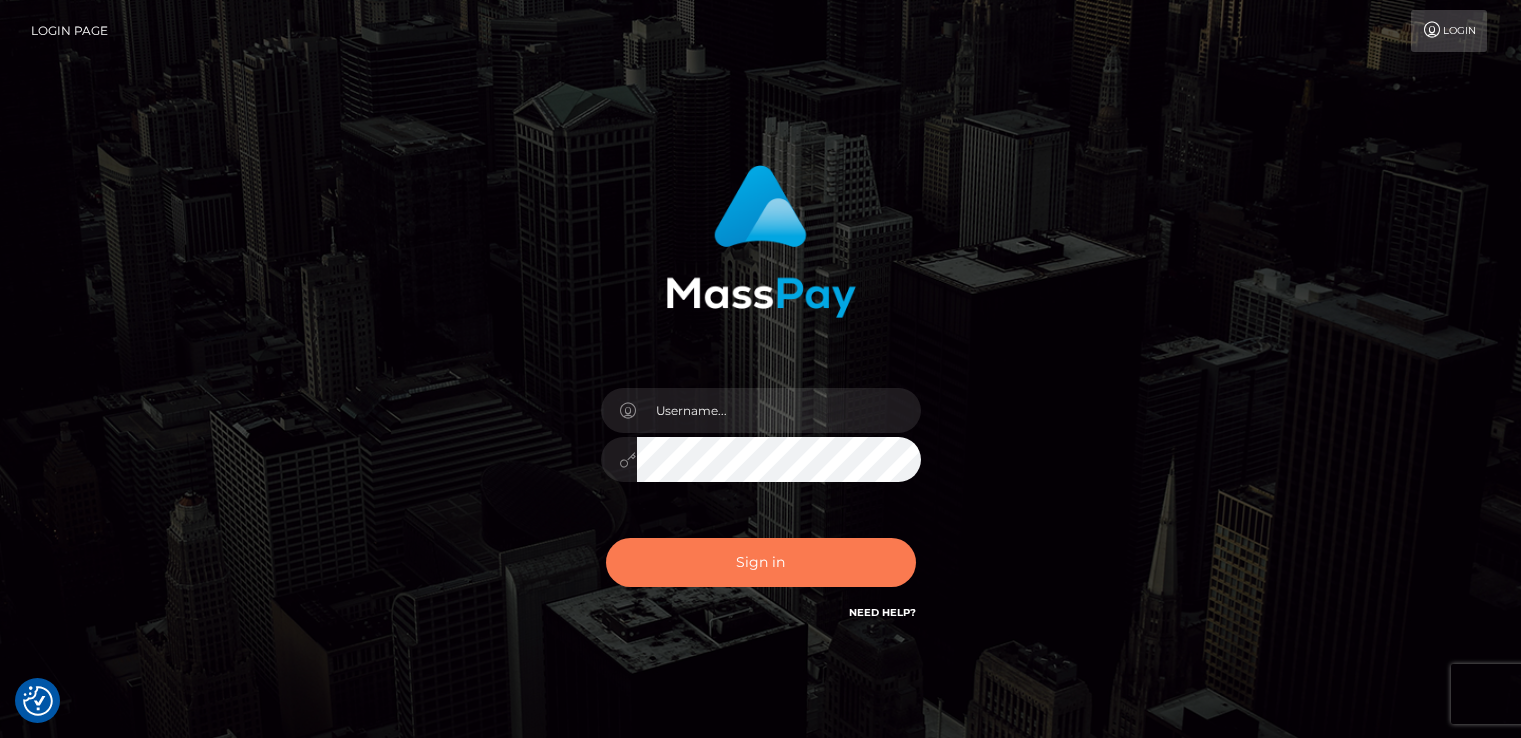 scroll, scrollTop: 0, scrollLeft: 0, axis: both 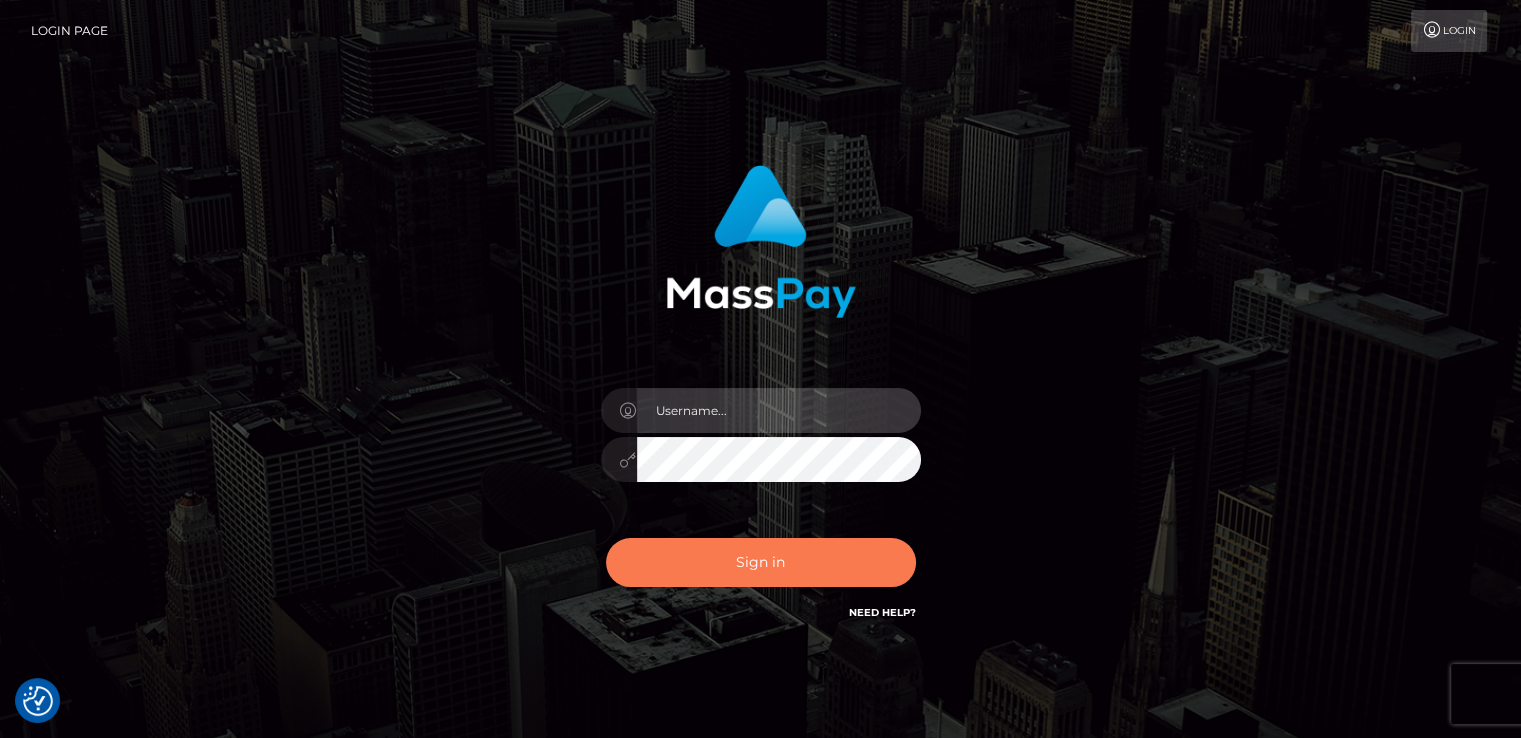 type on "catalinad" 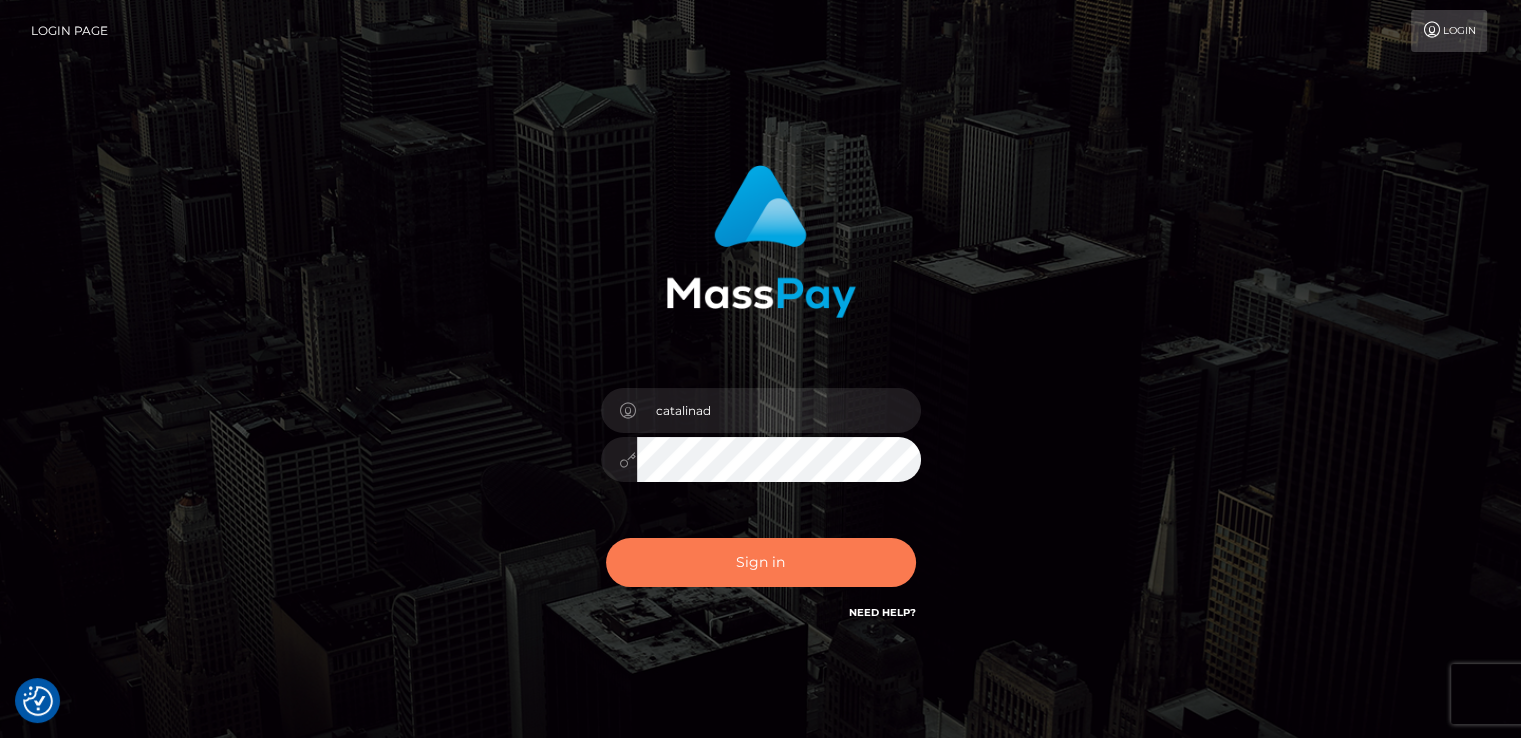 click on "Sign in" at bounding box center [761, 562] 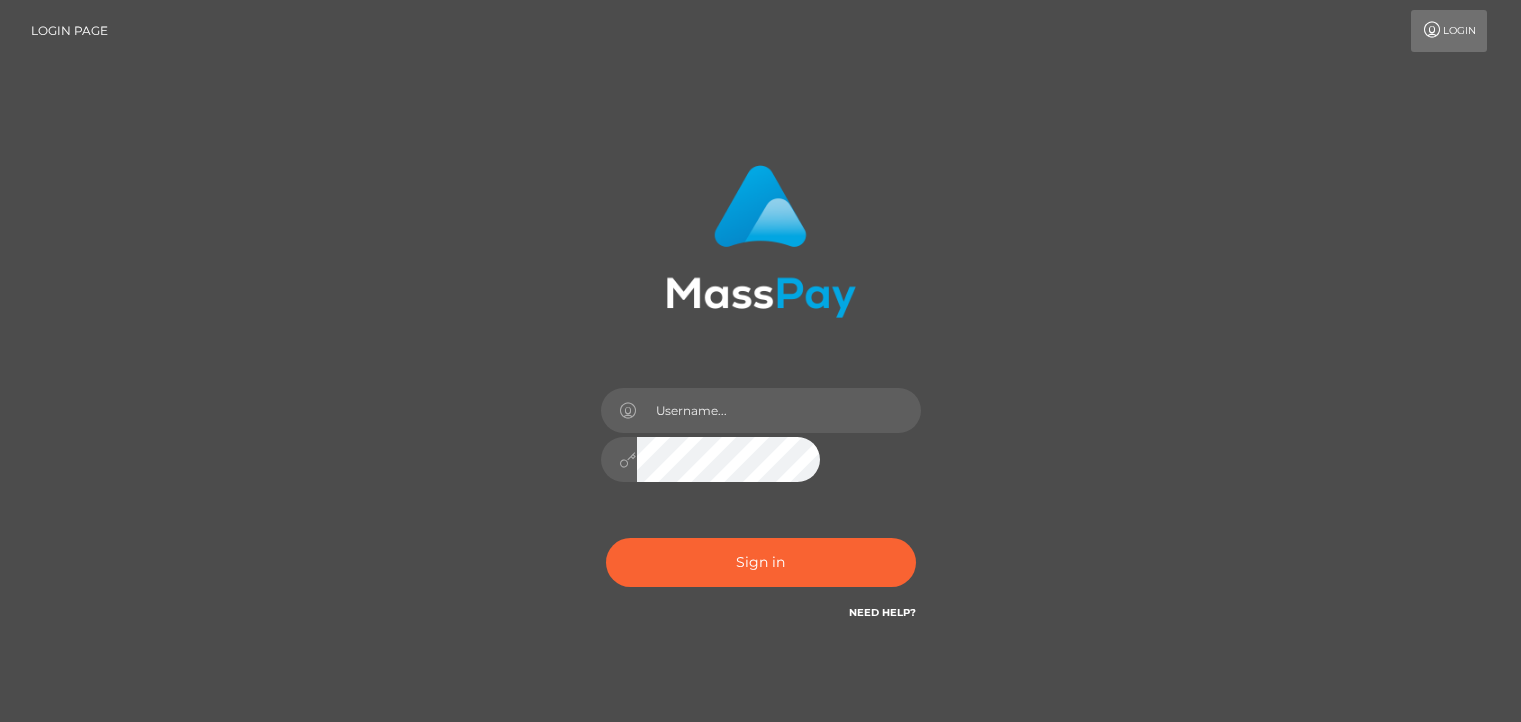 scroll, scrollTop: 0, scrollLeft: 0, axis: both 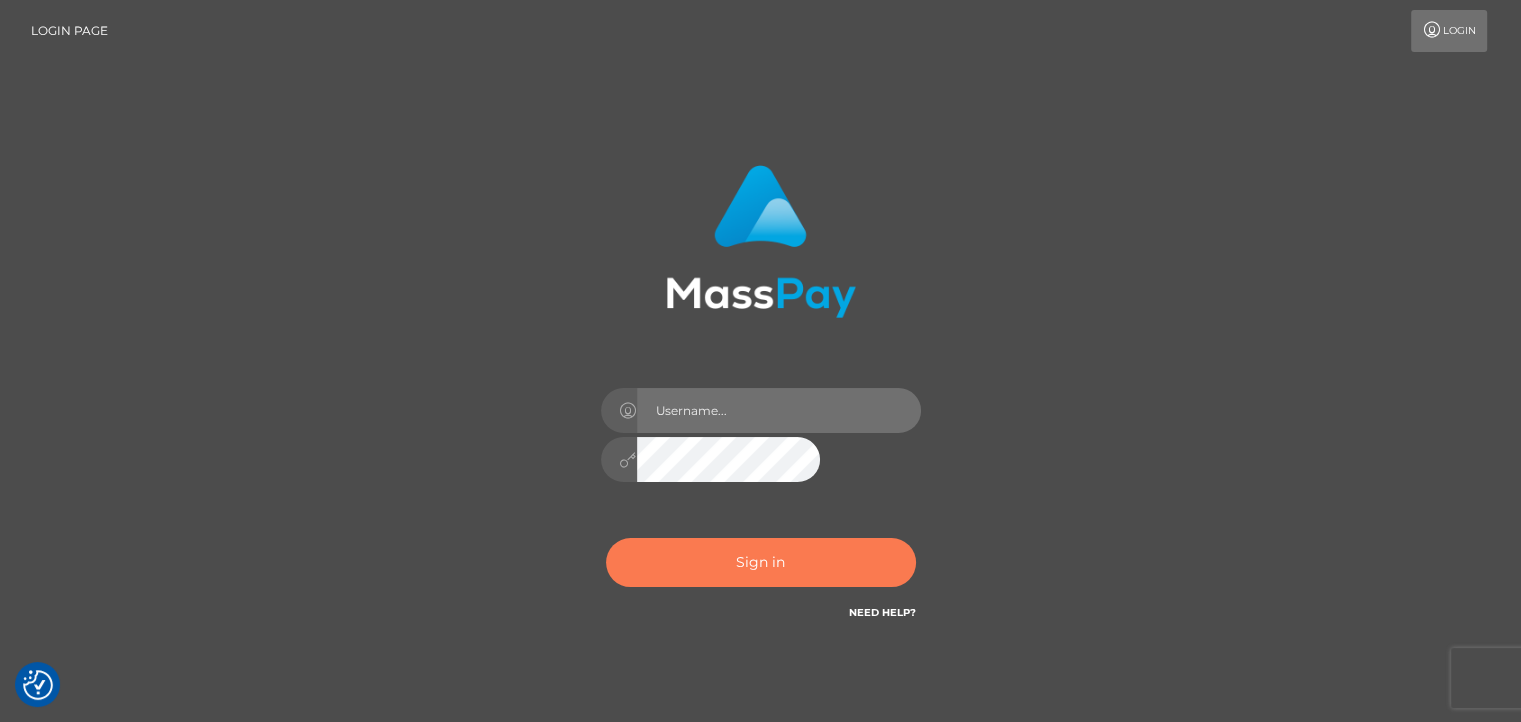 type on "catalinad" 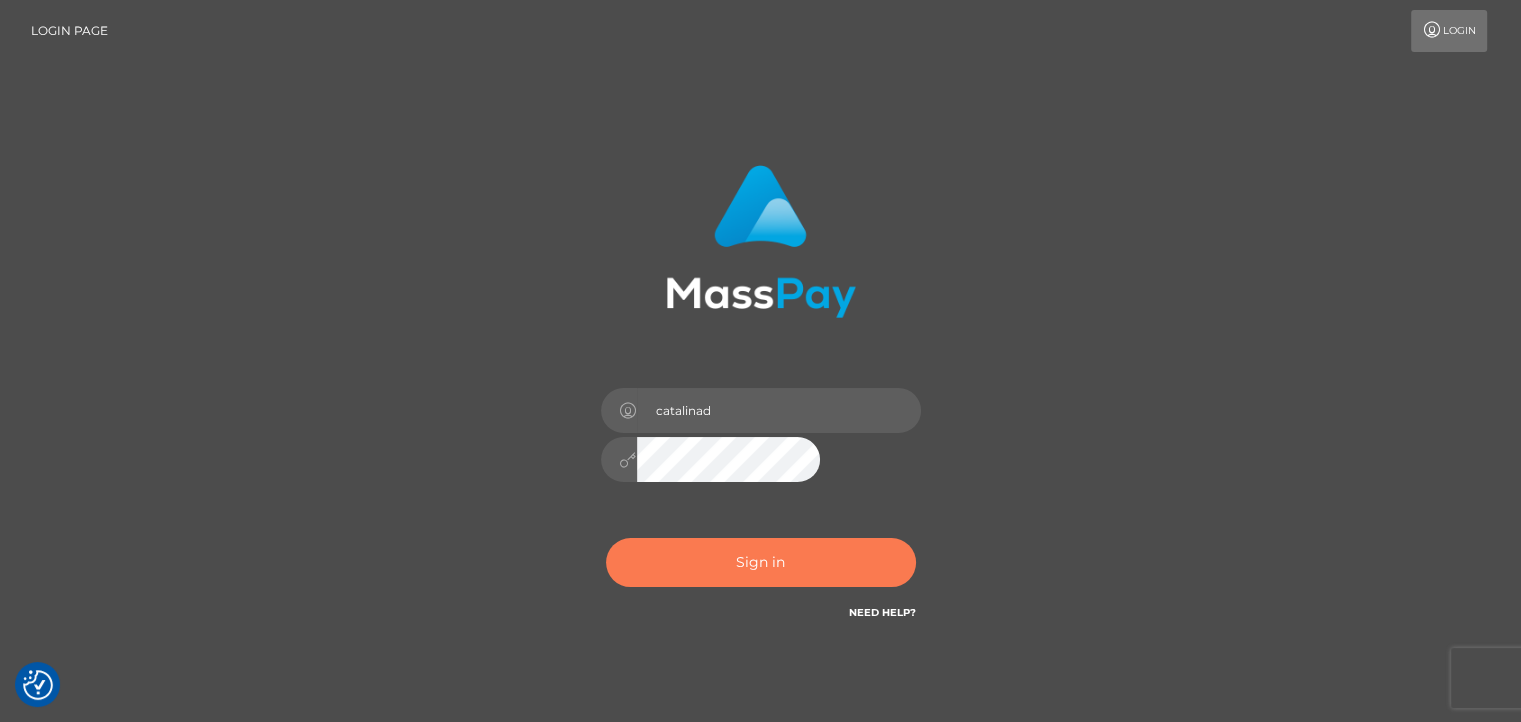 click on "Sign in" at bounding box center (761, 562) 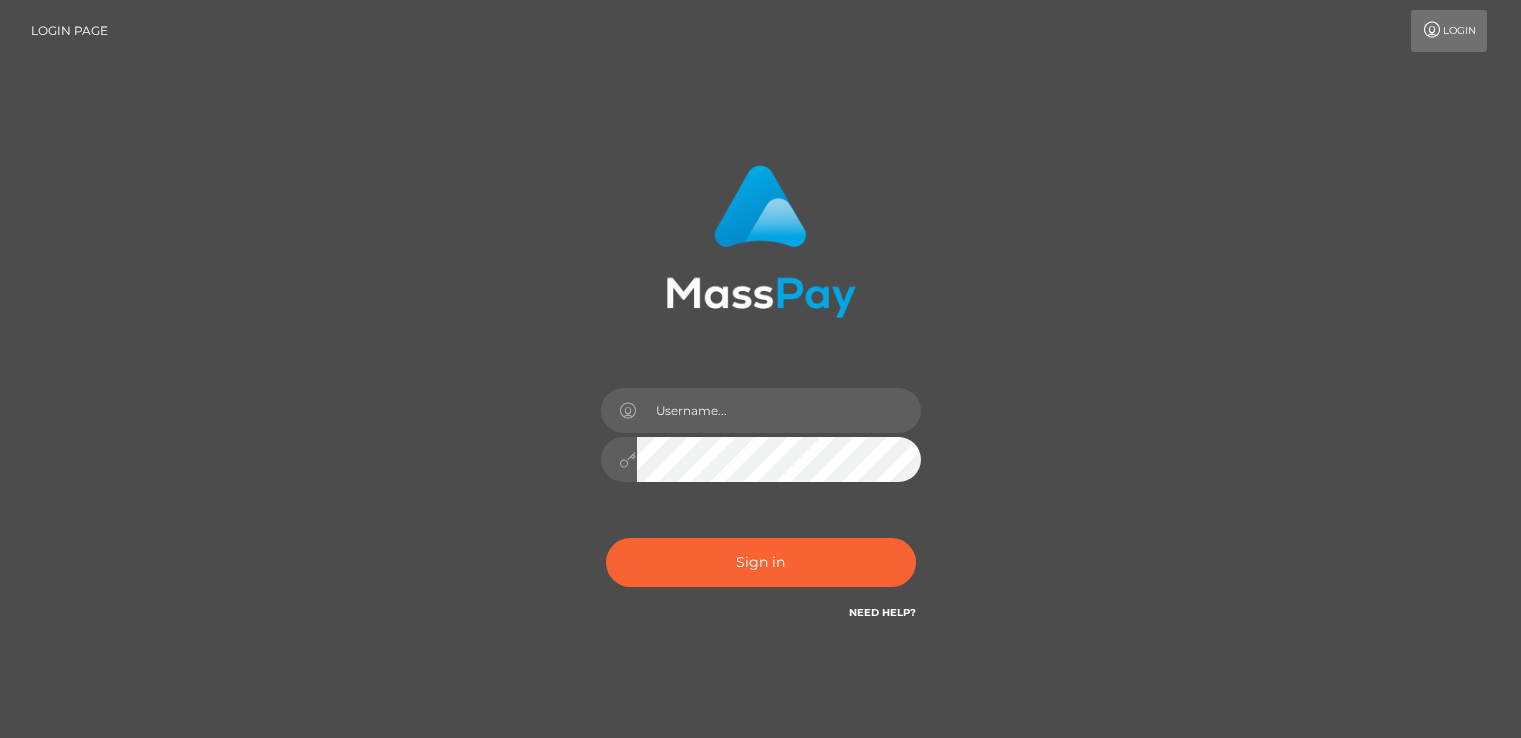 scroll, scrollTop: 0, scrollLeft: 0, axis: both 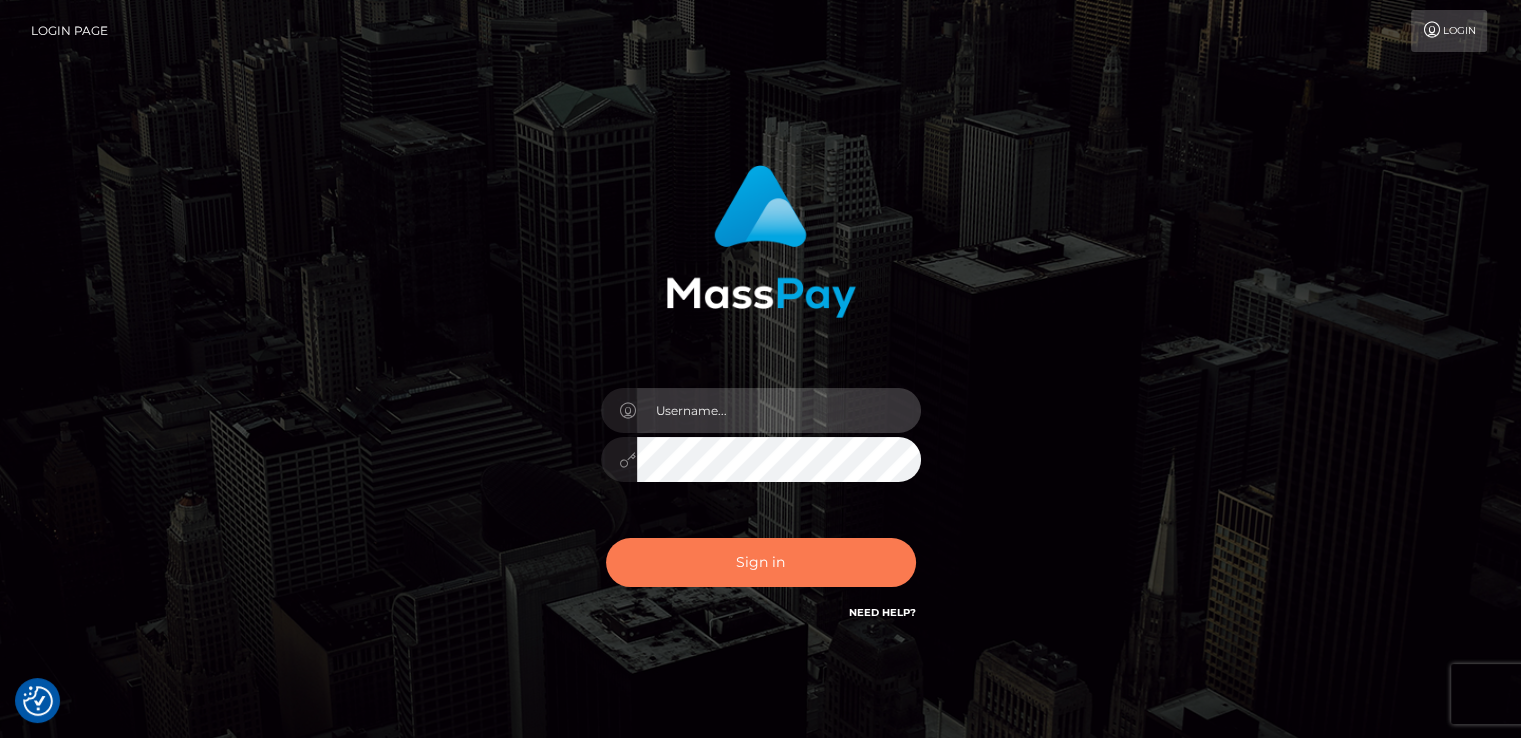 type on "catalinad" 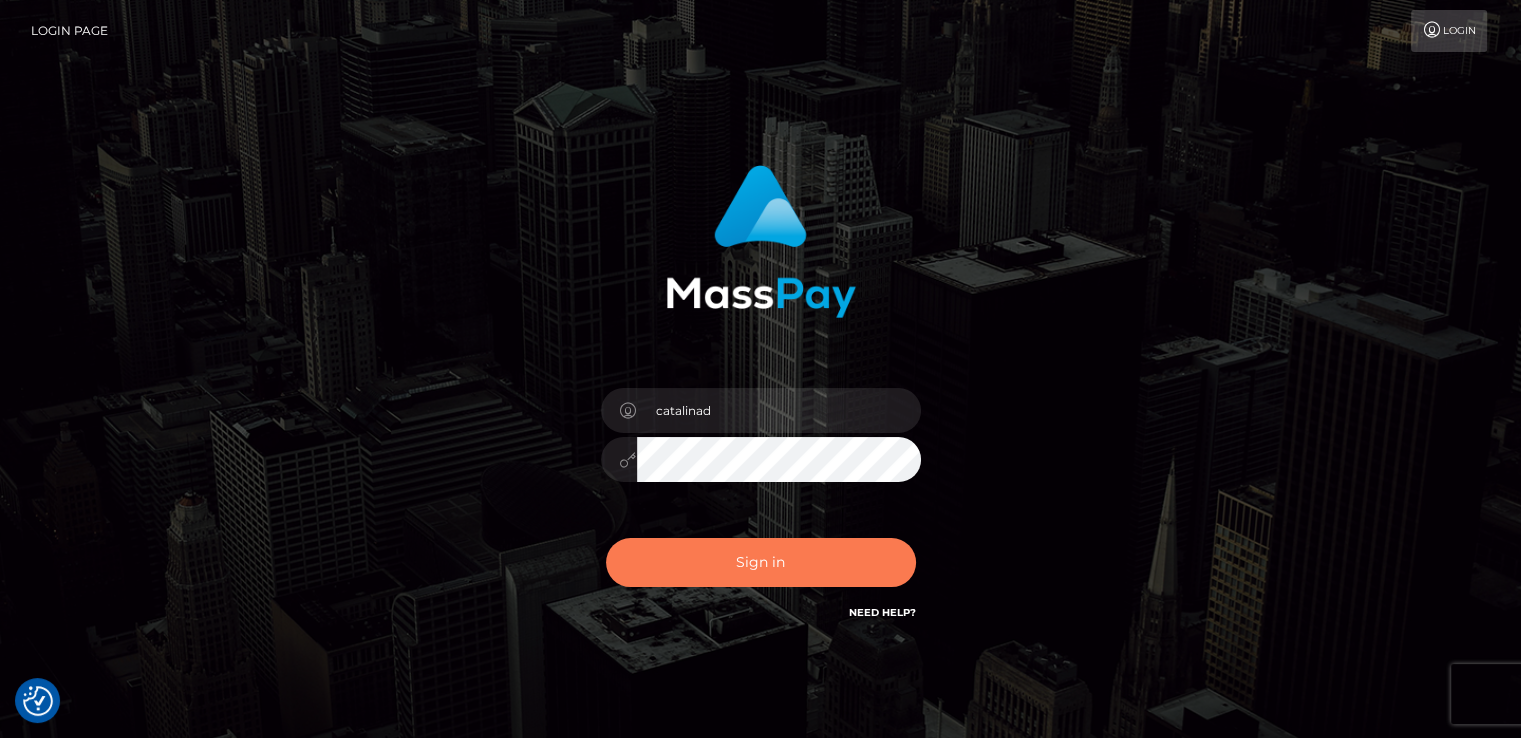 click on "Sign in" at bounding box center [761, 562] 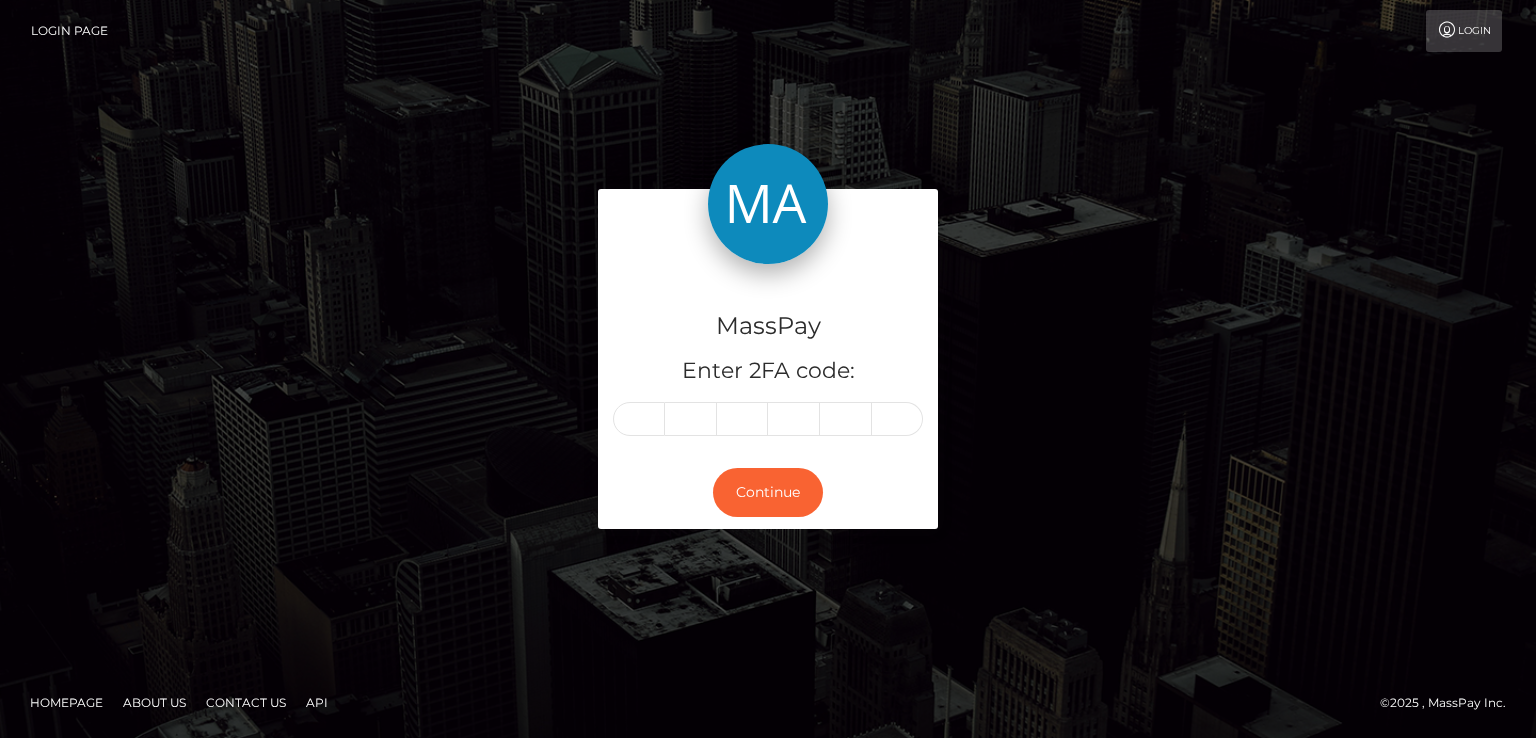 scroll, scrollTop: 0, scrollLeft: 0, axis: both 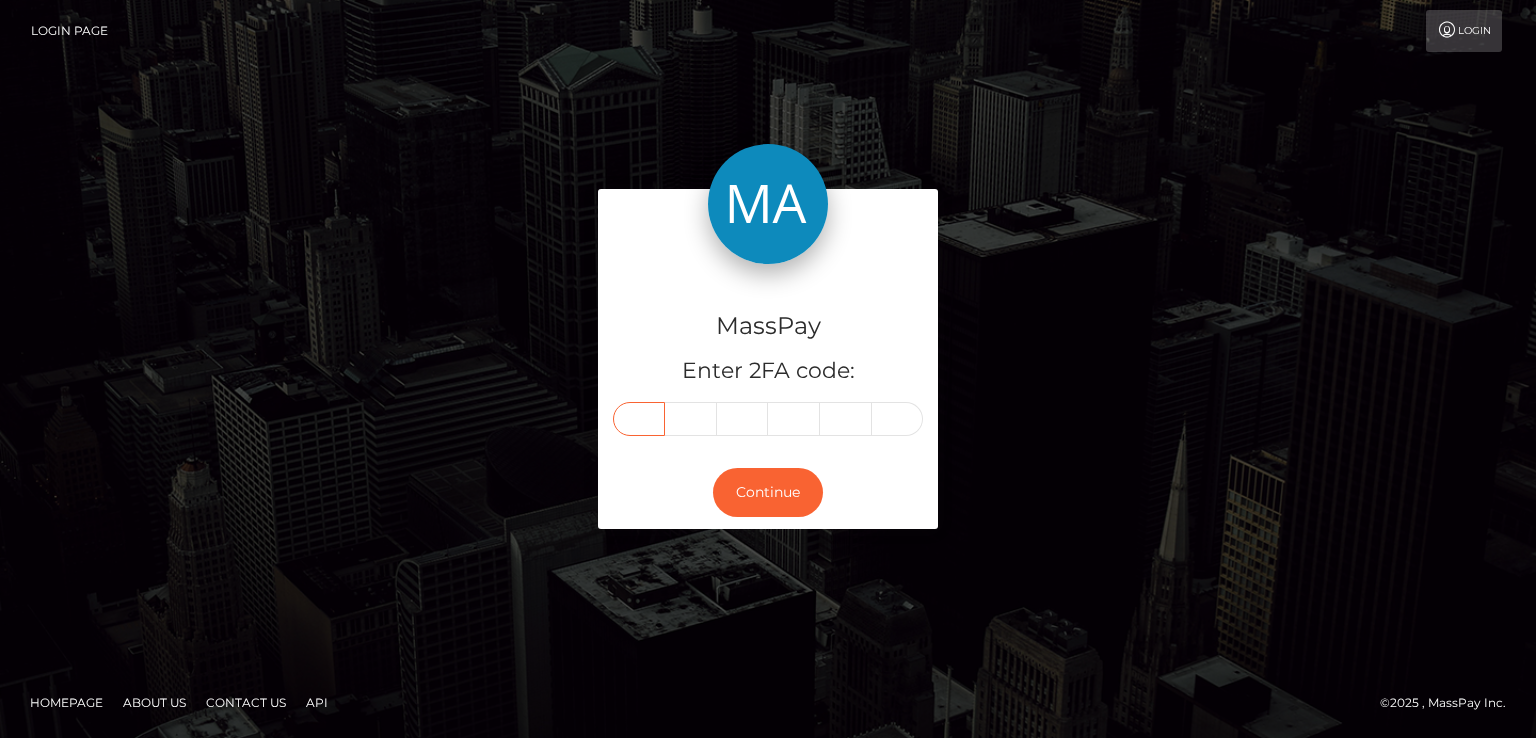 click at bounding box center (639, 419) 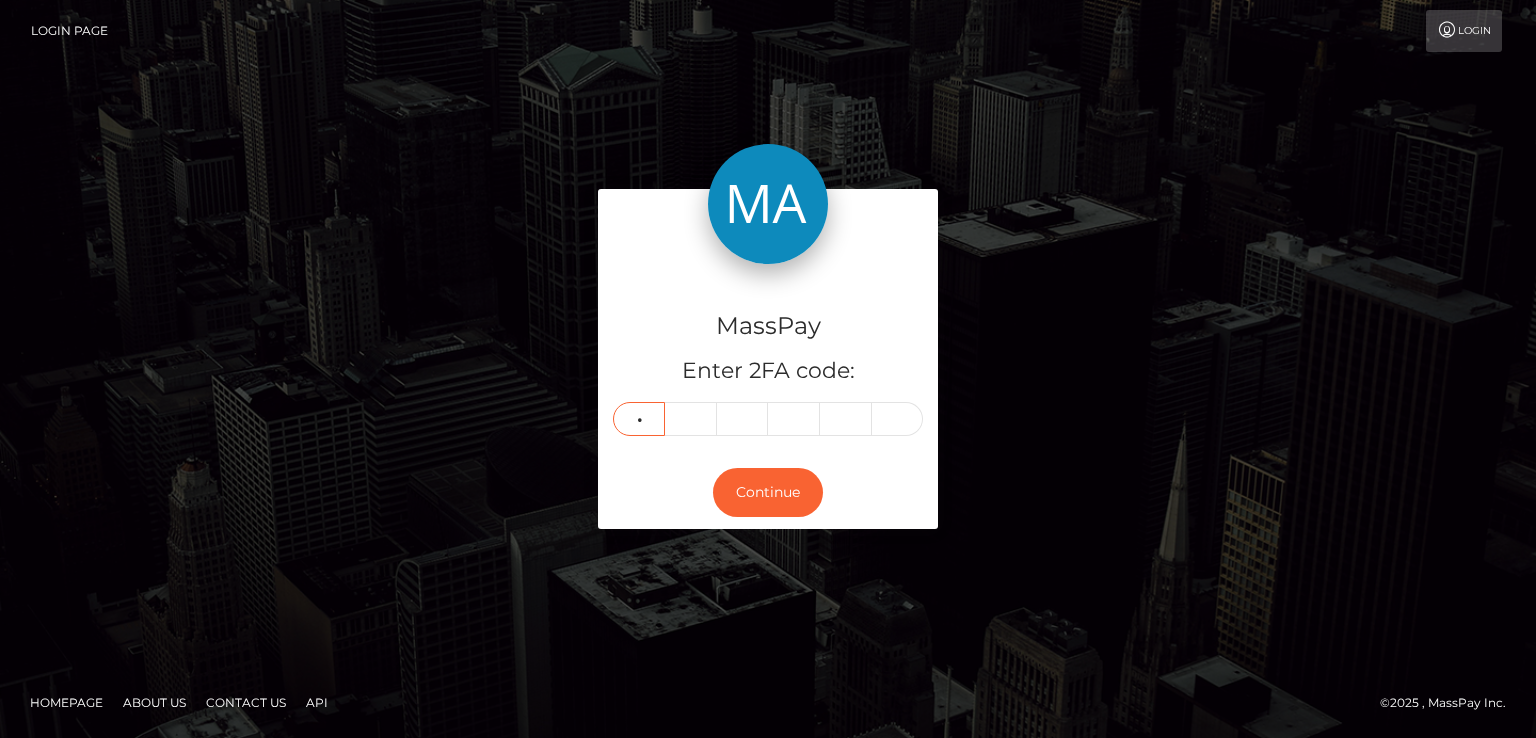 type on "3" 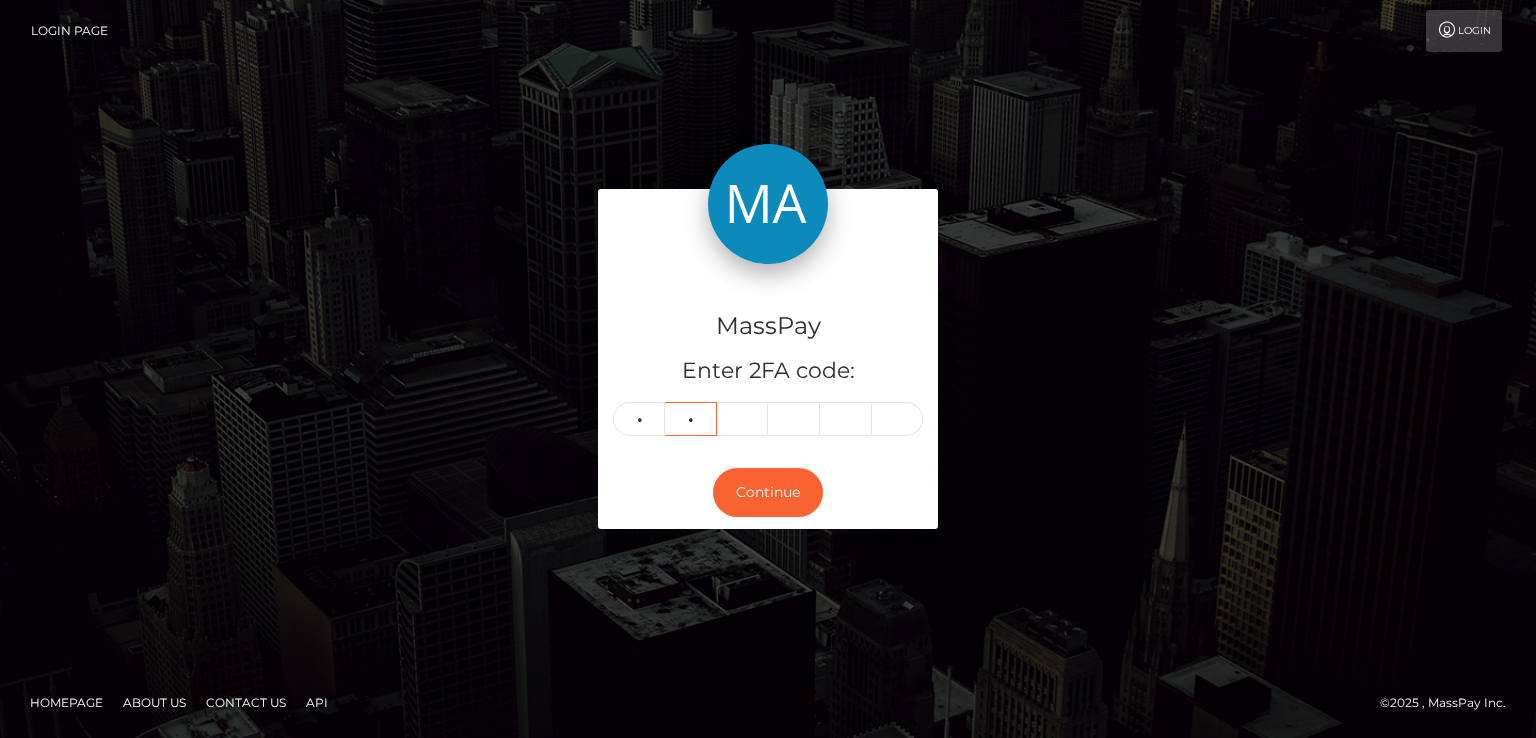type on "7" 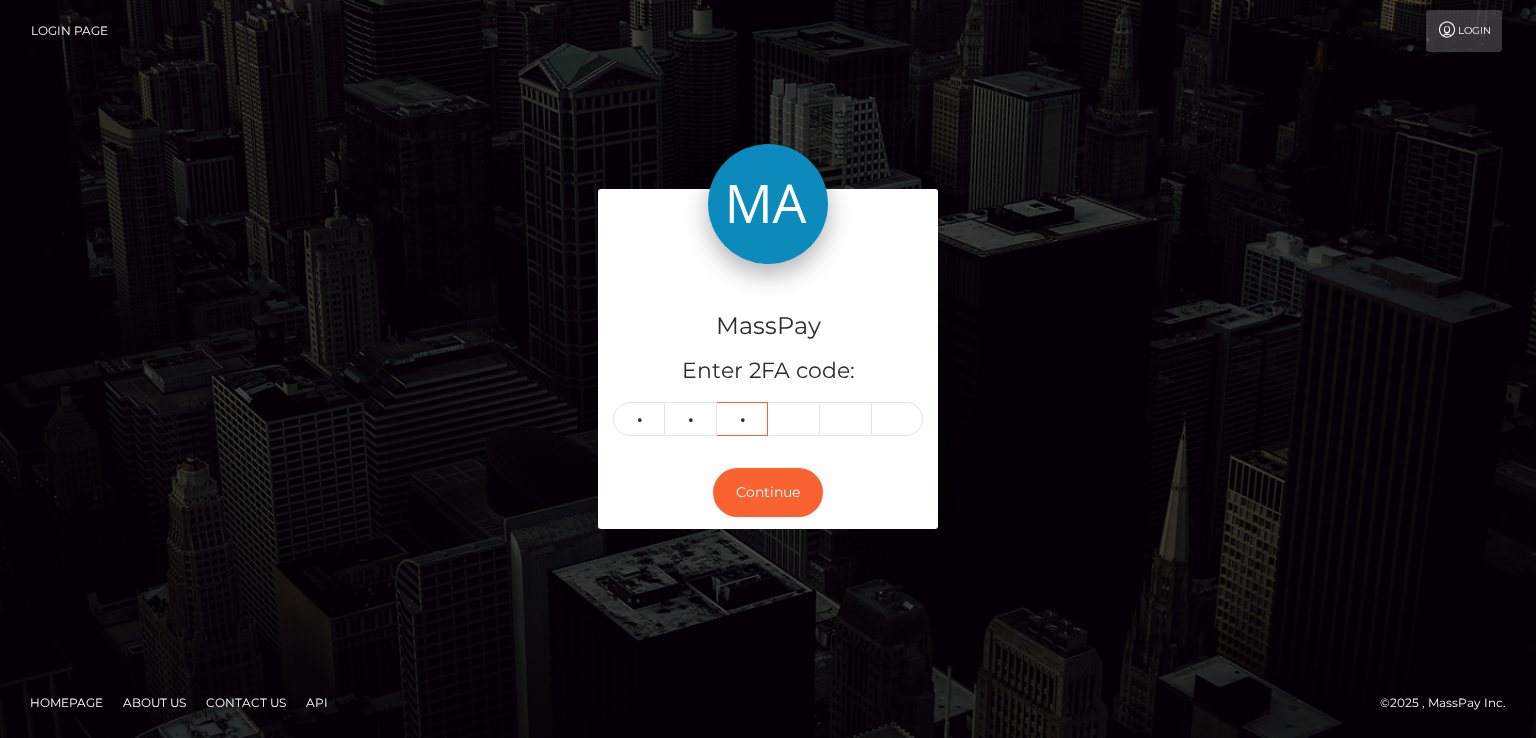 type on "3" 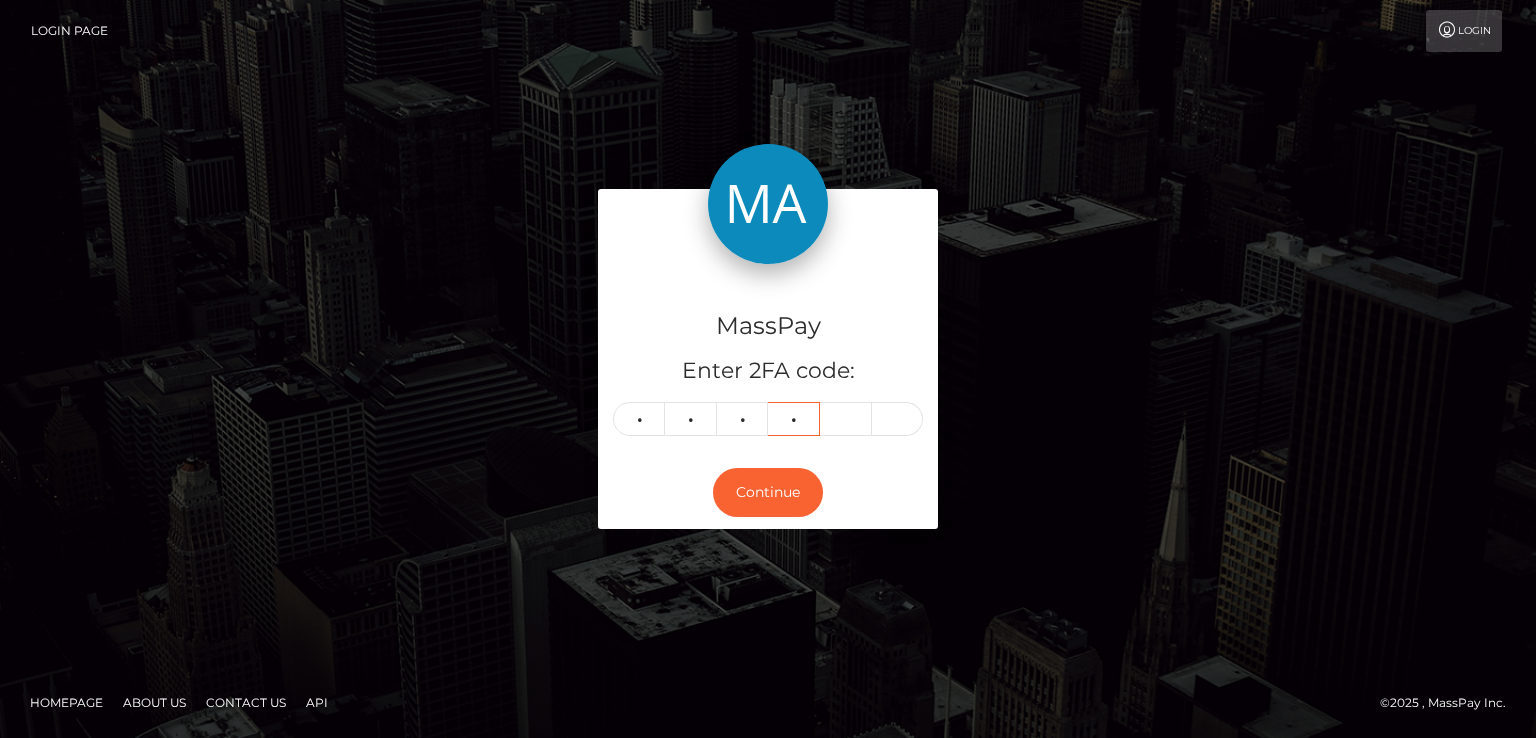 type on "6" 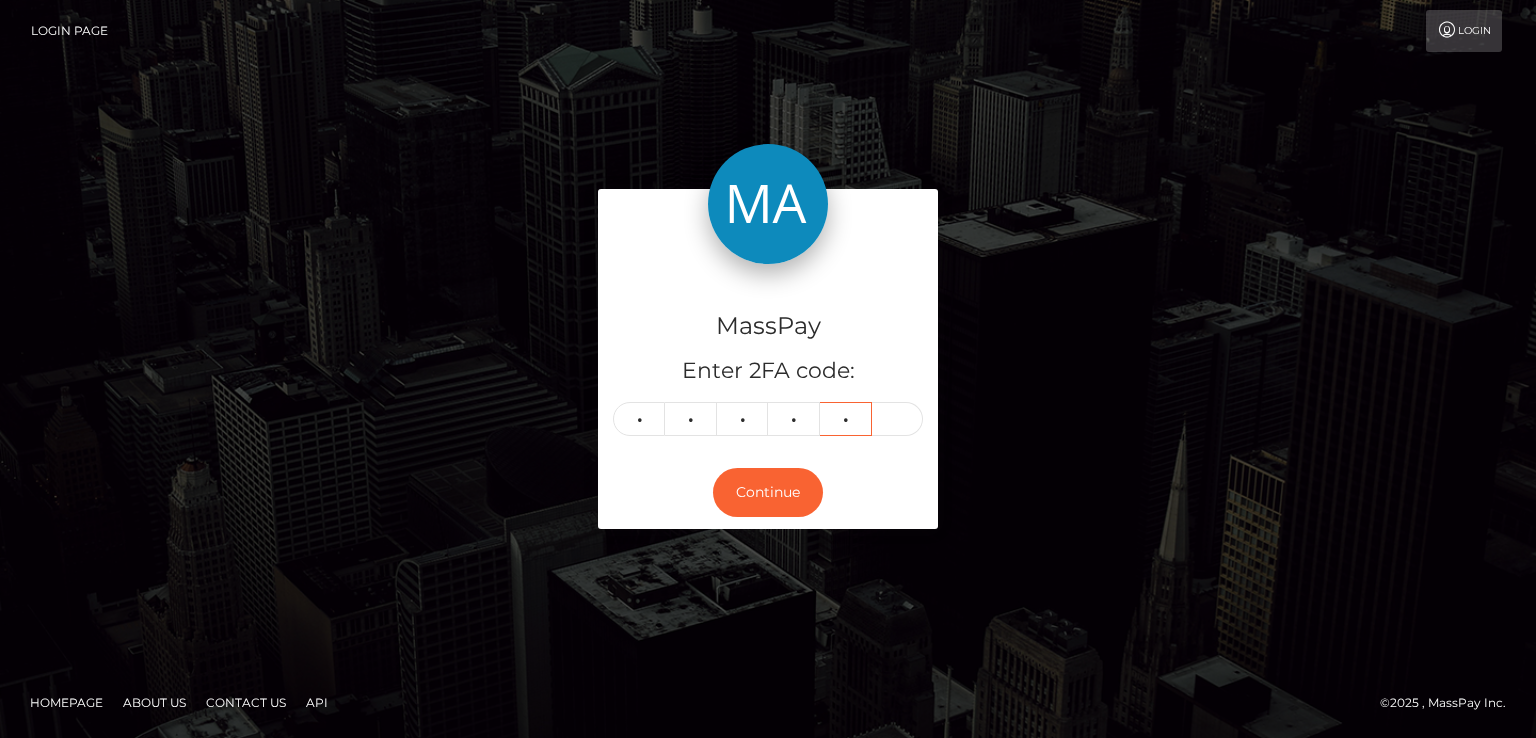 type on "5" 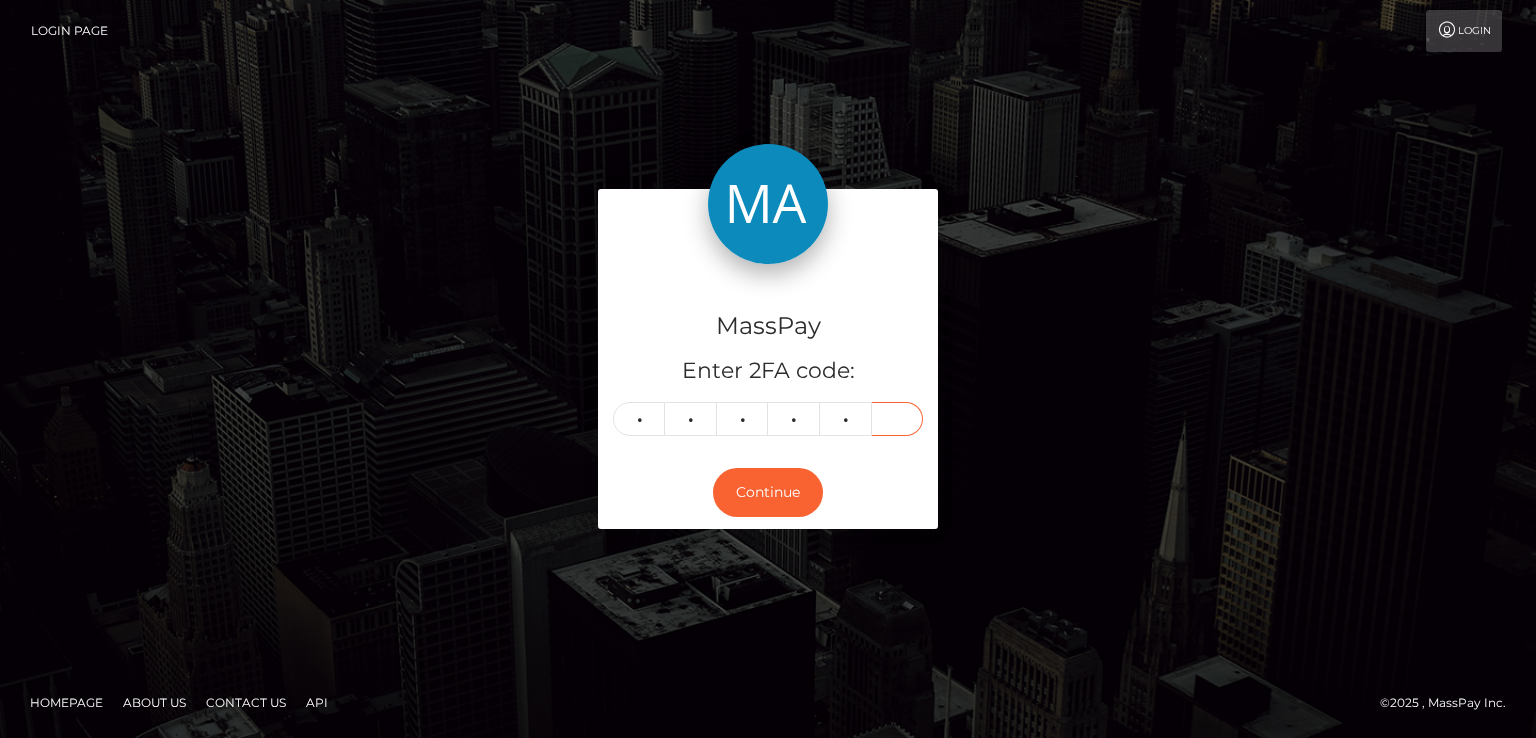 type on "6" 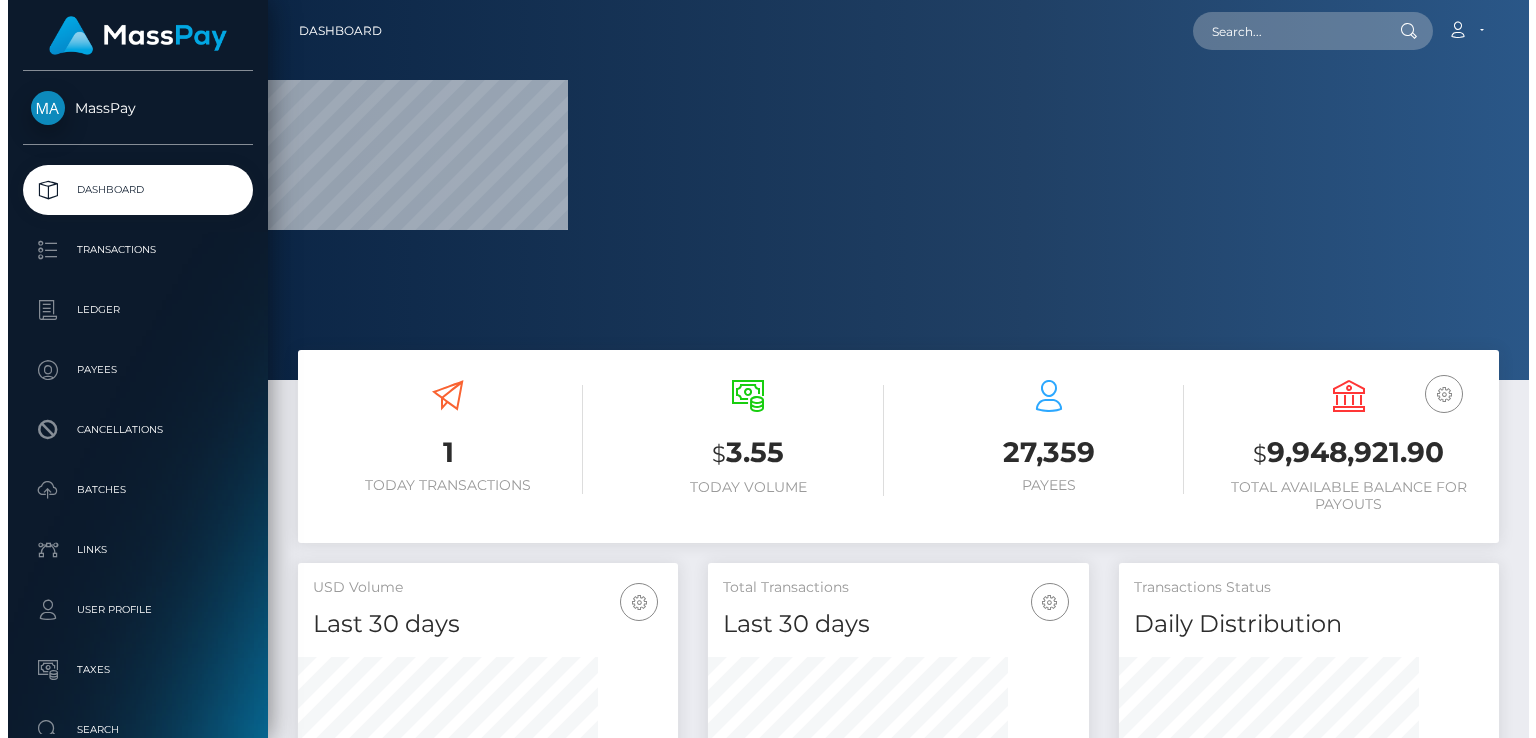 scroll, scrollTop: 0, scrollLeft: 0, axis: both 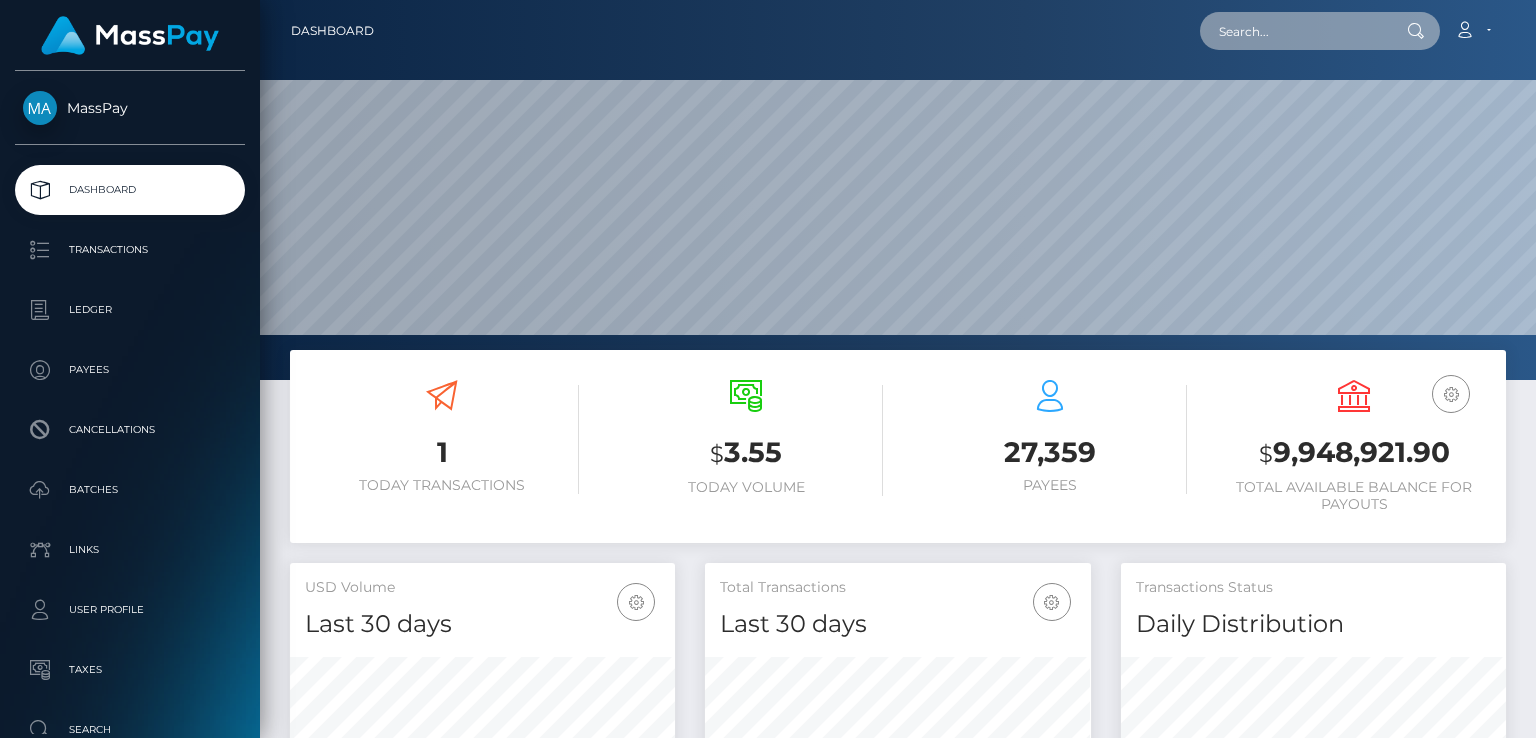 paste on "MSPa2cd61685a5dac2" 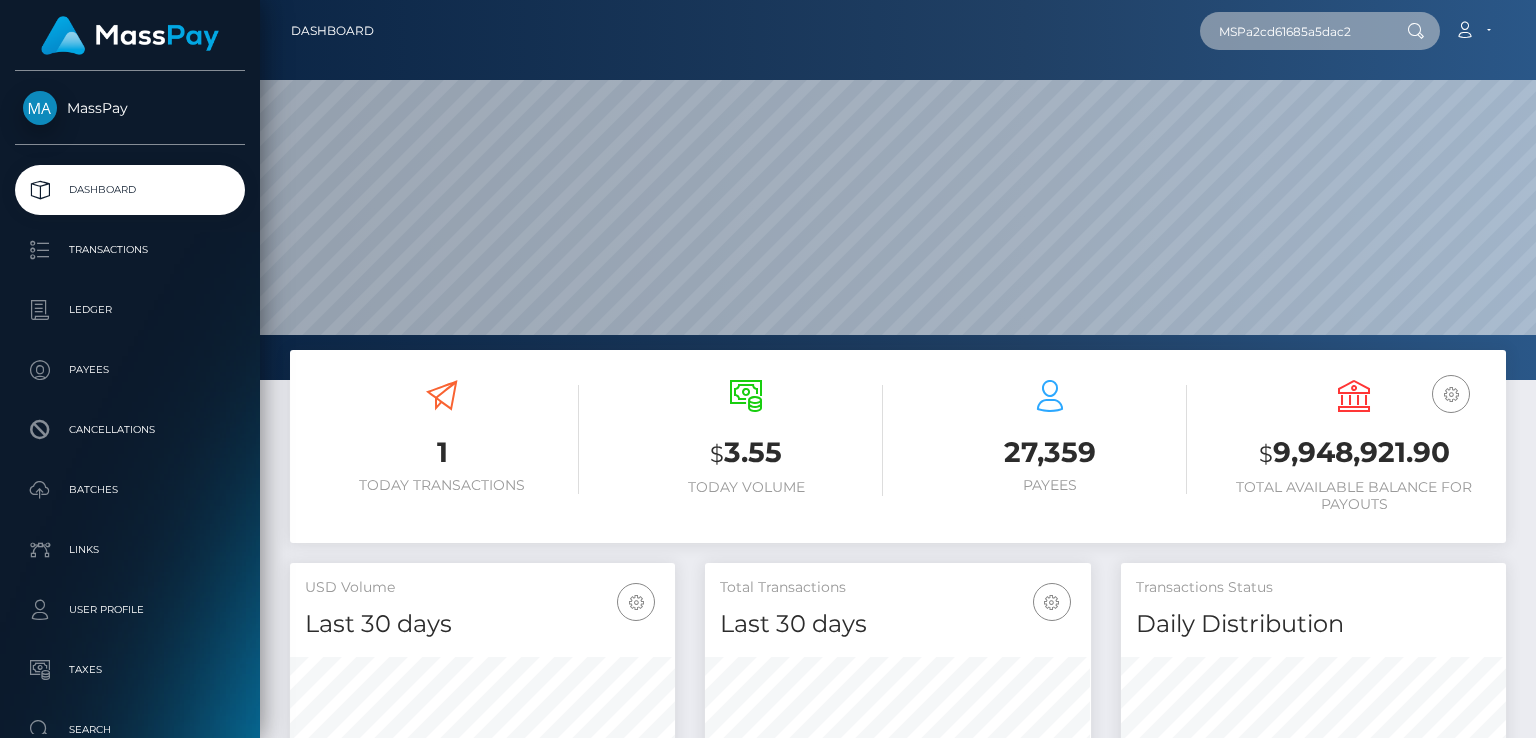 type on "MSPa2cd61685a5dac2" 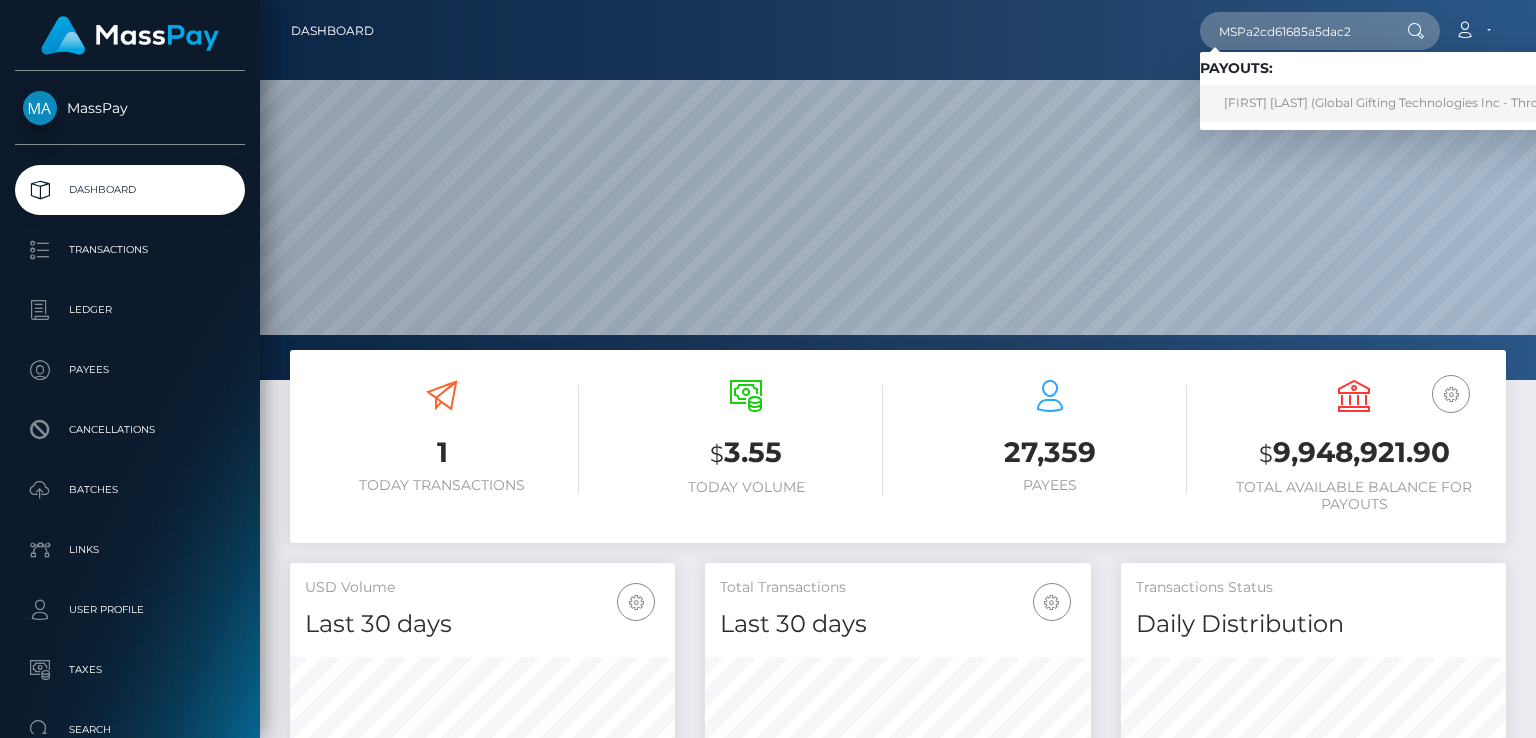 click on "MARIA JOSE PINEDA MURILLO (Global Gifting Technologies Inc - Throne)" at bounding box center [1391, 103] 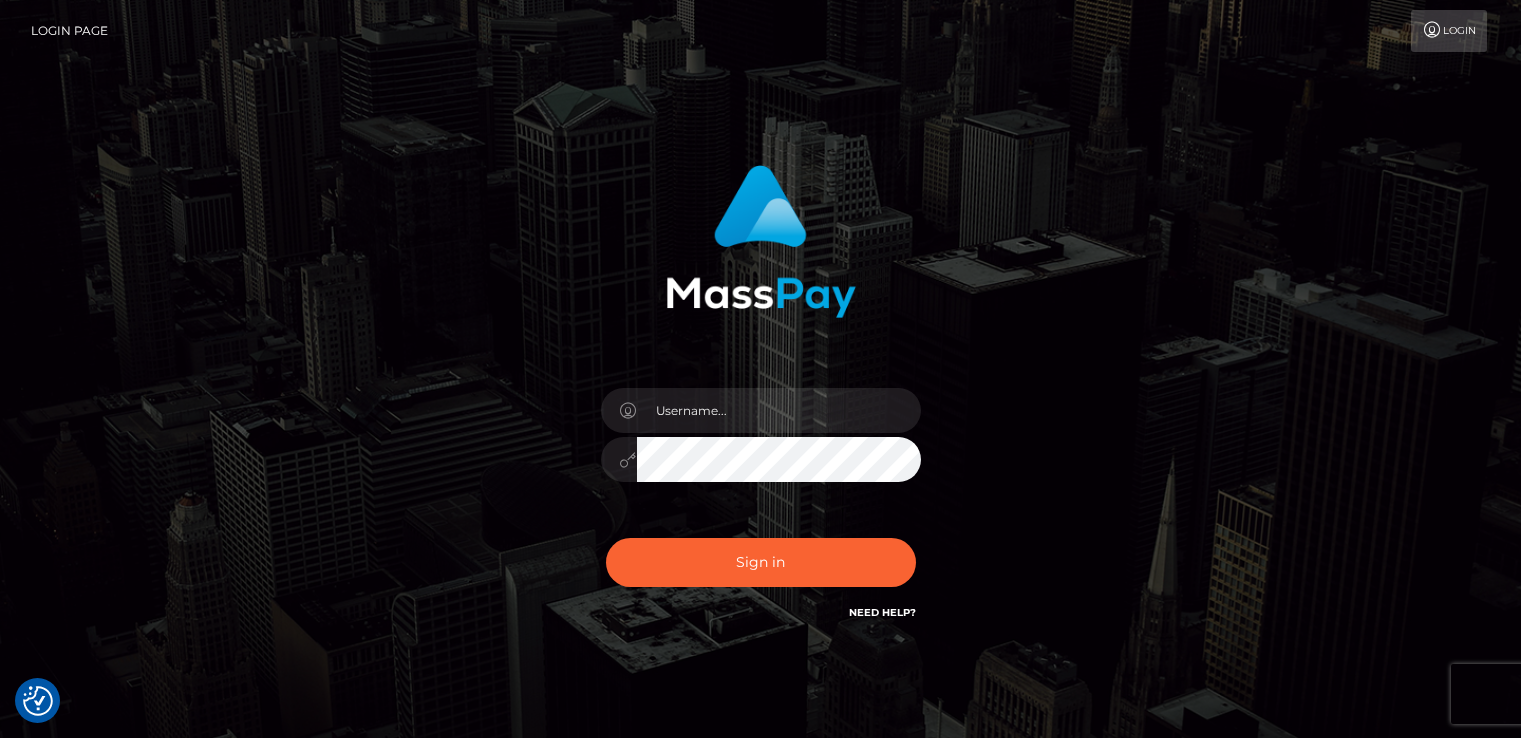 scroll, scrollTop: 0, scrollLeft: 0, axis: both 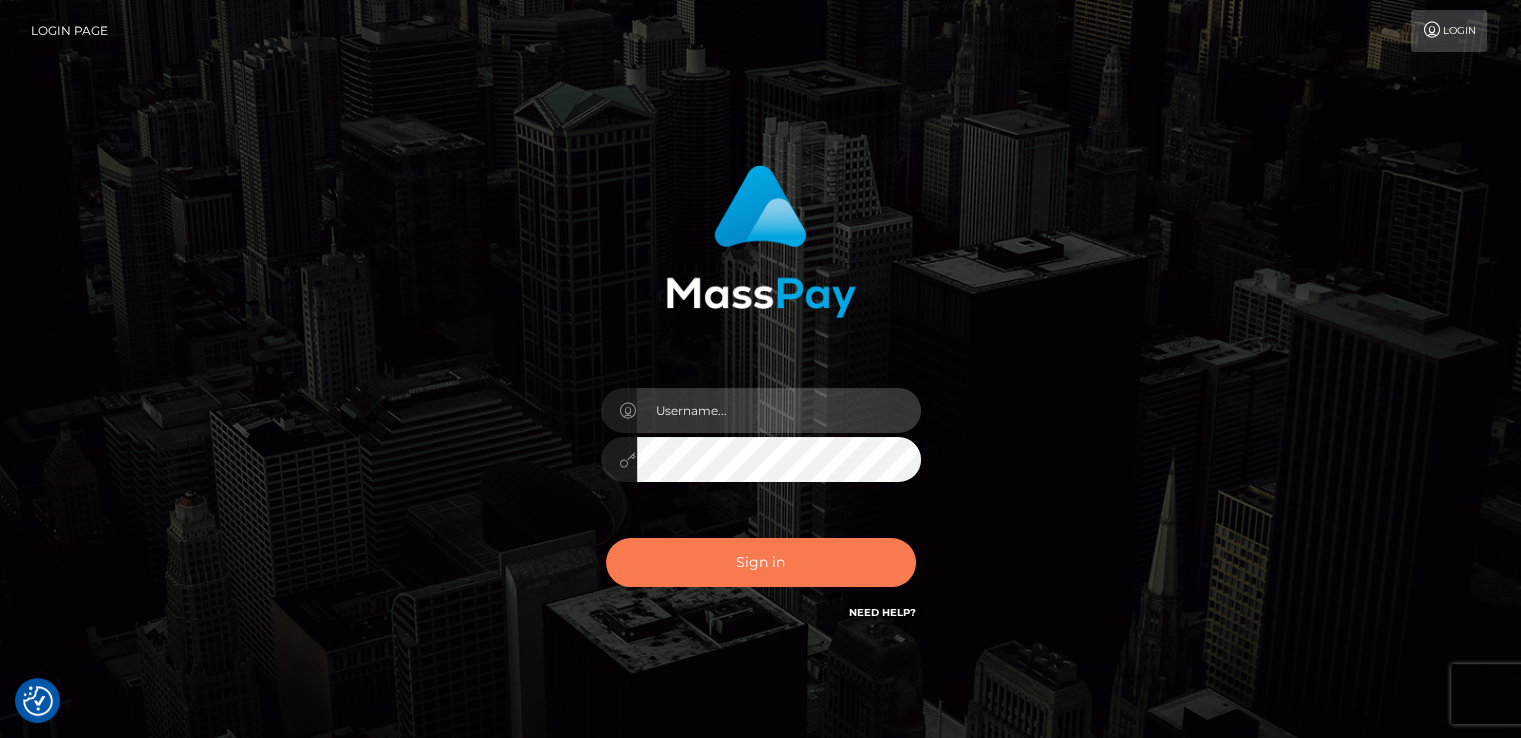 type on "catalinad" 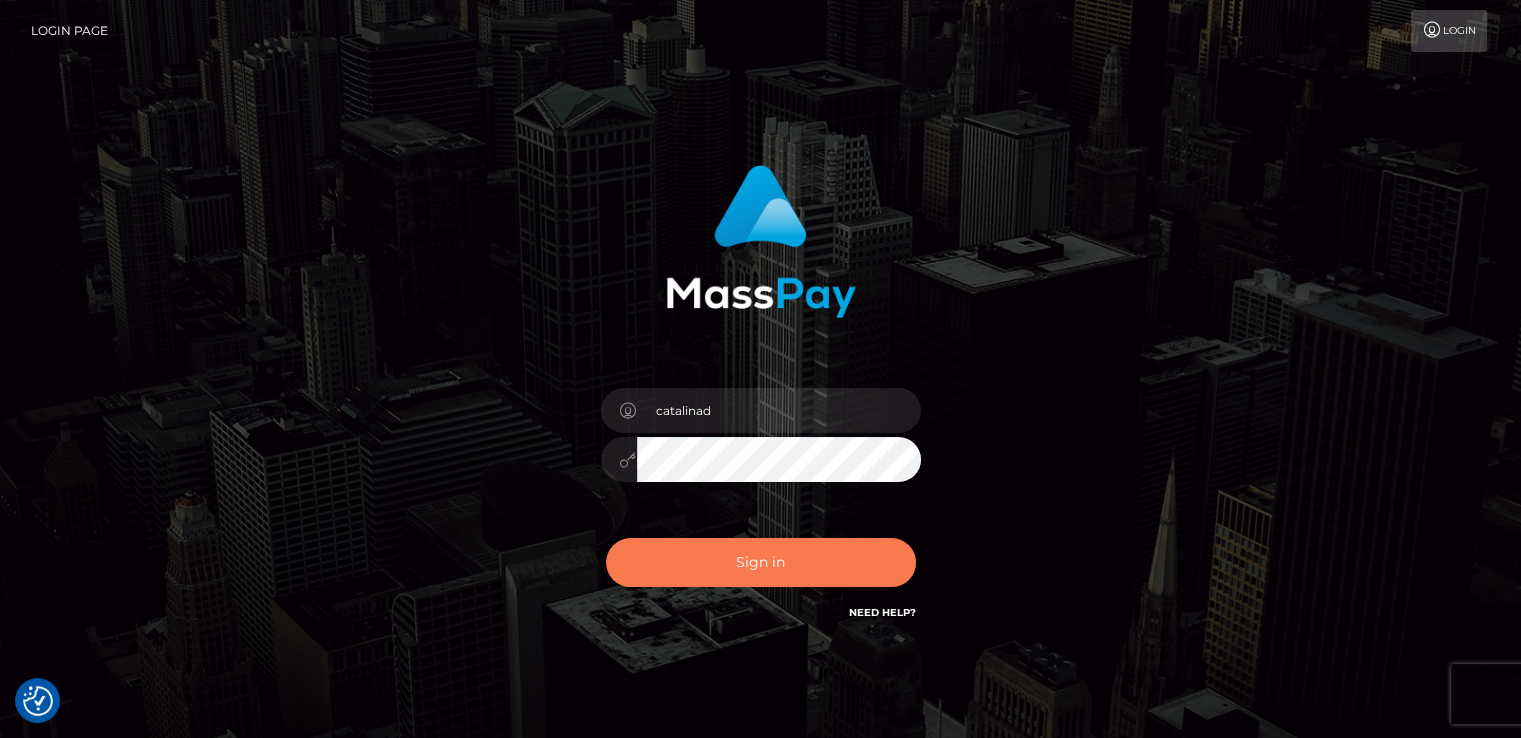 click on "Sign in" at bounding box center (761, 562) 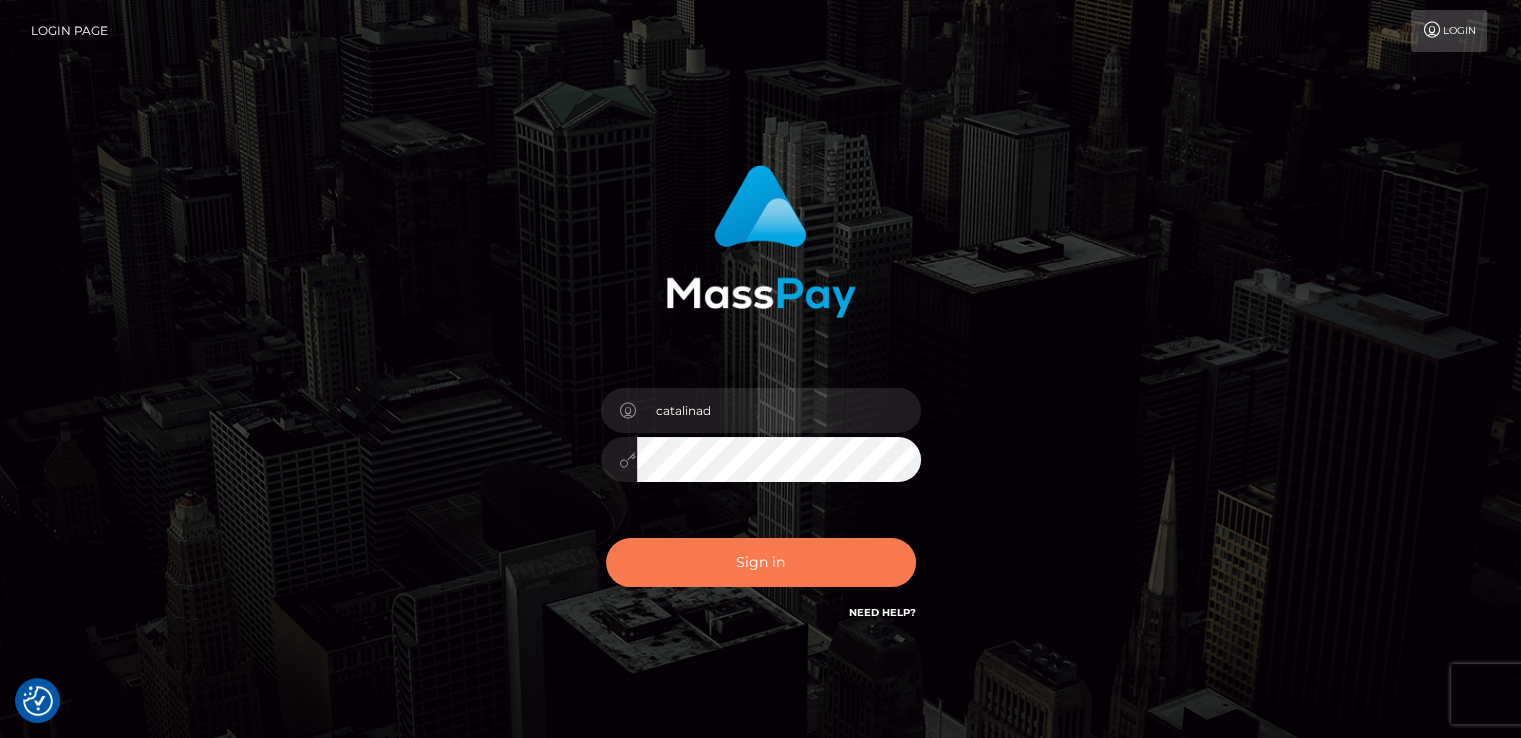 click on "Sign in" at bounding box center (761, 562) 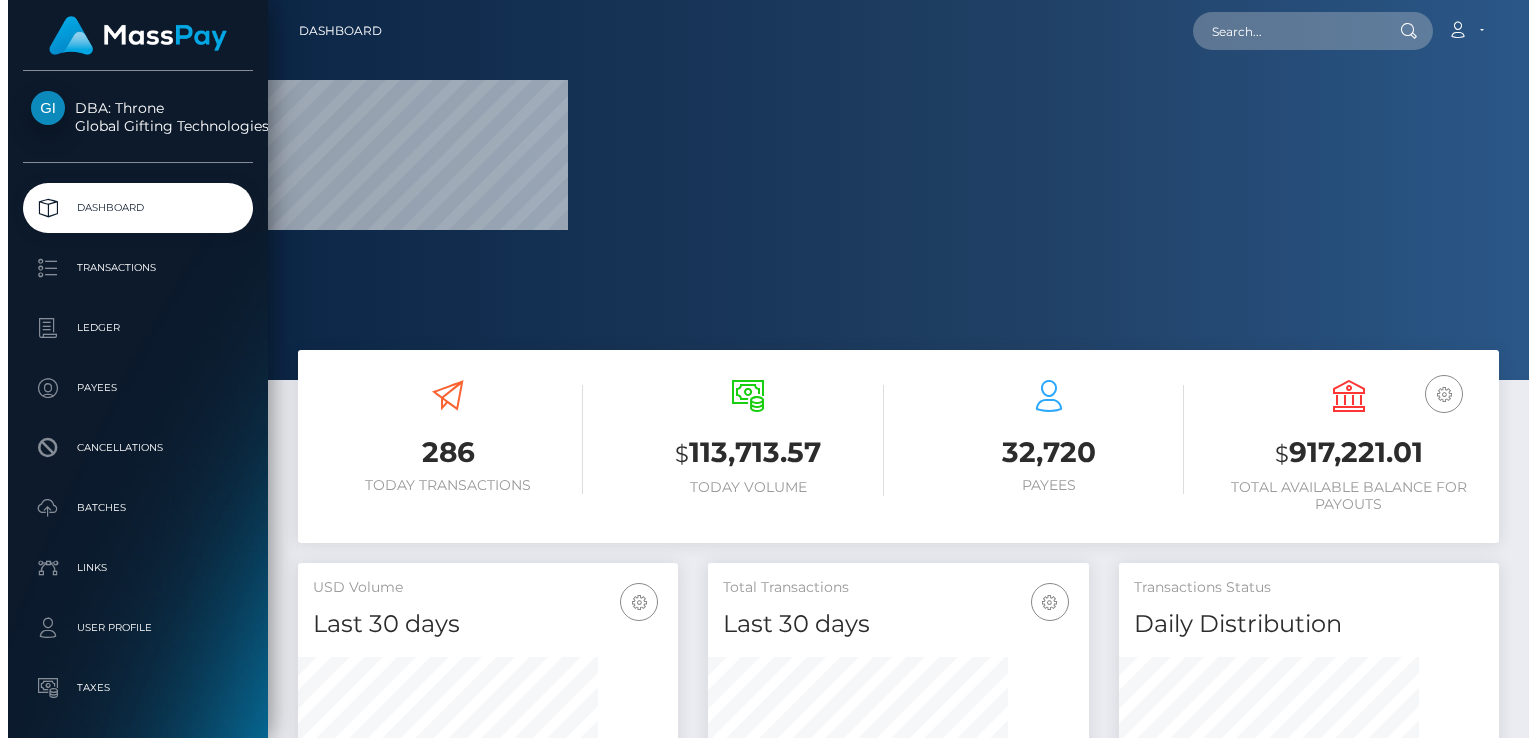 scroll, scrollTop: 0, scrollLeft: 0, axis: both 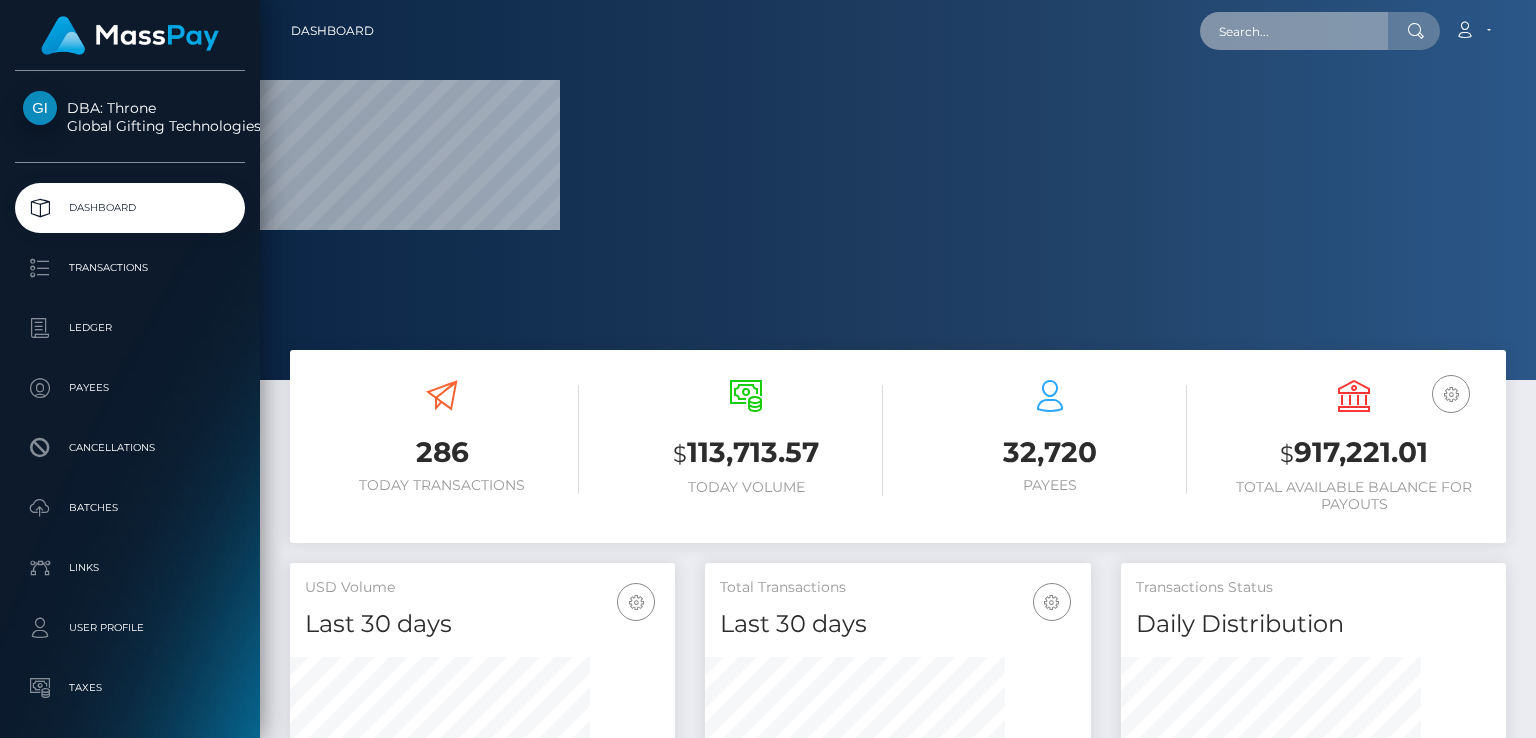click at bounding box center (1294, 31) 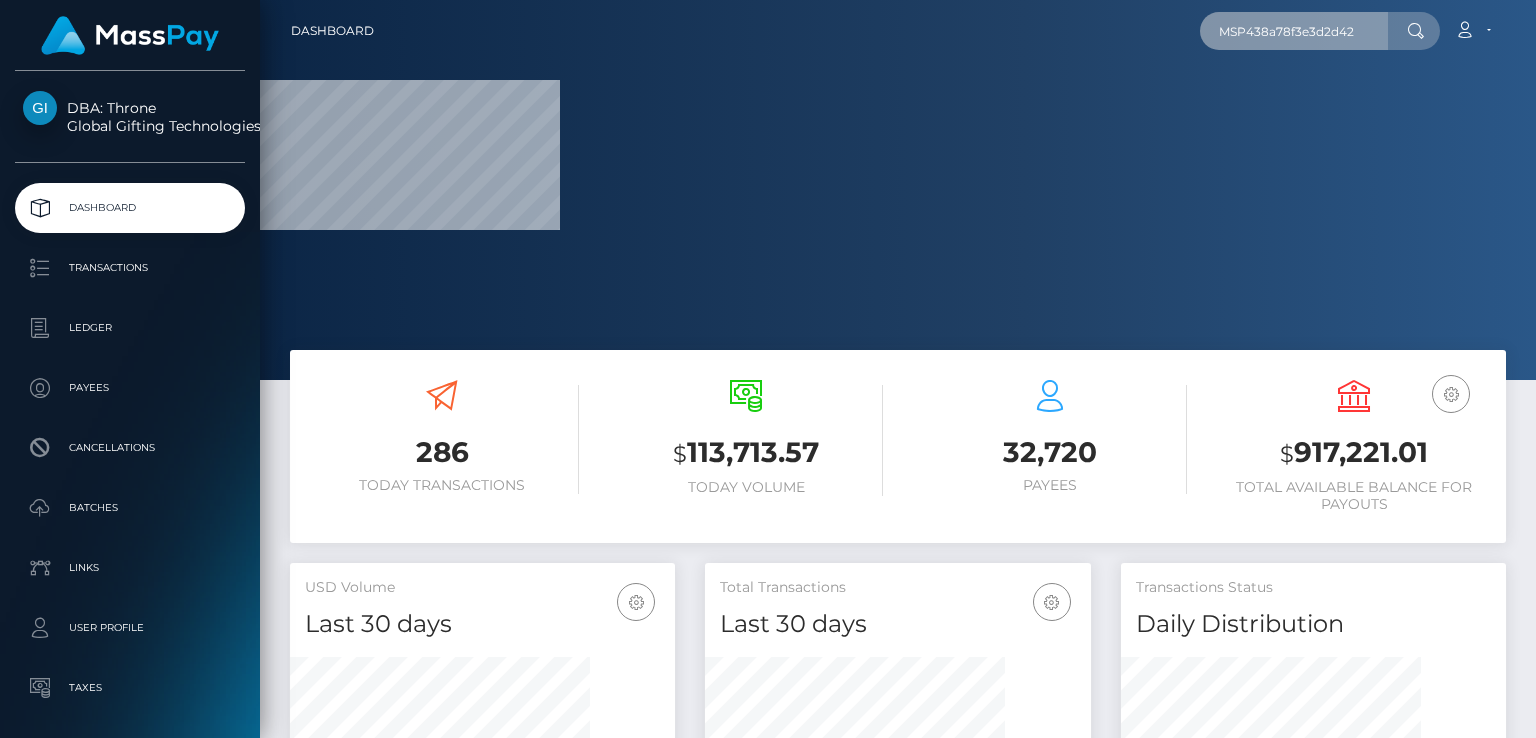 type on "MSP438a78f3e3d2d42" 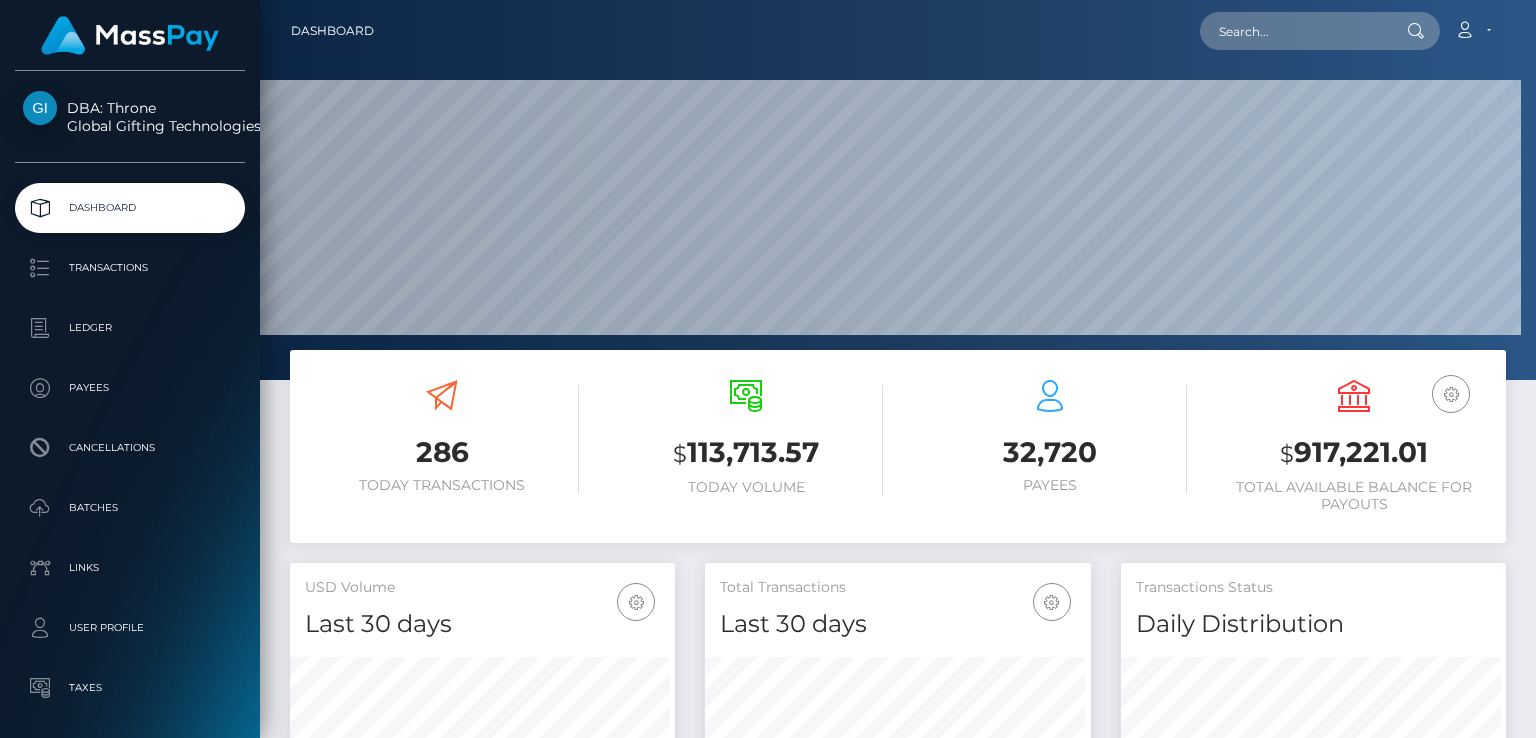 scroll, scrollTop: 0, scrollLeft: 0, axis: both 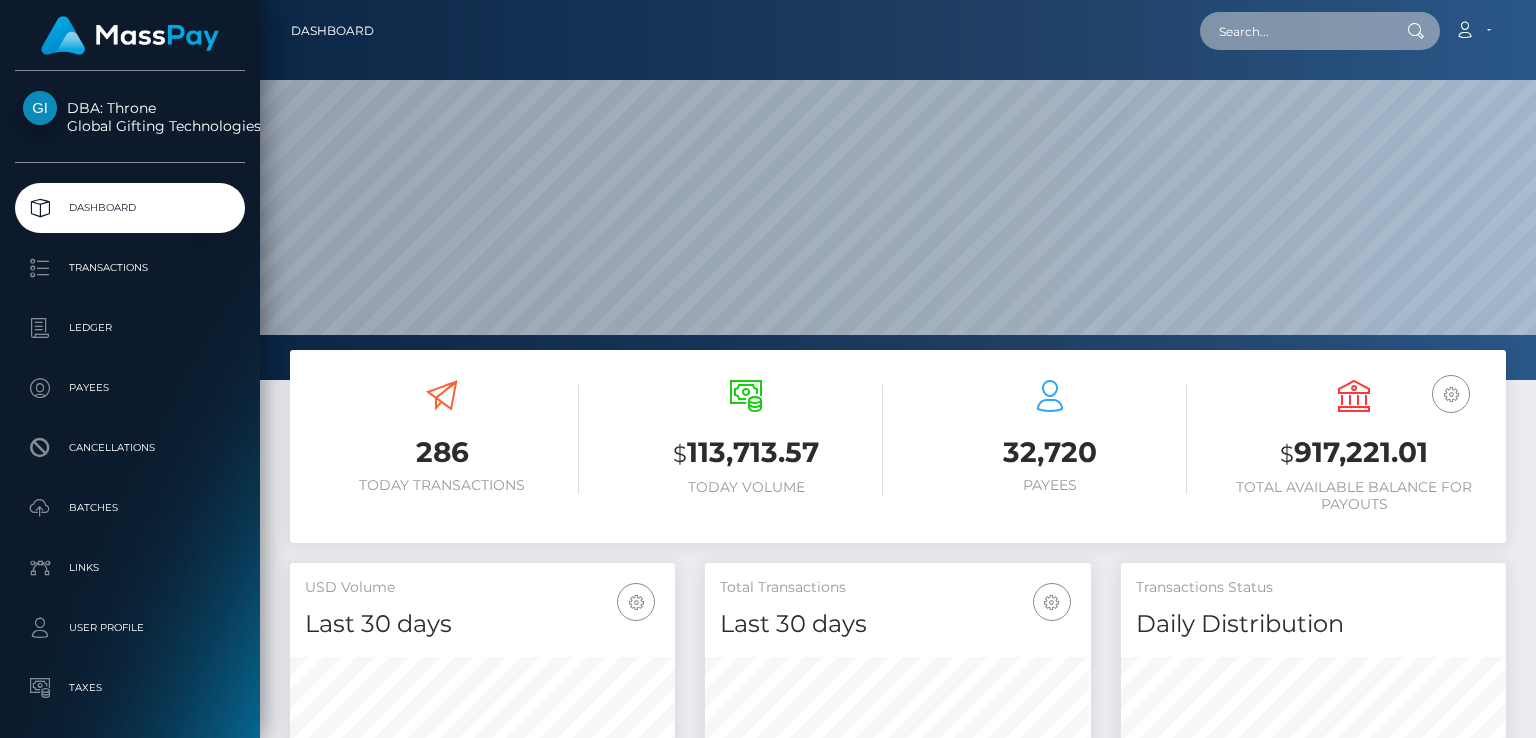 paste on "MSP438a78f3e3d2d42" 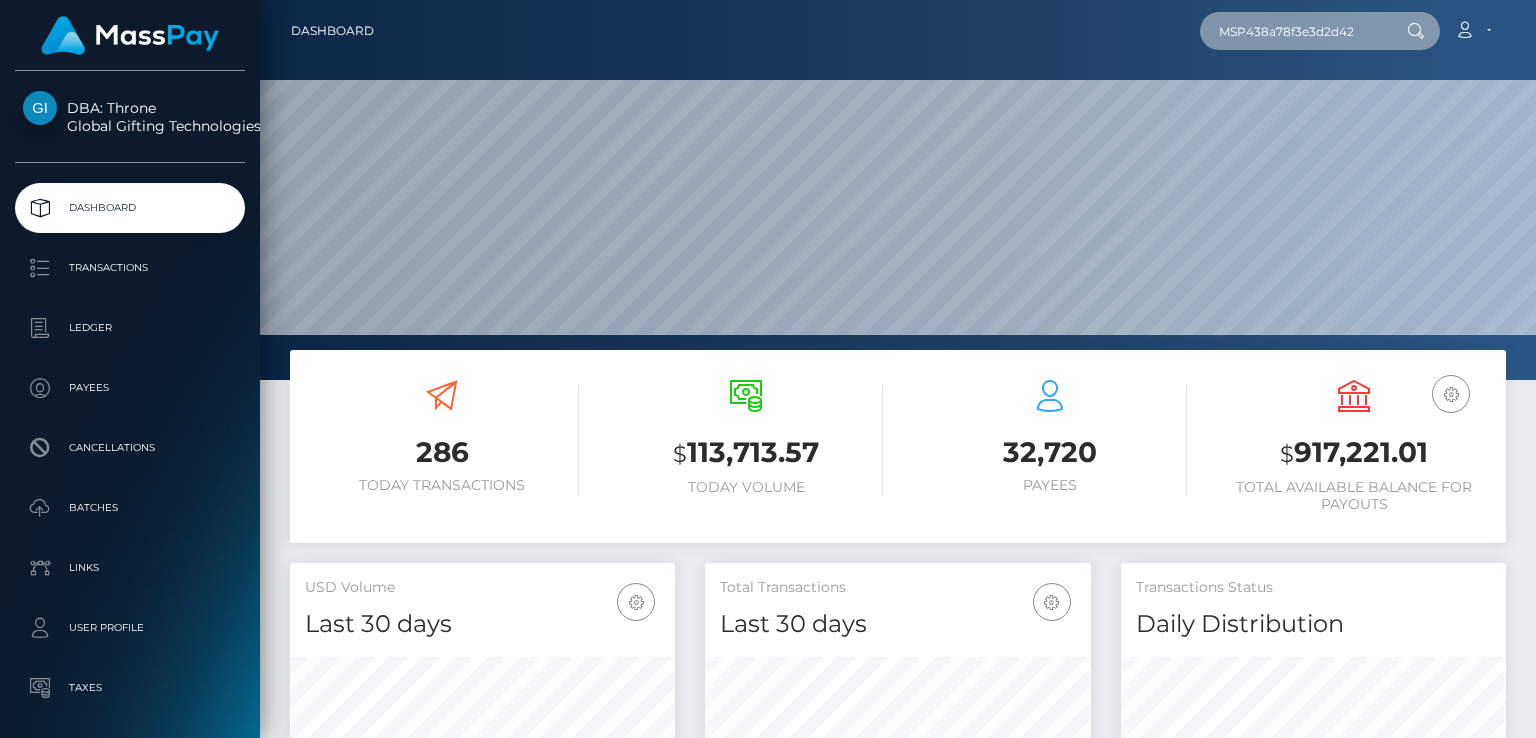 type on "MSP438a78f3e3d2d42" 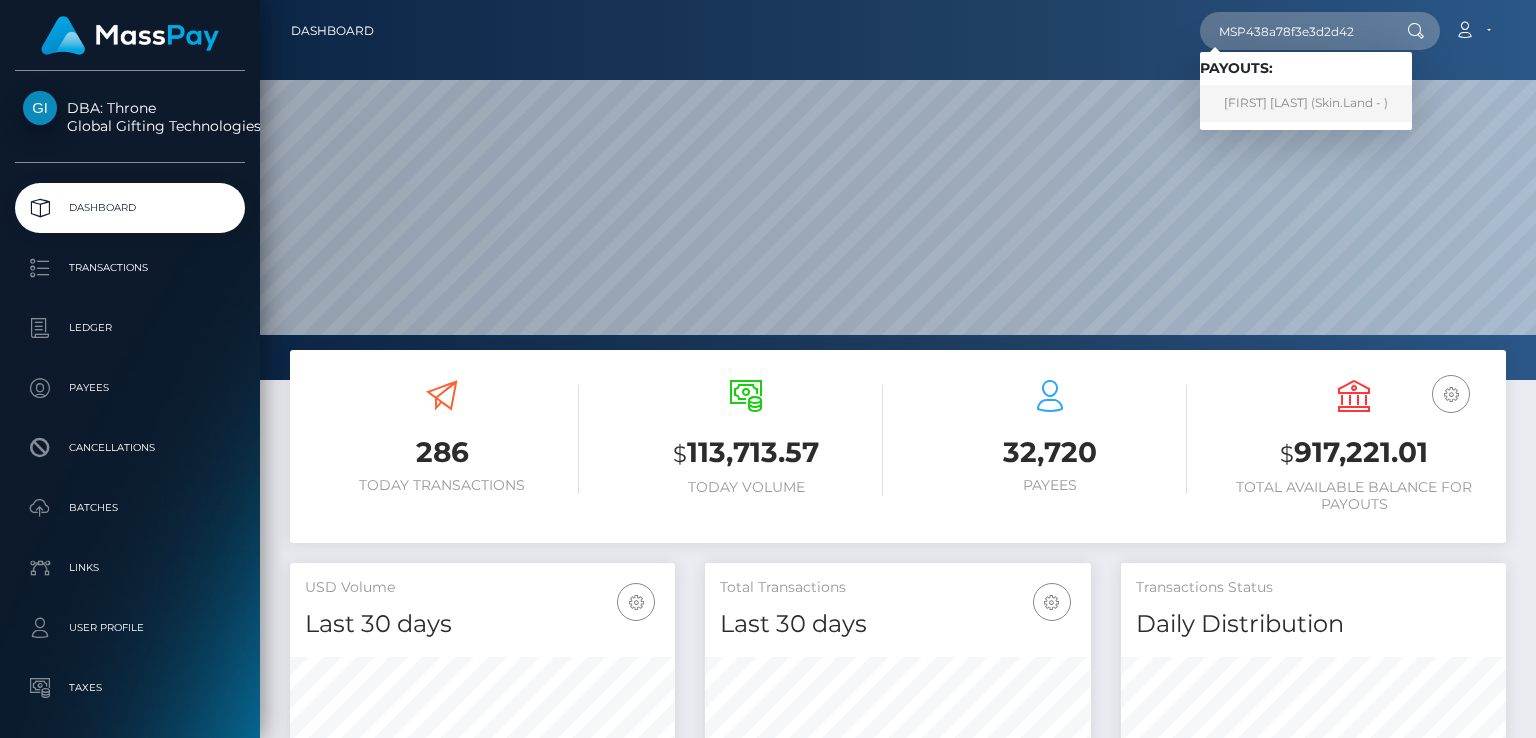 click on "Hazwan  Haizaini (Skin.Land - )" at bounding box center [1306, 103] 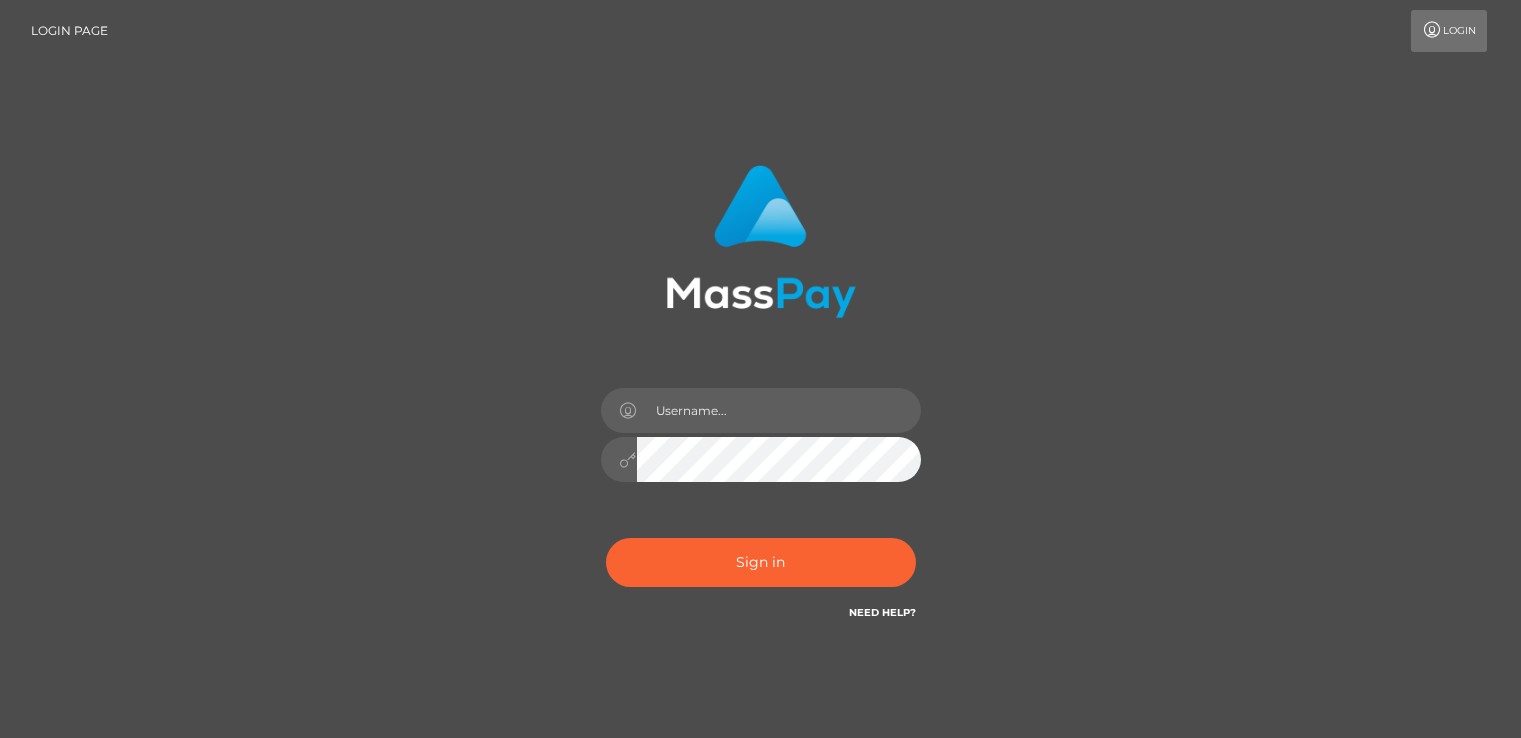 scroll, scrollTop: 0, scrollLeft: 0, axis: both 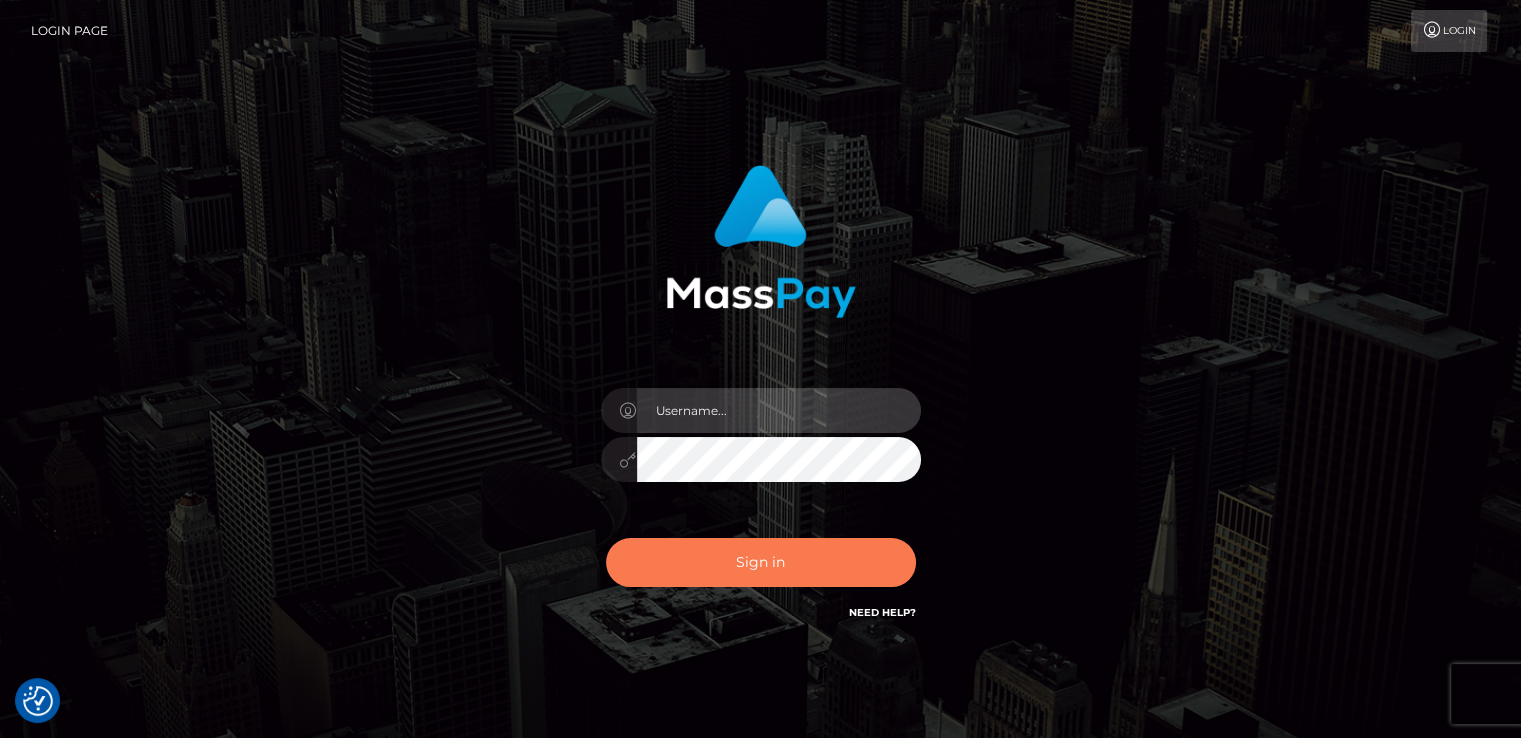 type on "catalinad" 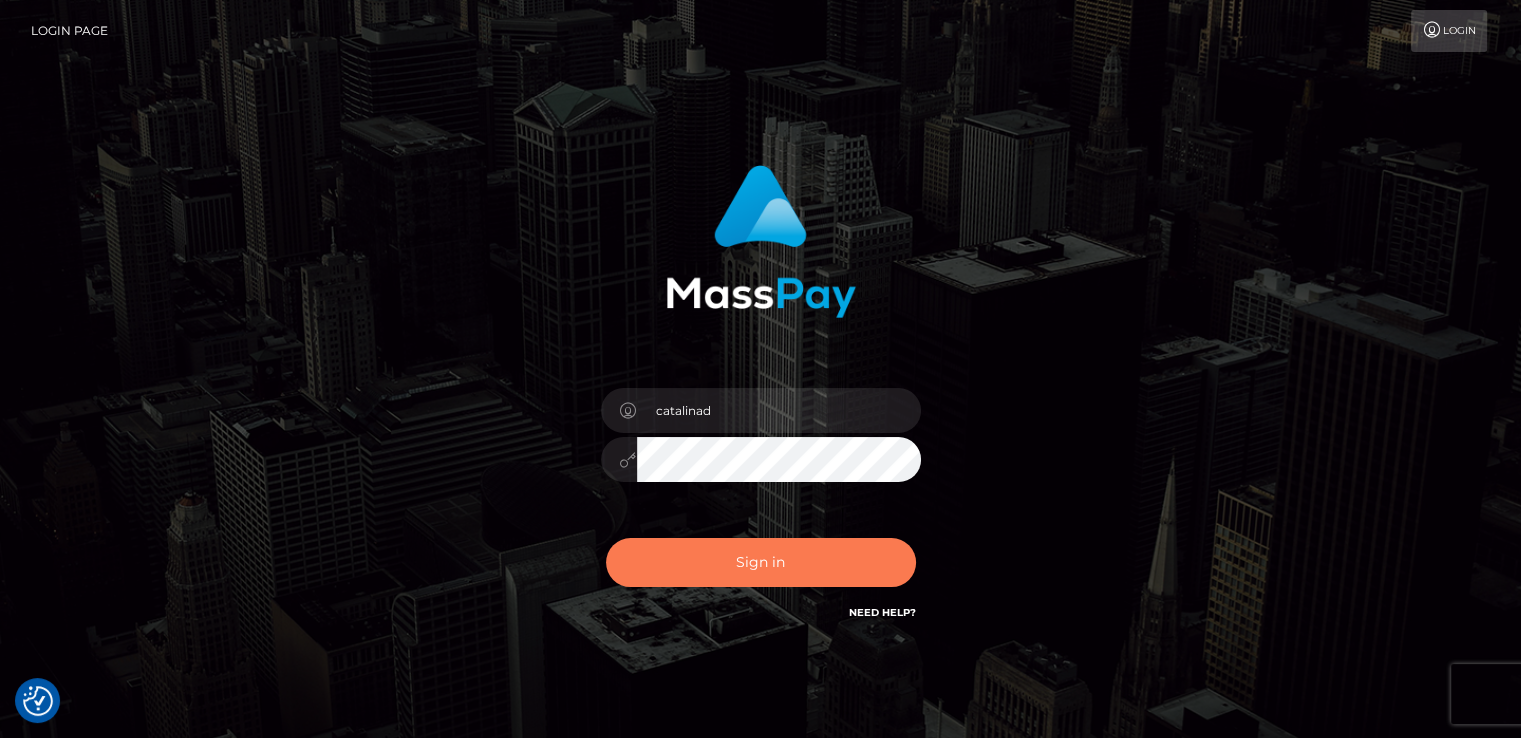click on "Sign in" at bounding box center [761, 562] 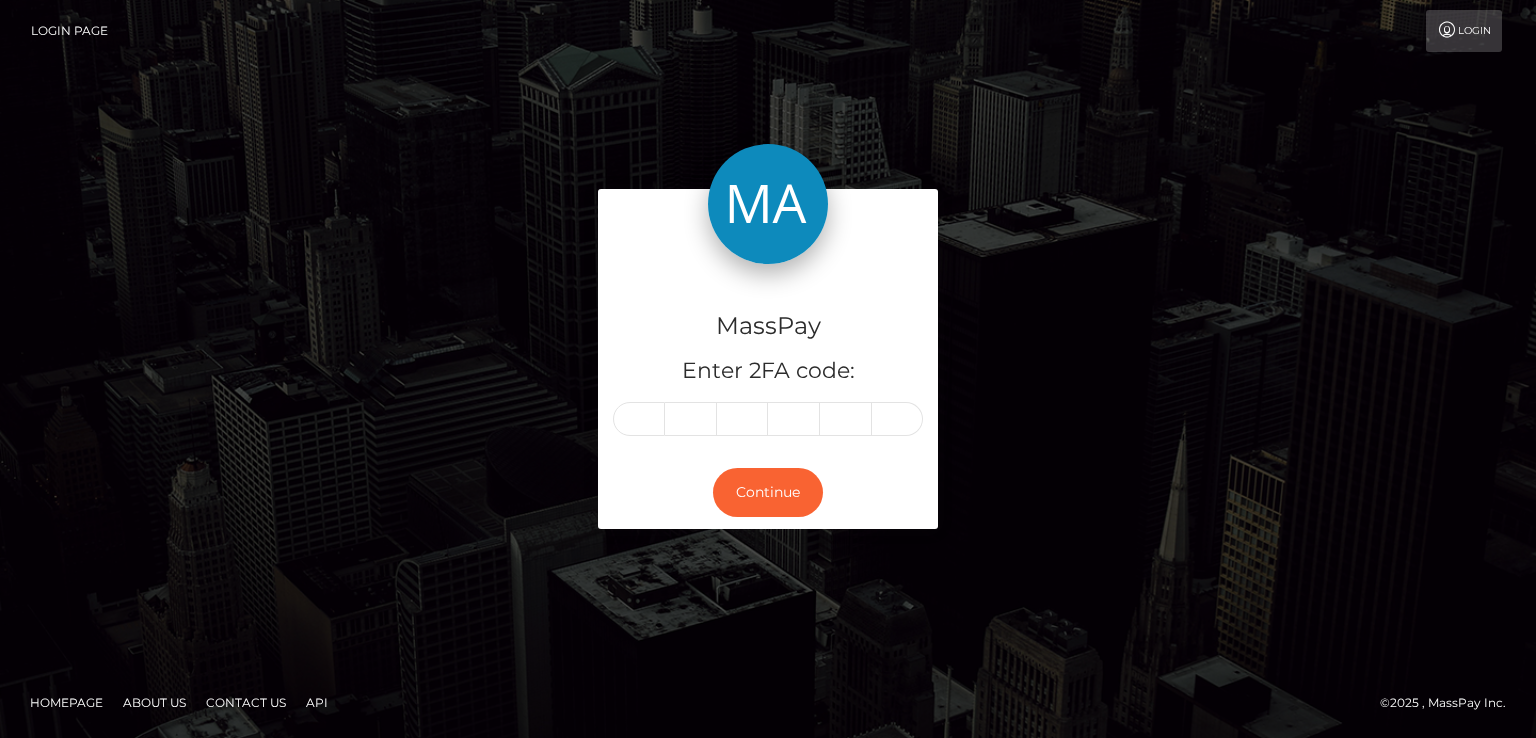 scroll, scrollTop: 0, scrollLeft: 0, axis: both 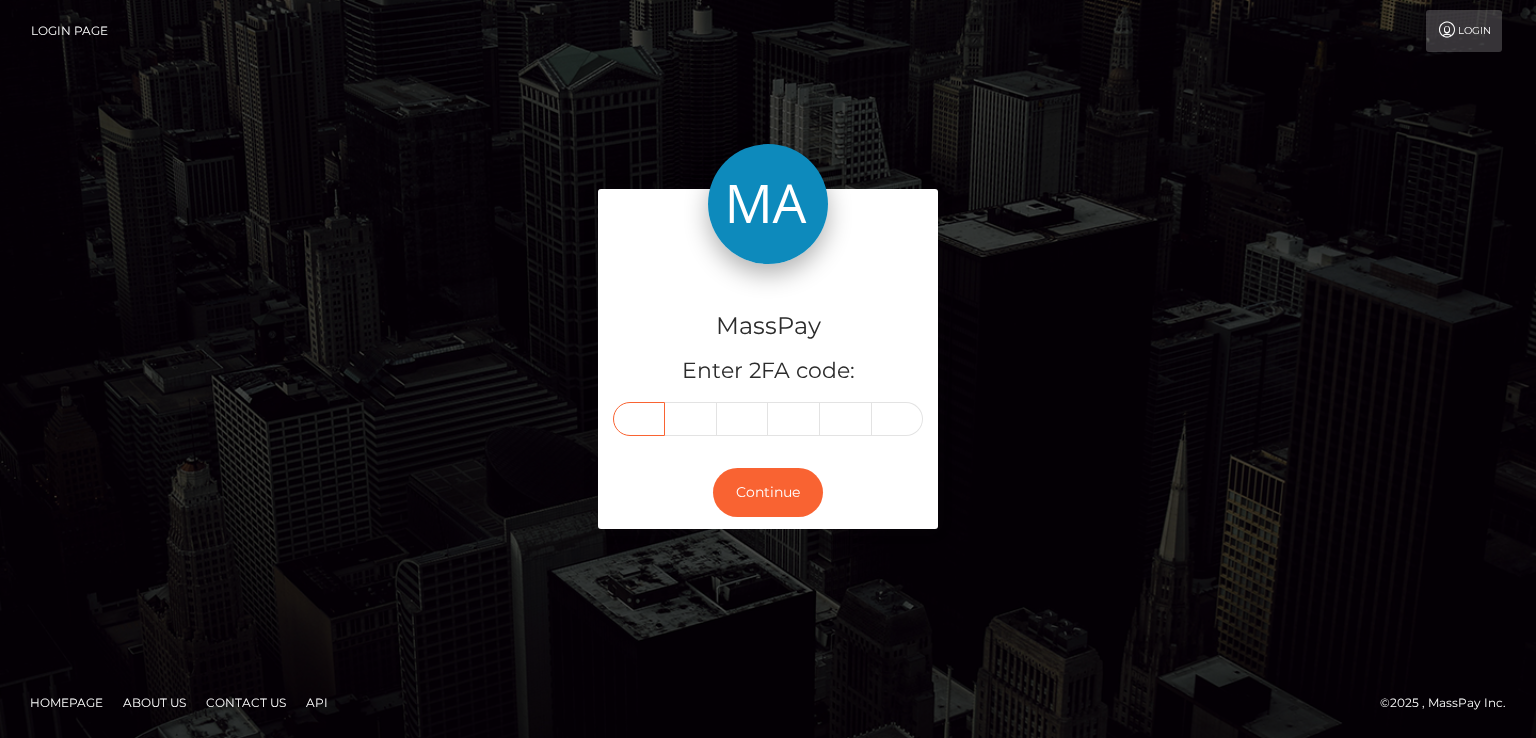 click at bounding box center (639, 419) 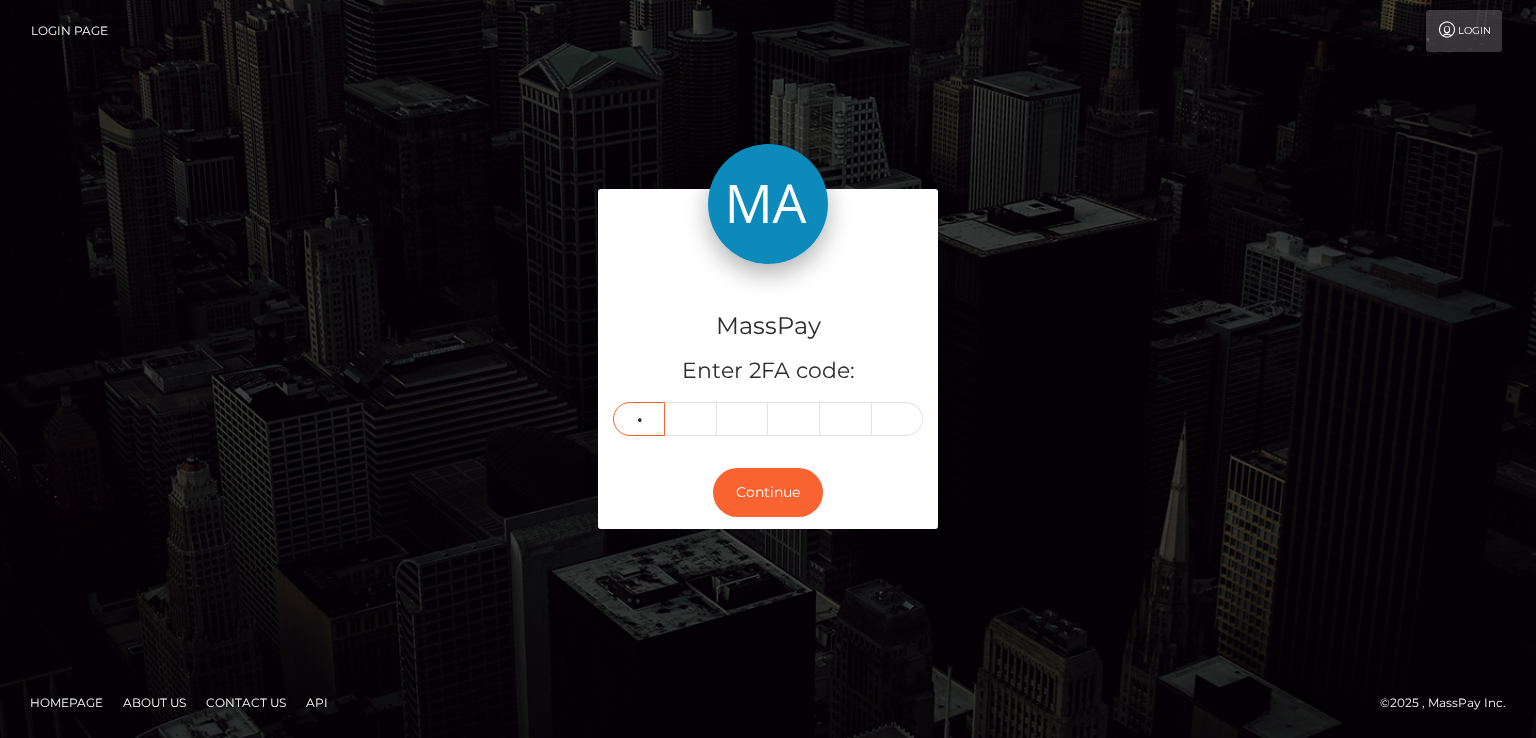 type on "5" 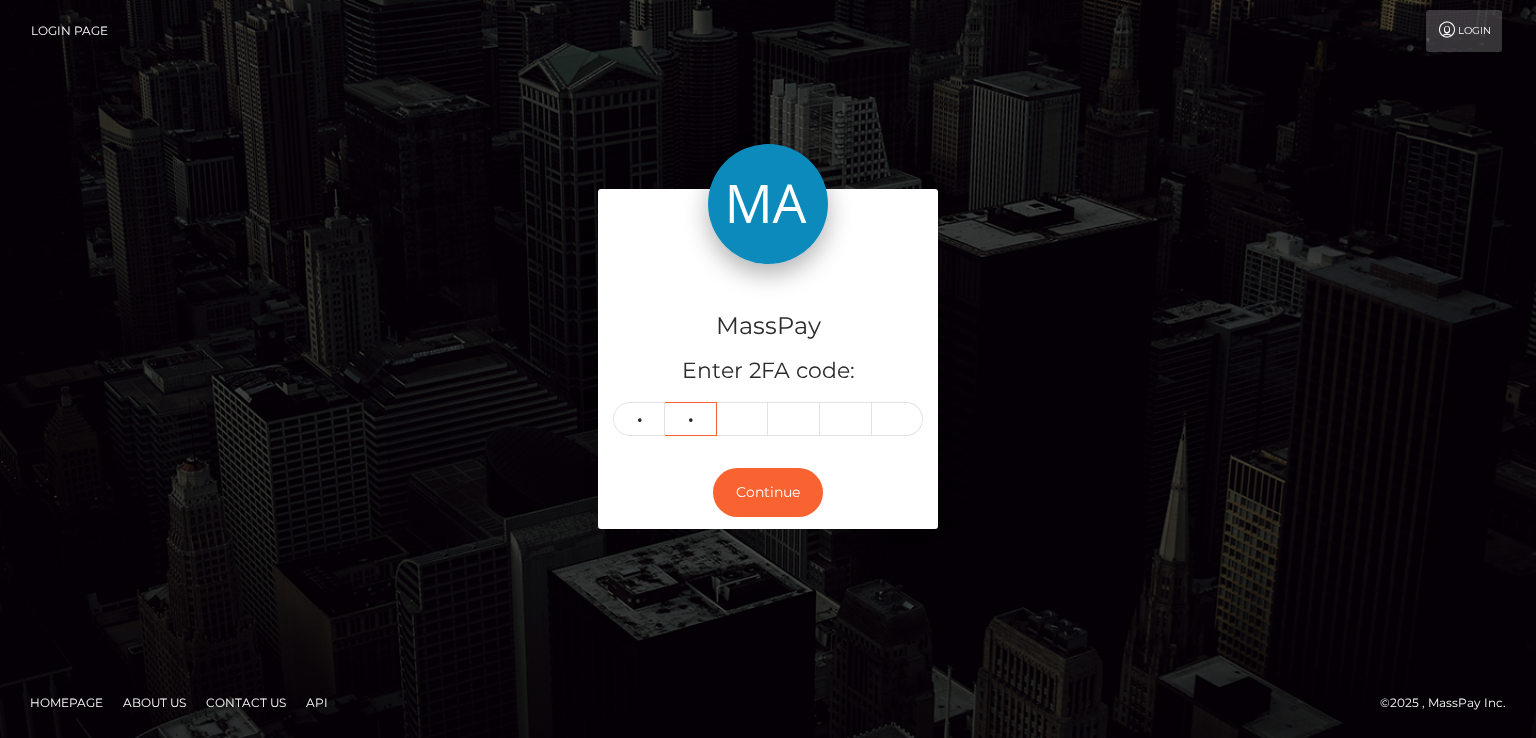 type on "5" 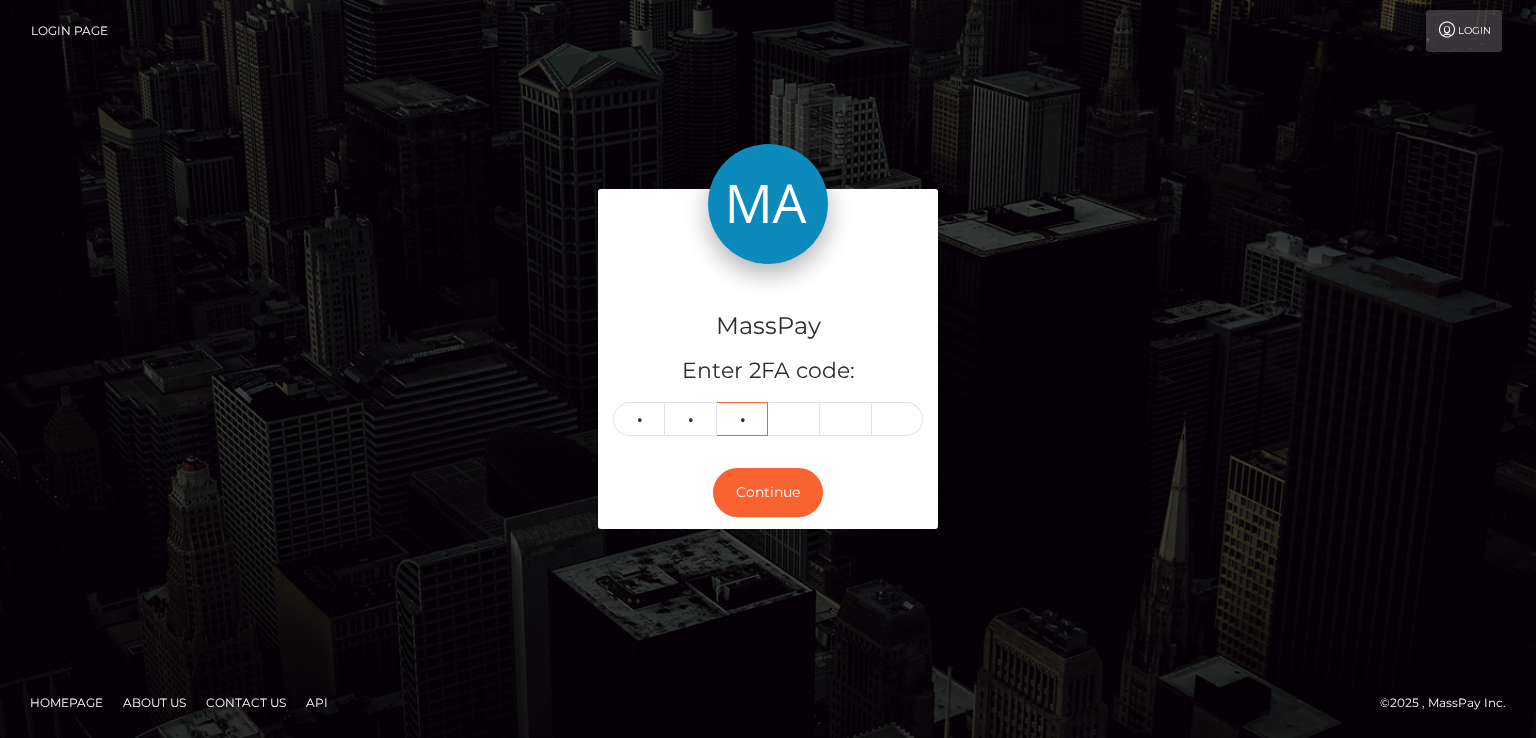 type on "0" 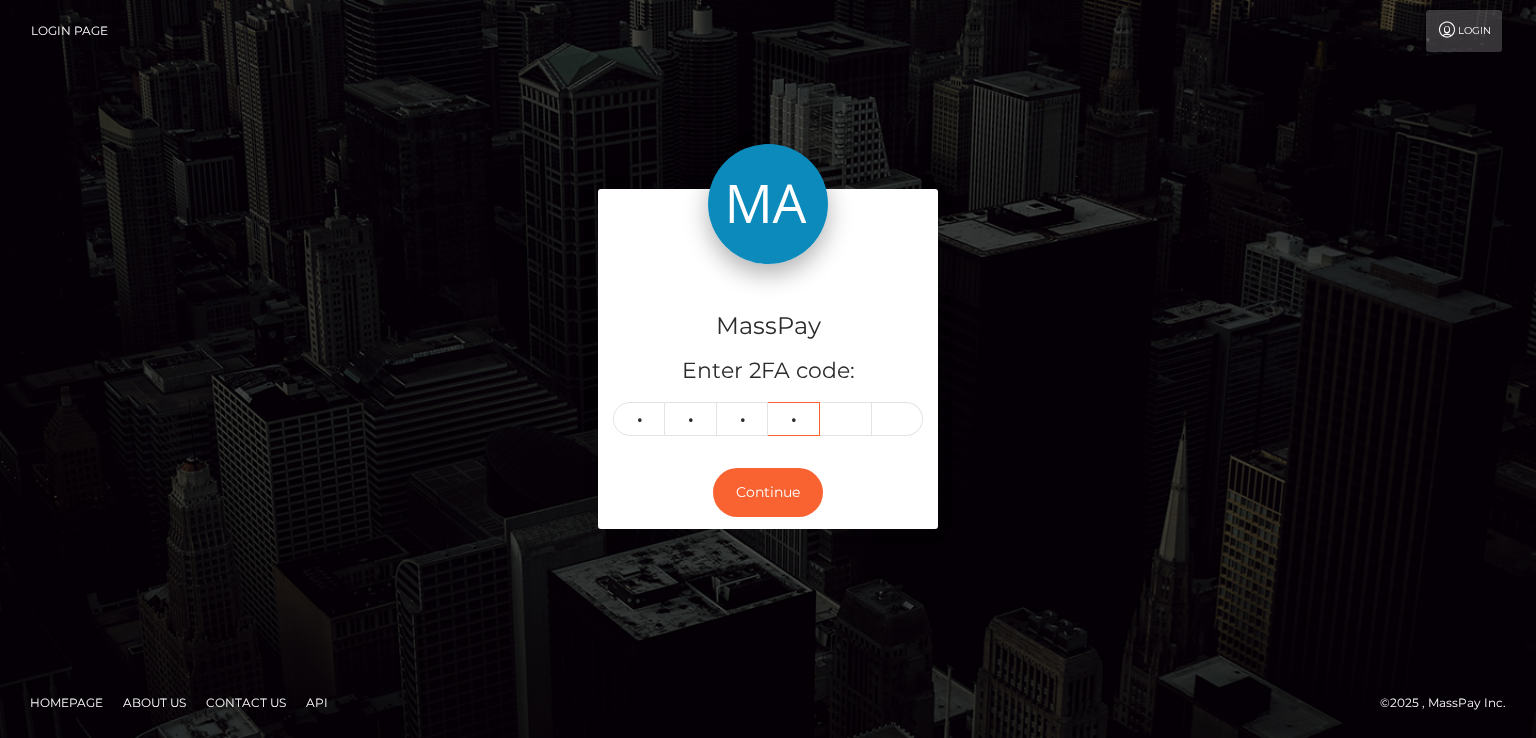 type on "2" 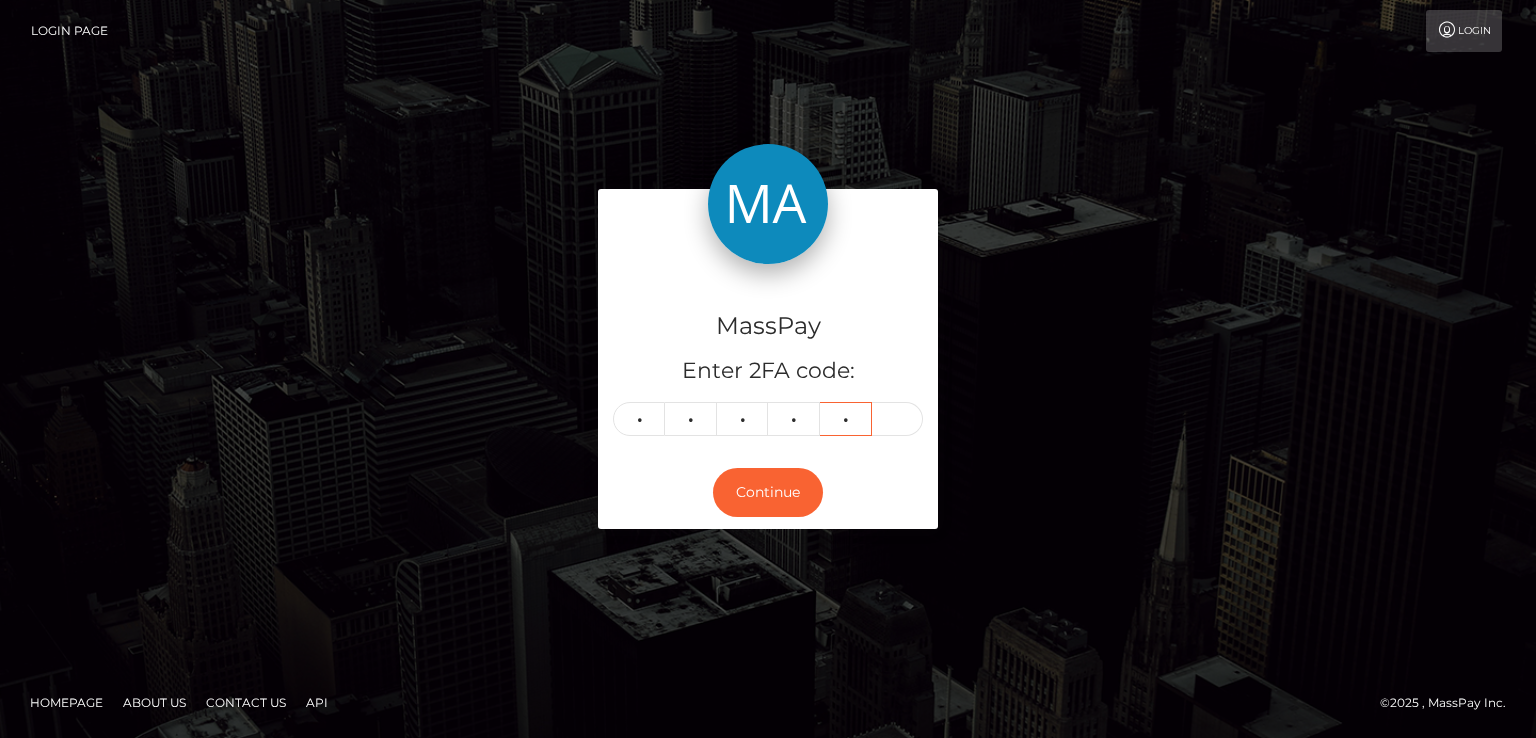 type on "8" 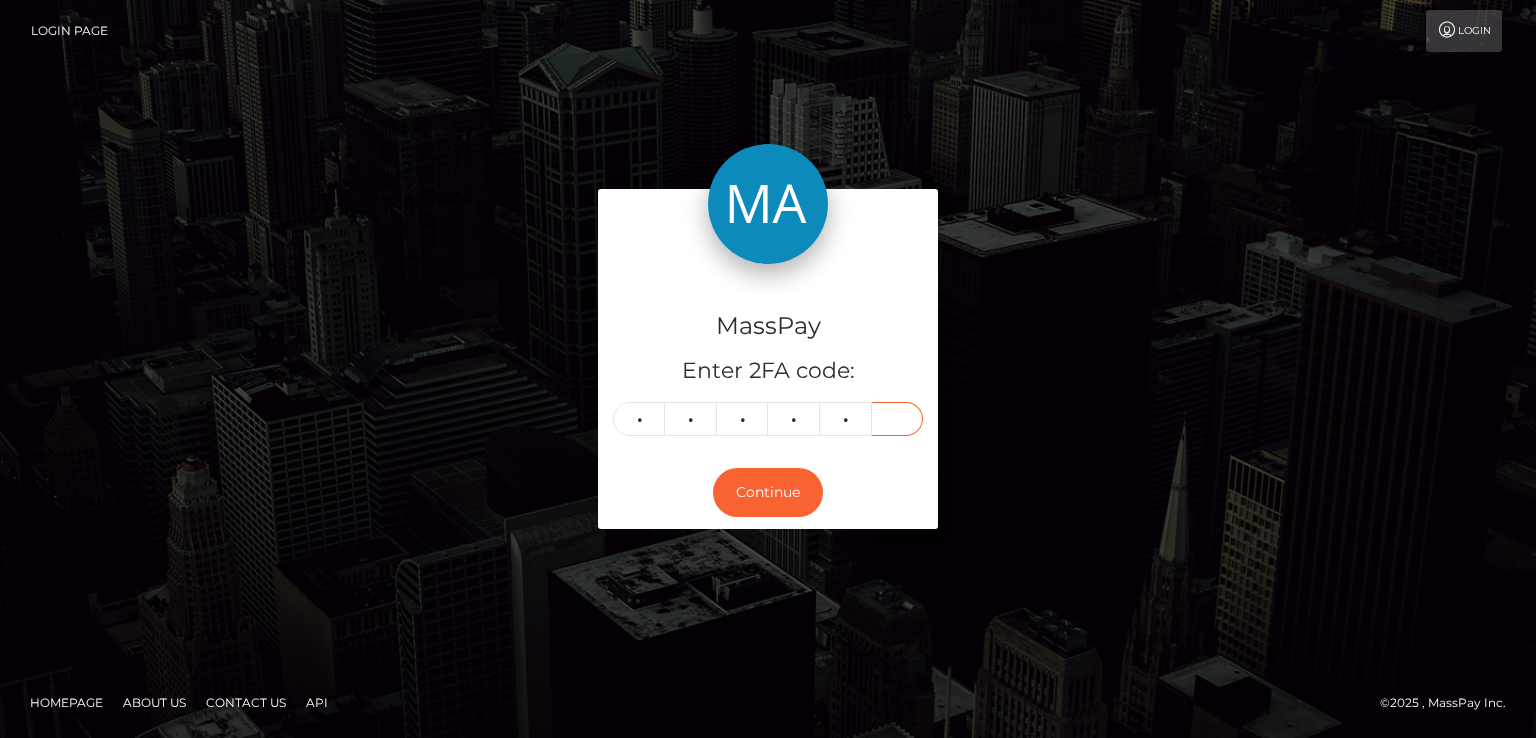 type on "5" 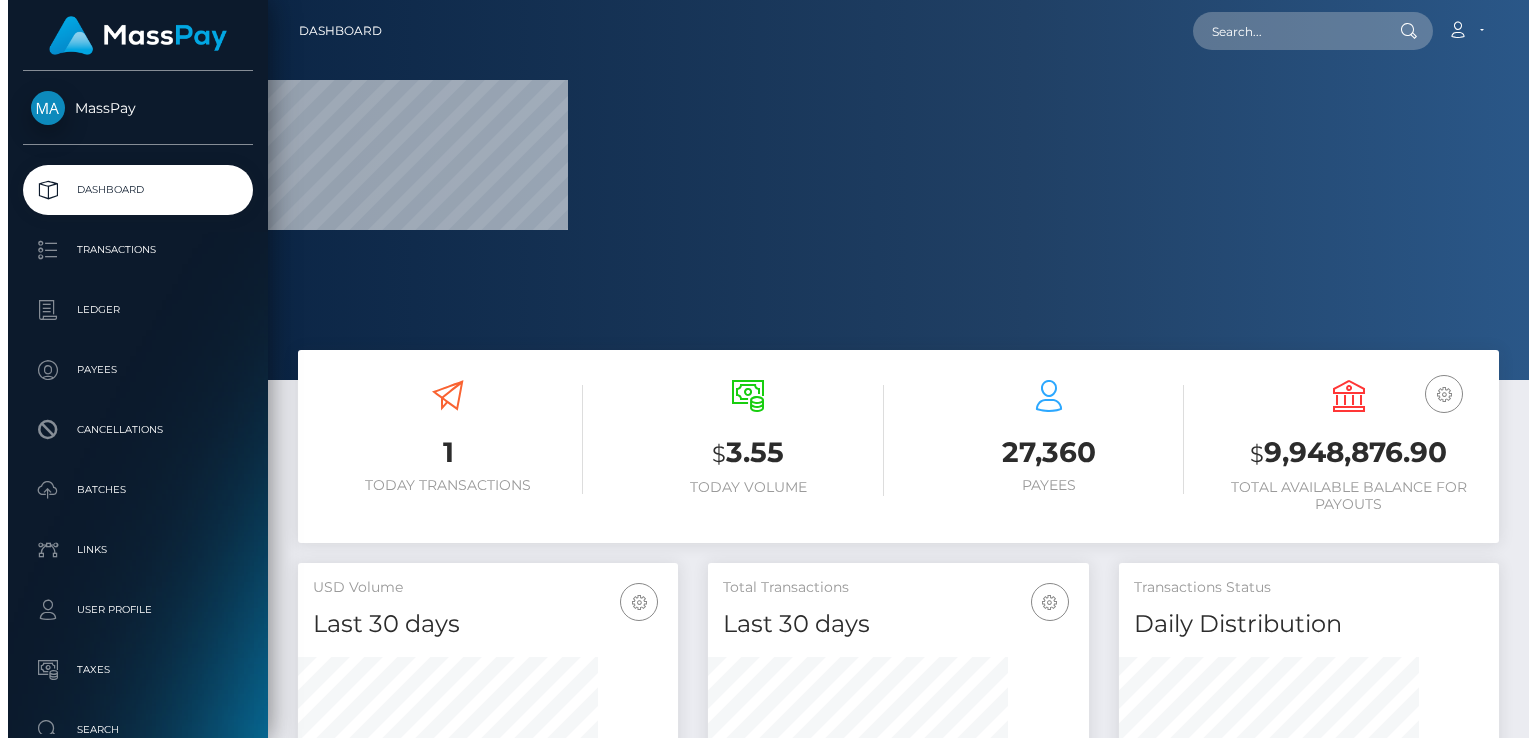 scroll, scrollTop: 0, scrollLeft: 0, axis: both 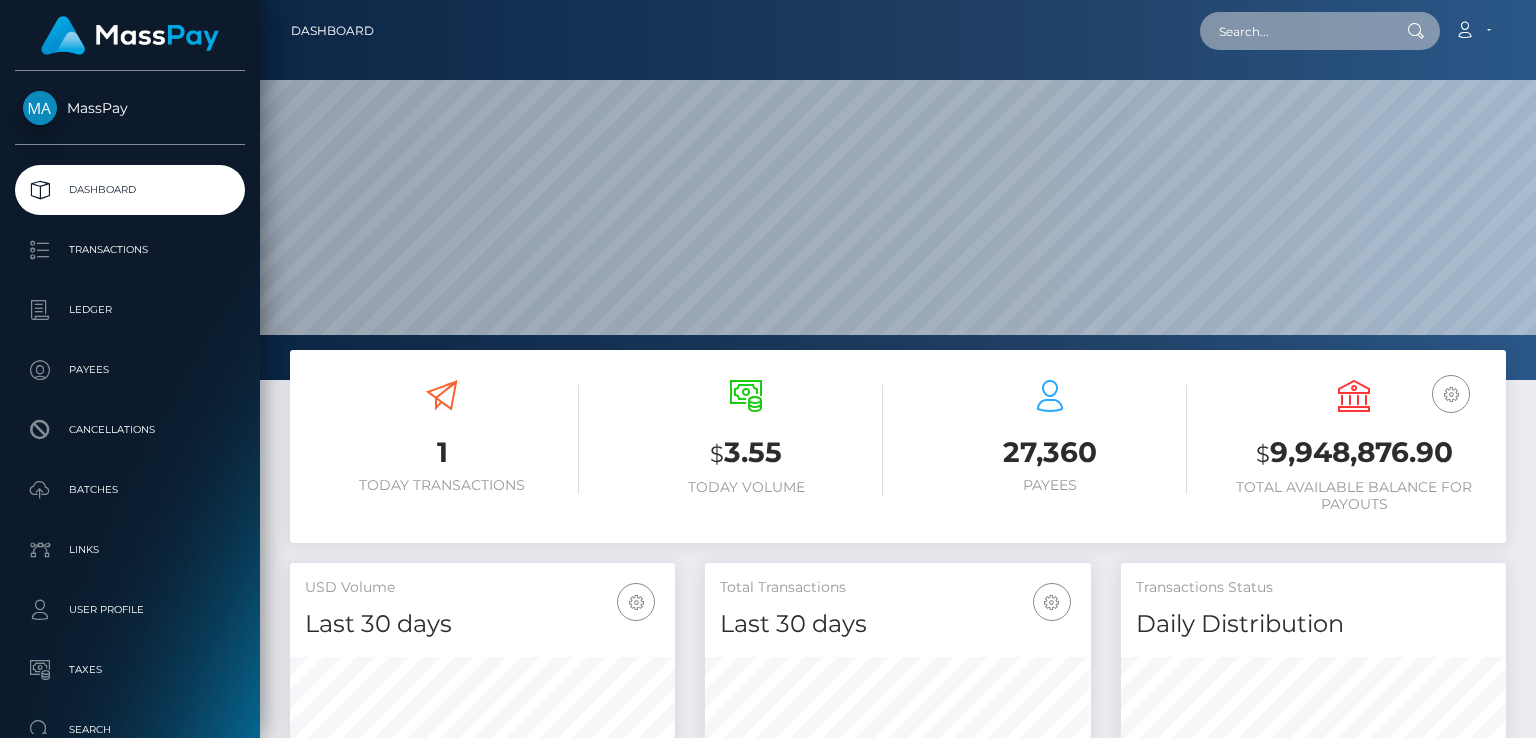 paste on "MSP438a78f3e3d2d42" 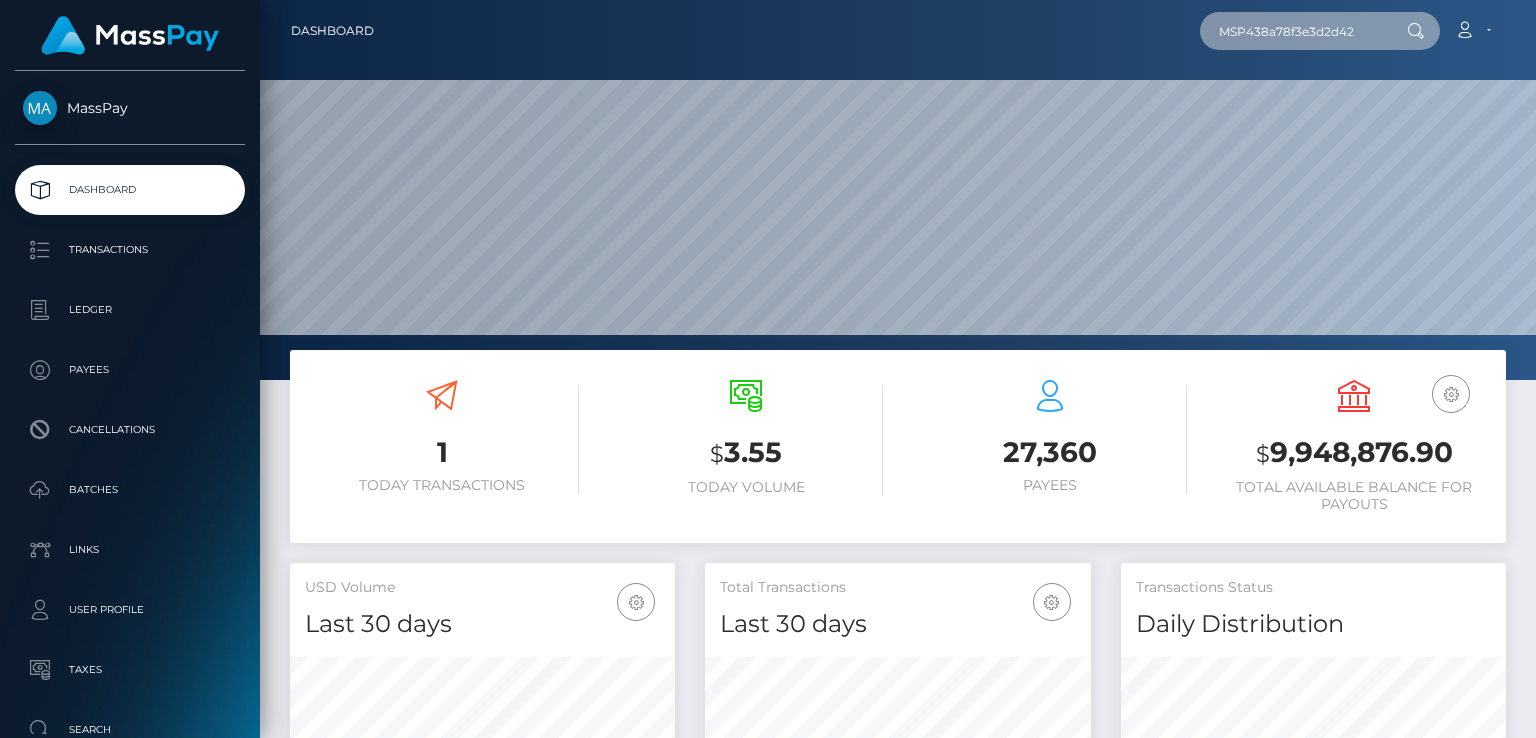 type on "MSP438a78f3e3d2d42" 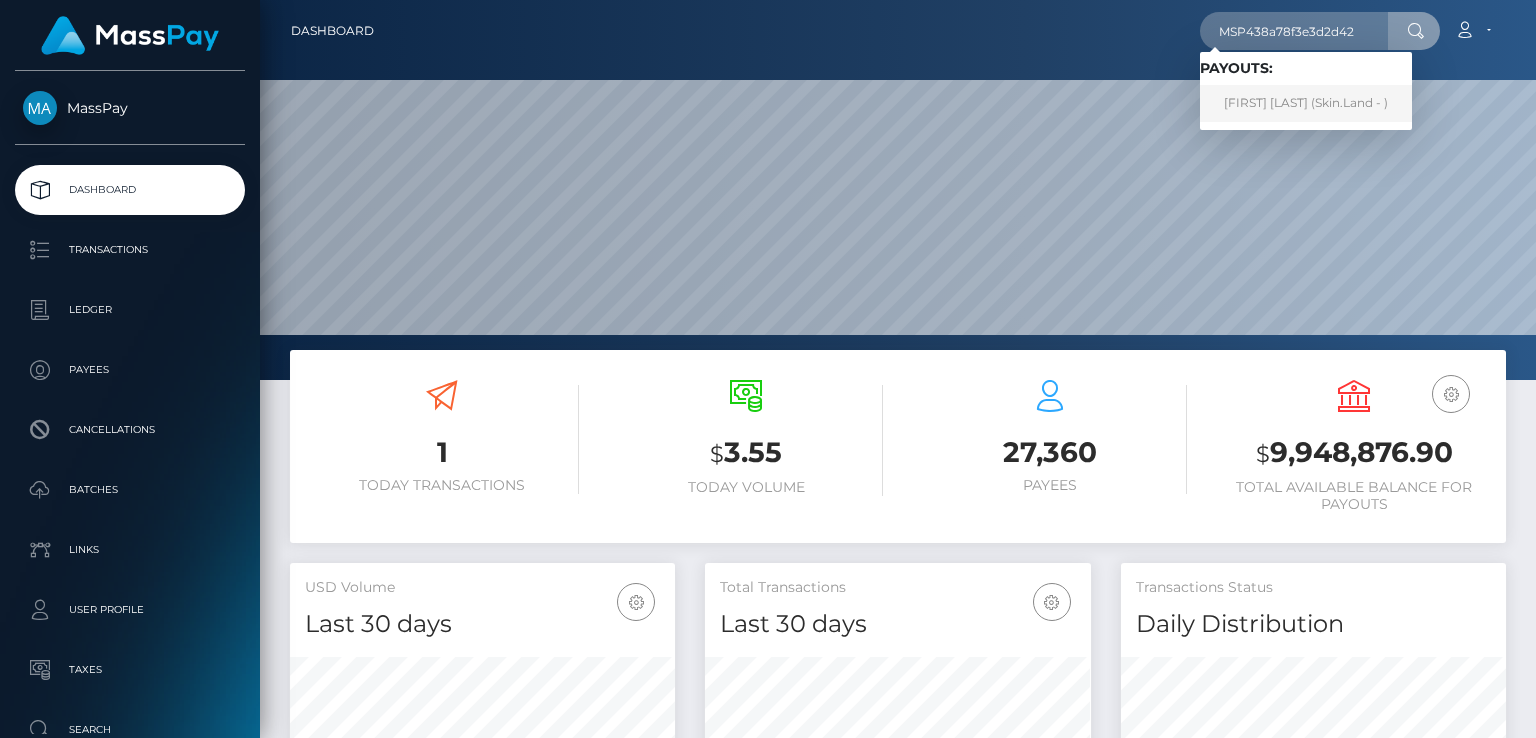 click on "[FIRST]  [LAST] (Skin.Land - )" at bounding box center (1306, 103) 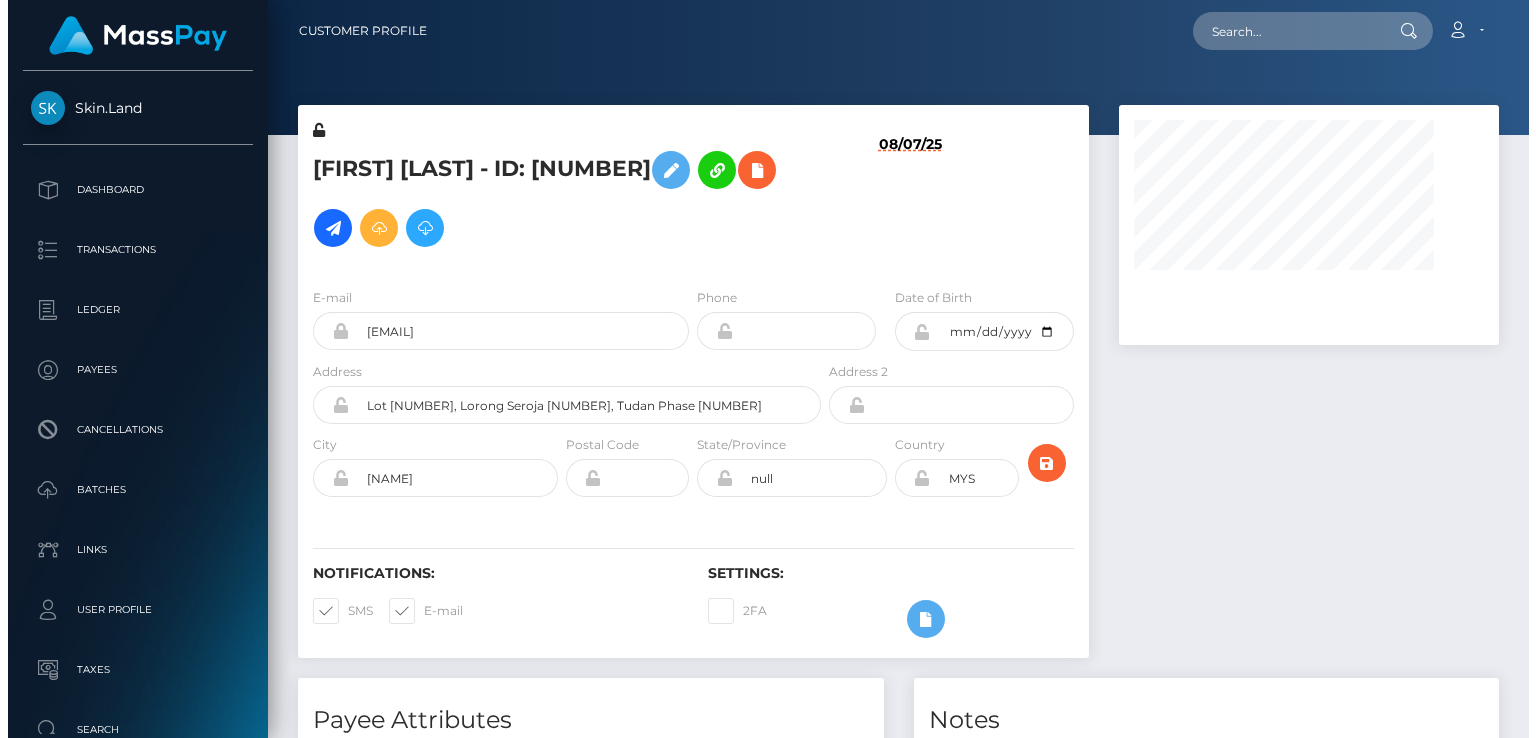 scroll, scrollTop: 0, scrollLeft: 0, axis: both 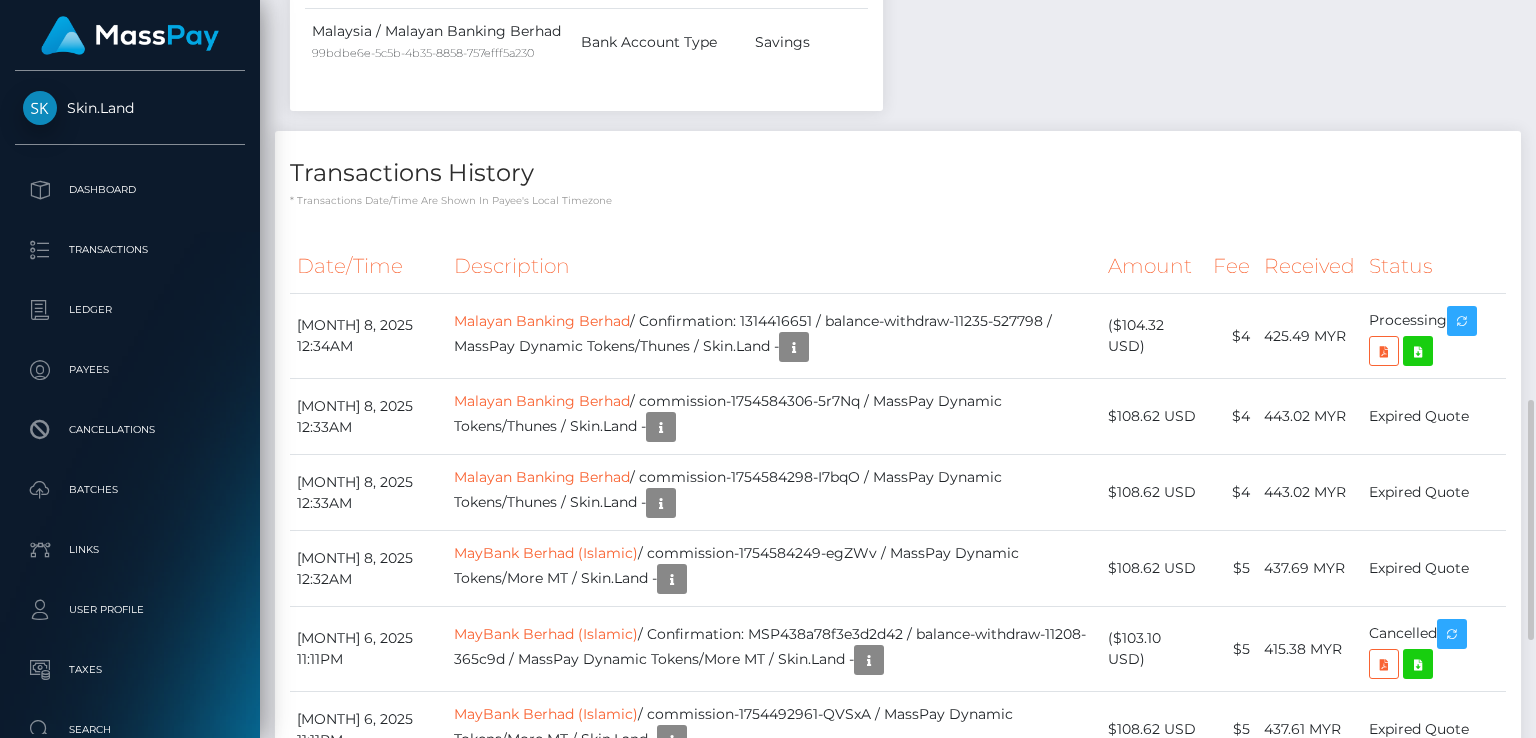 click on "Transactions History" at bounding box center (898, 173) 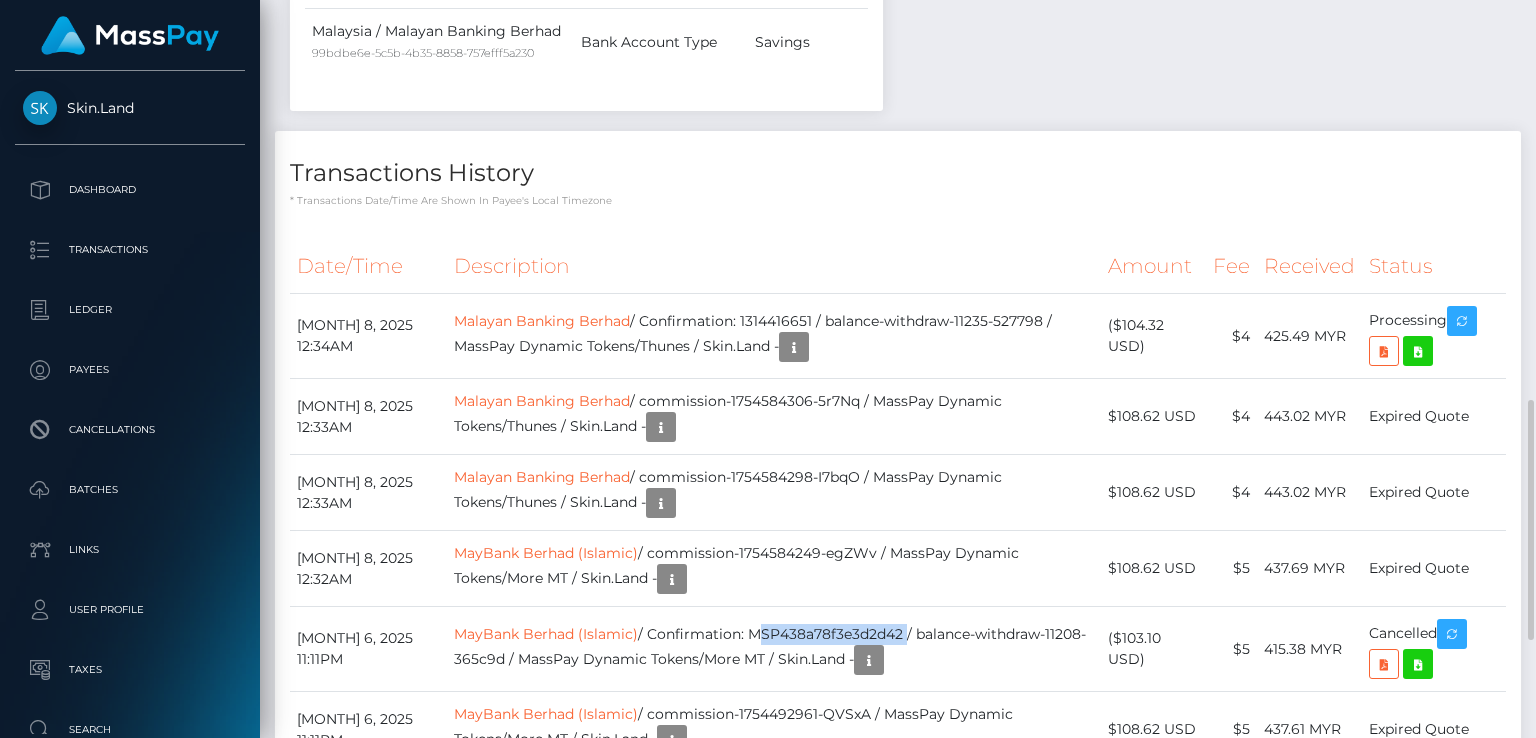 scroll, scrollTop: 0, scrollLeft: 0, axis: both 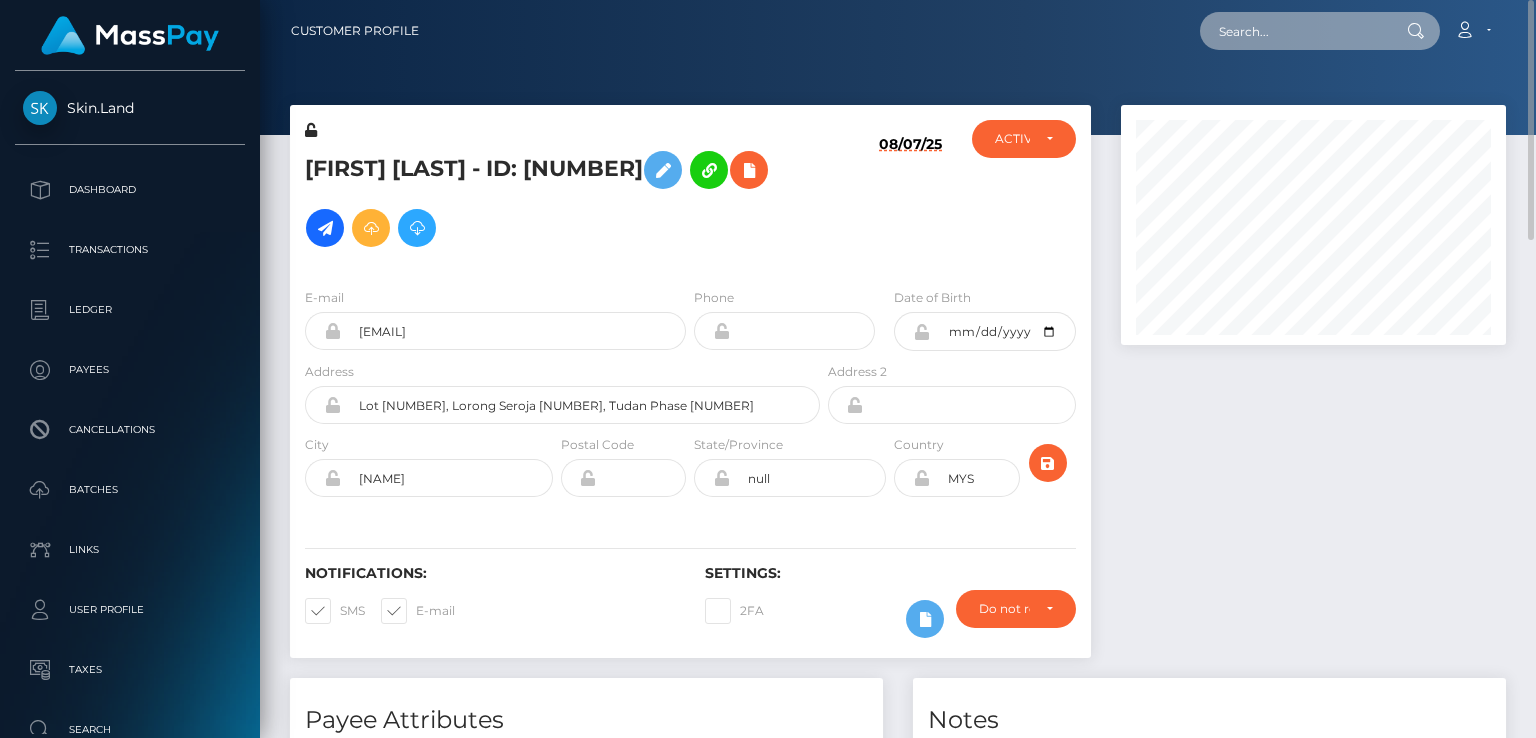 paste on "MSP024501902e61254" 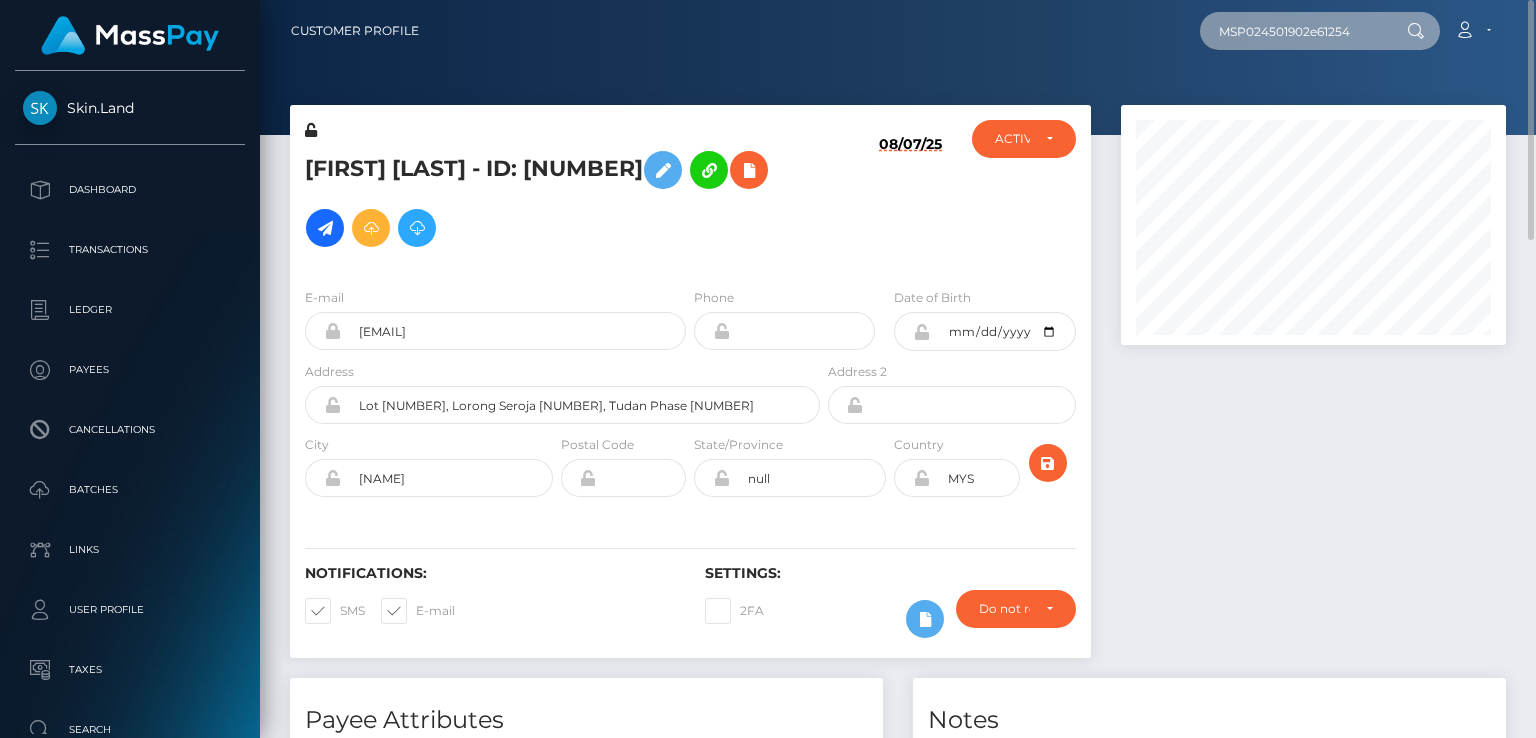 type on "MSP024501902e61254" 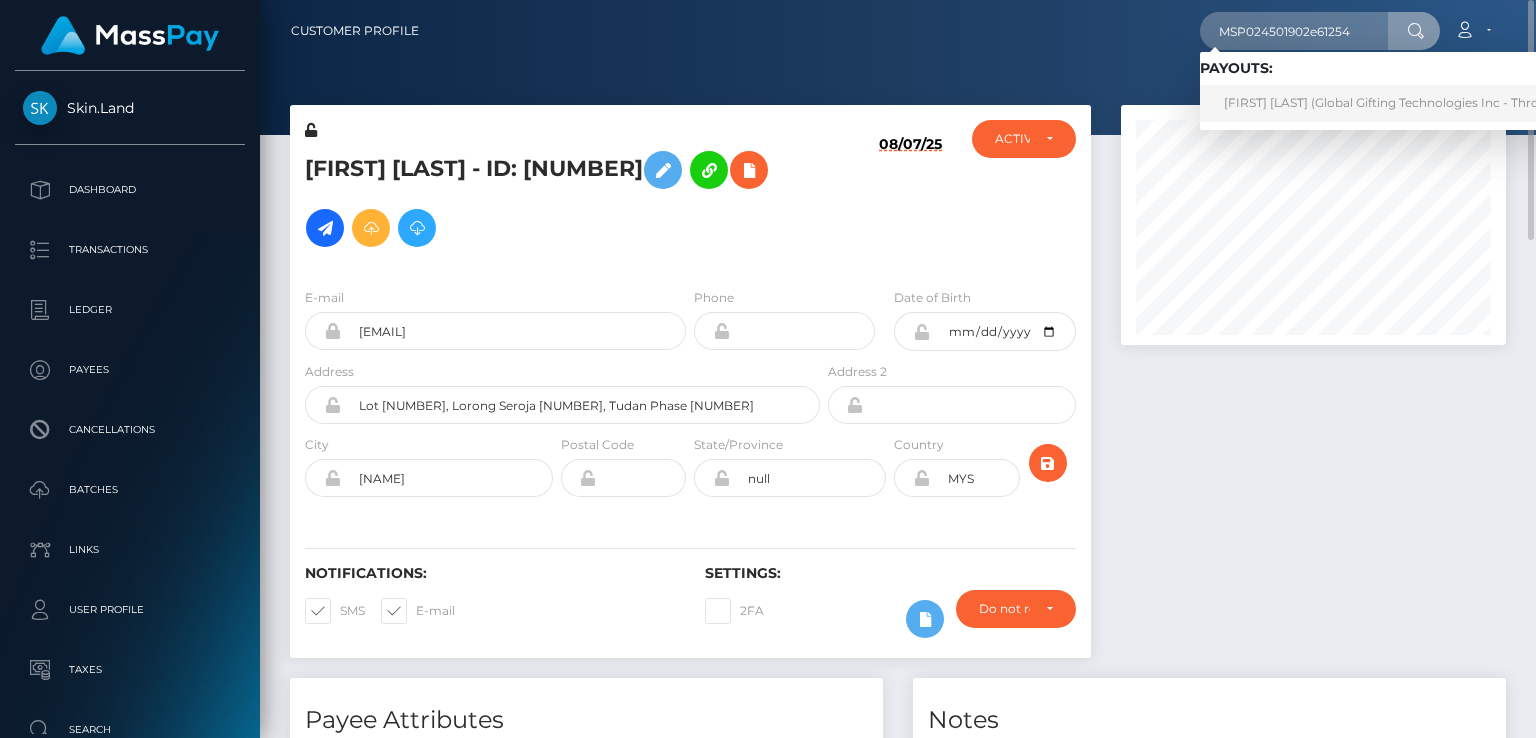 click on "JONATHAN MERCADO UY (Global Gifting Technologies Inc - Throne)" at bounding box center [1391, 103] 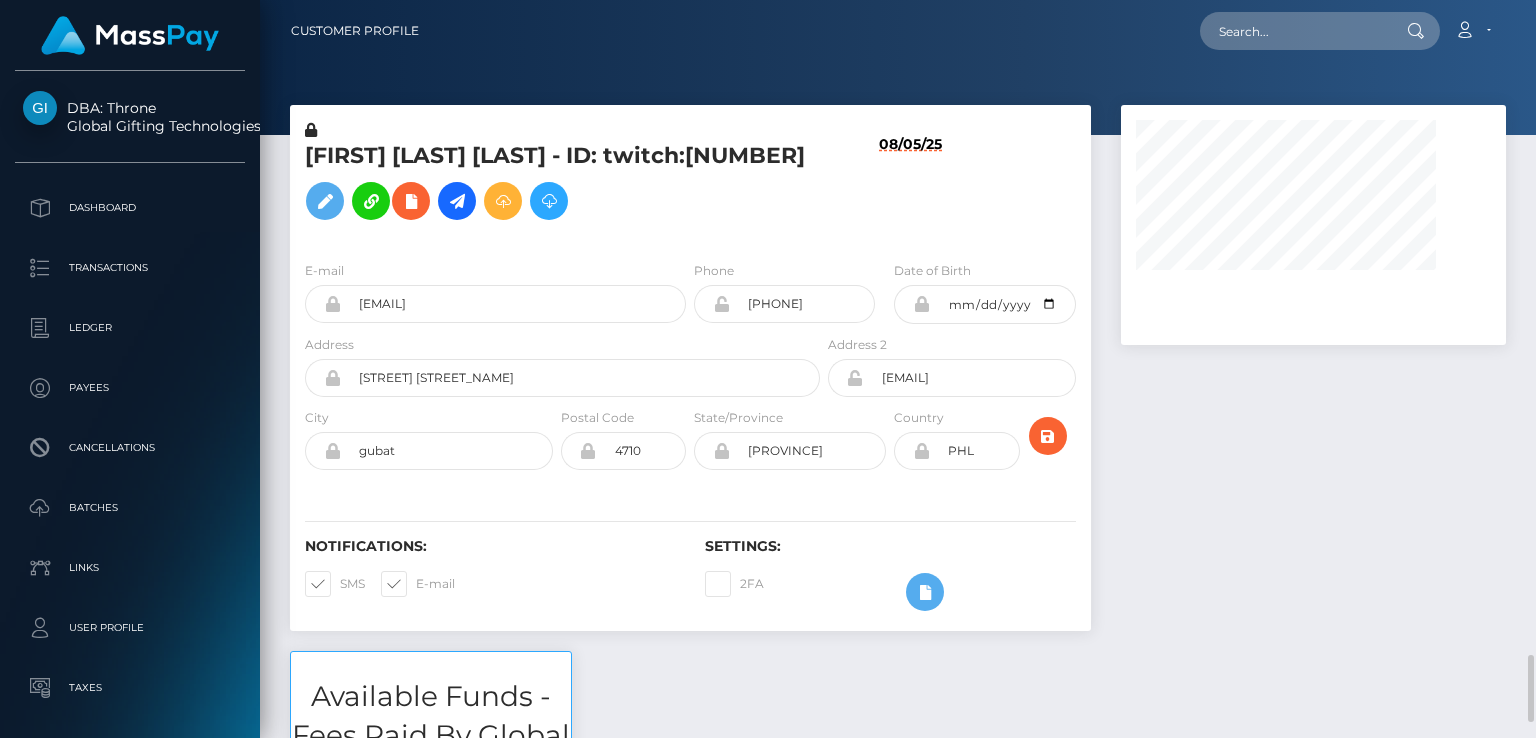scroll, scrollTop: 0, scrollLeft: 0, axis: both 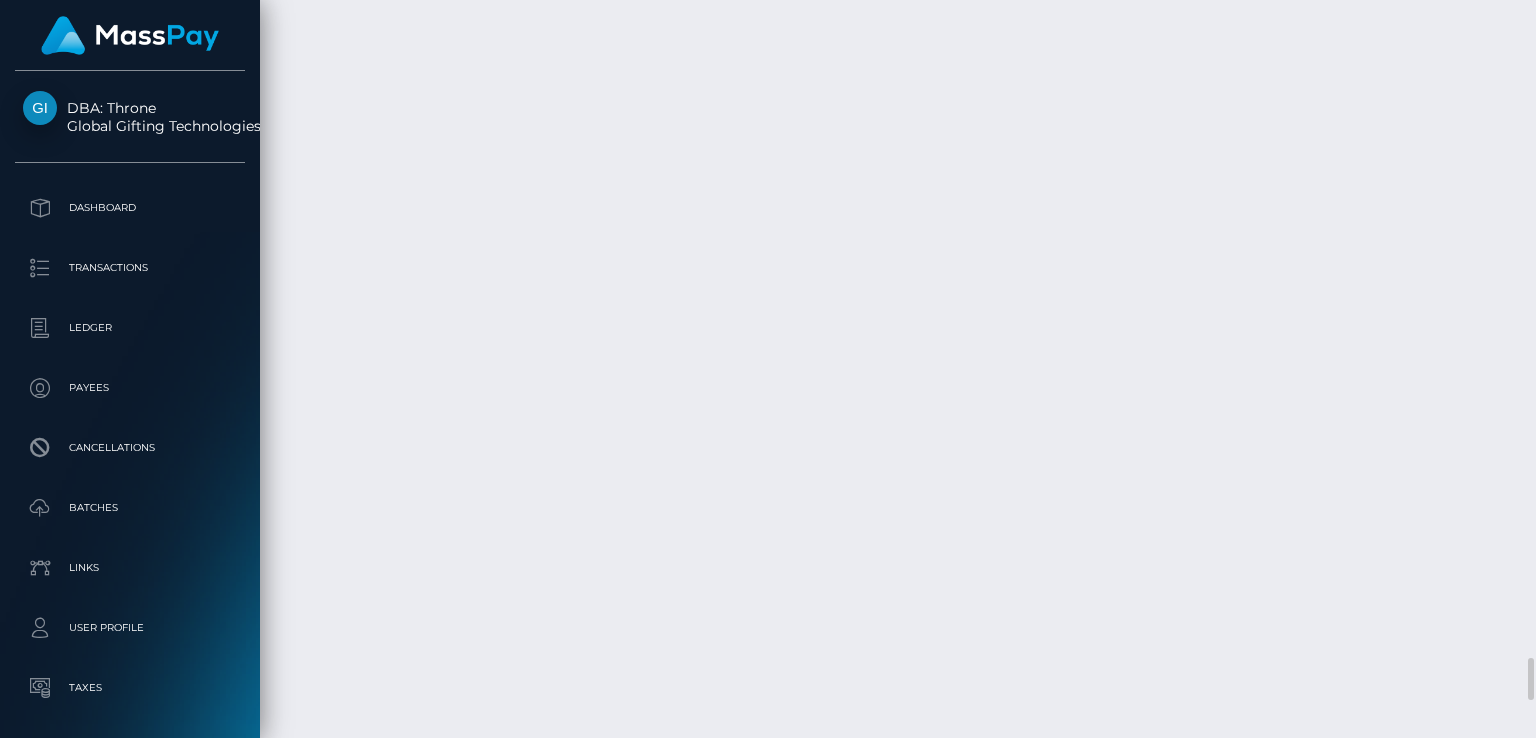 click on "Transactions History
* Transactions date/time are shown in payee's local timezone
Date/Time
Description
Amount
Fee
Received
Status
PayMaya" at bounding box center (898, -5651) 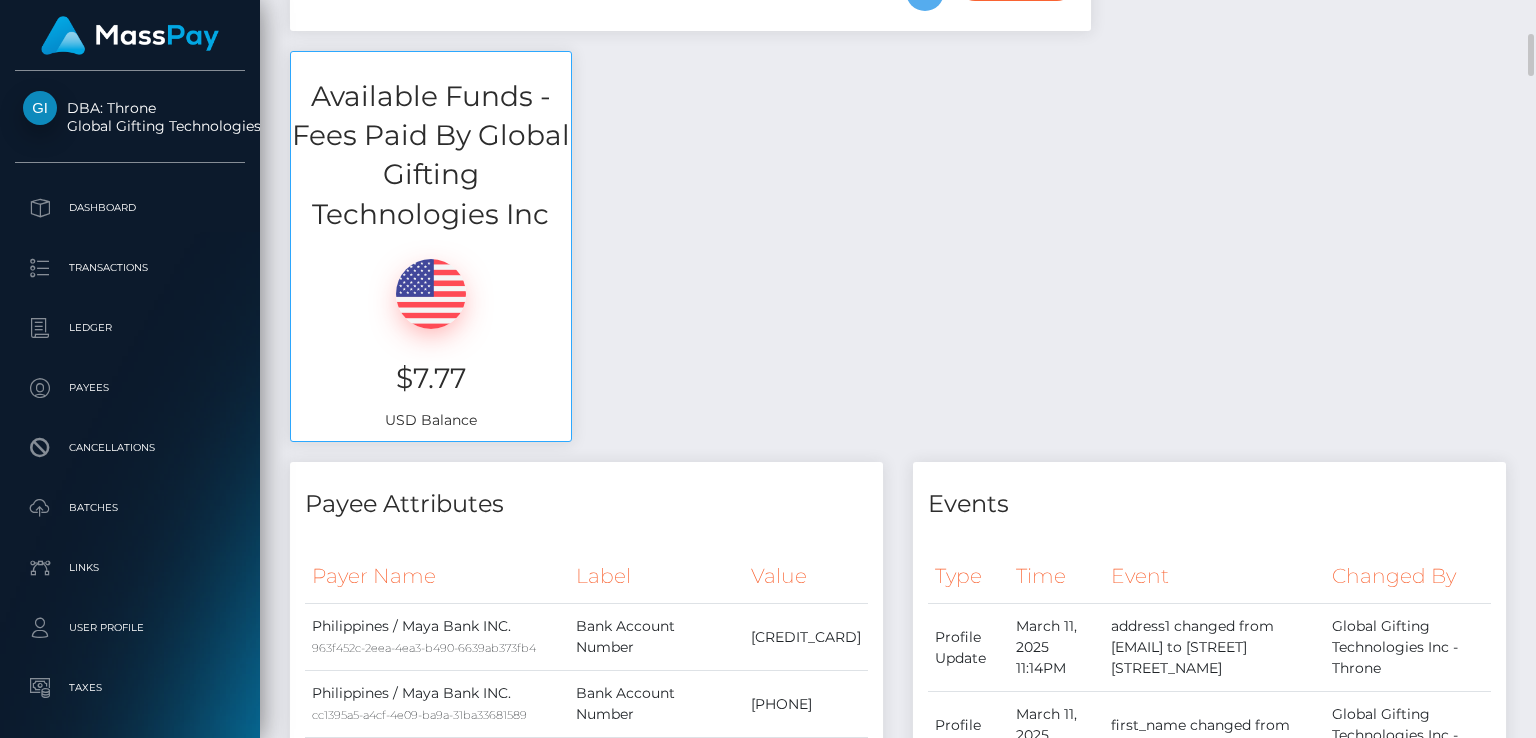 scroll, scrollTop: 0, scrollLeft: 0, axis: both 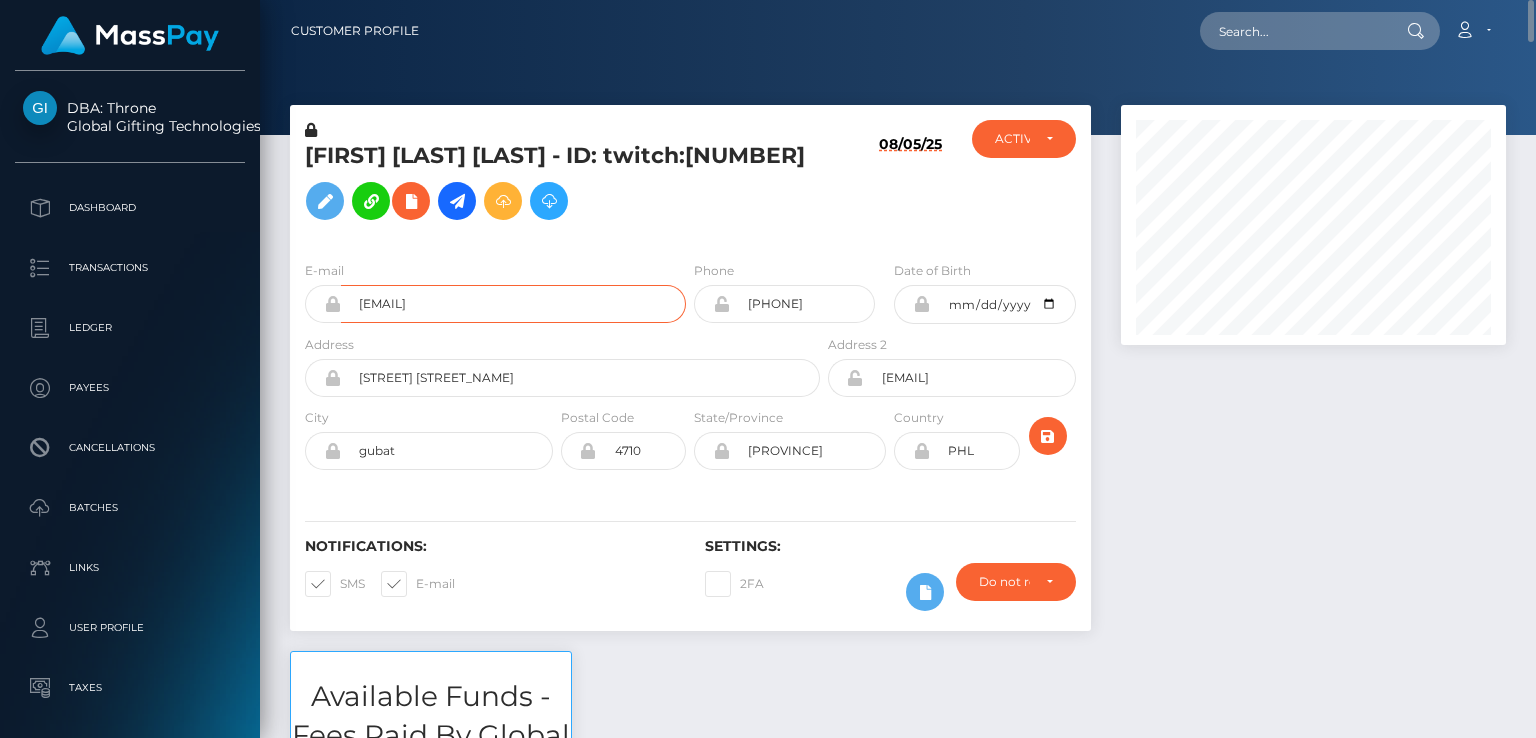 click on "jonathanuy808@gmail.com" at bounding box center (513, 304) 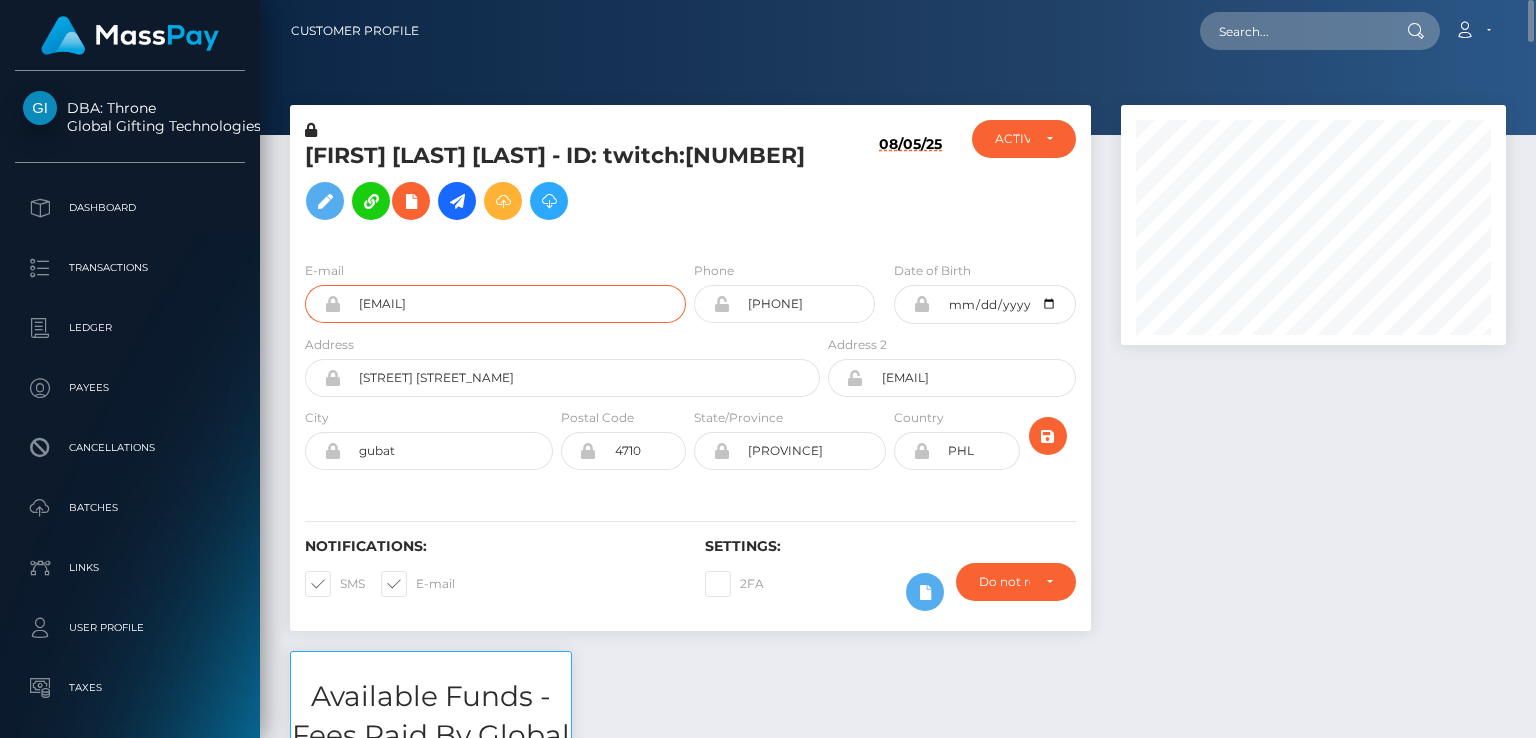click on "jonathanuy808@gmail.com" at bounding box center (513, 304) 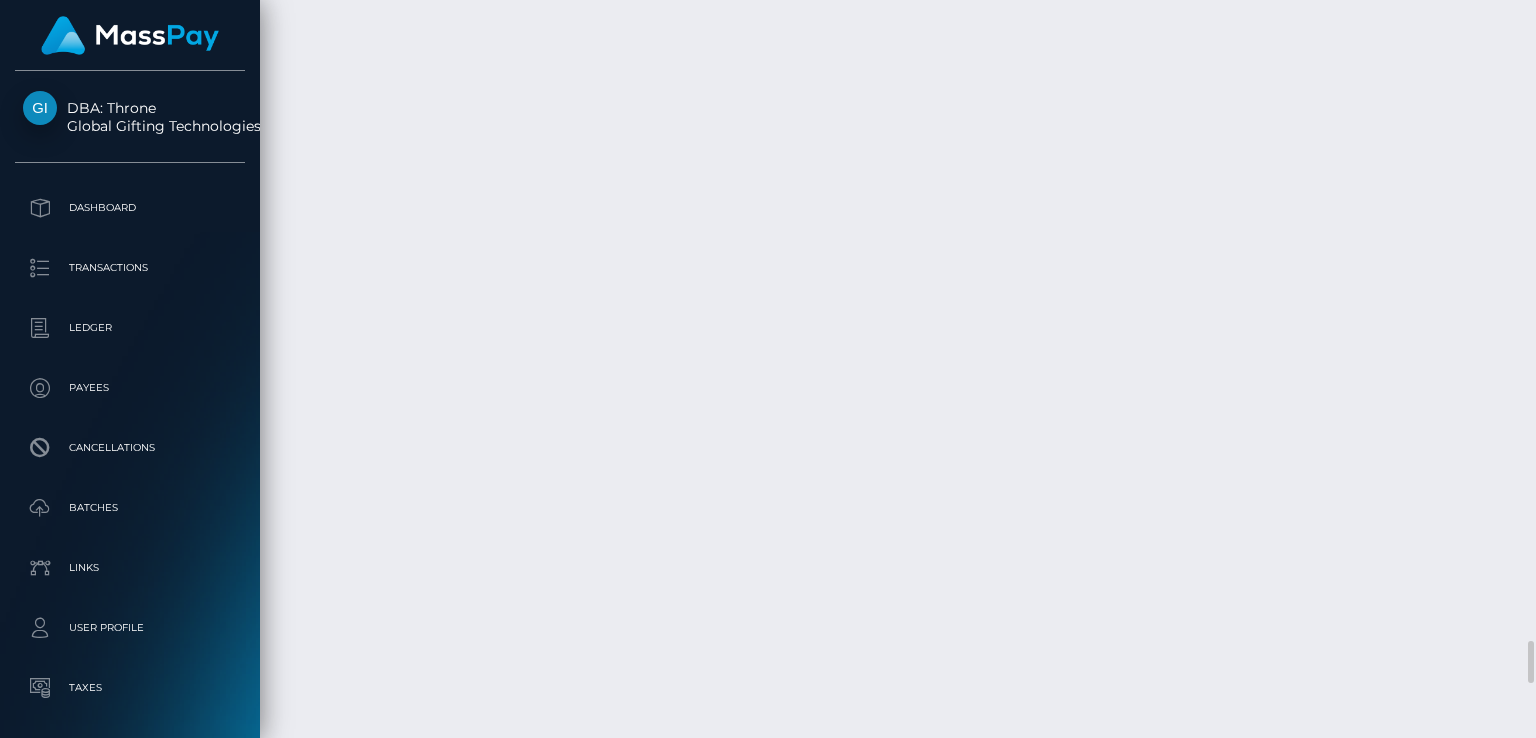 scroll, scrollTop: 11400, scrollLeft: 0, axis: vertical 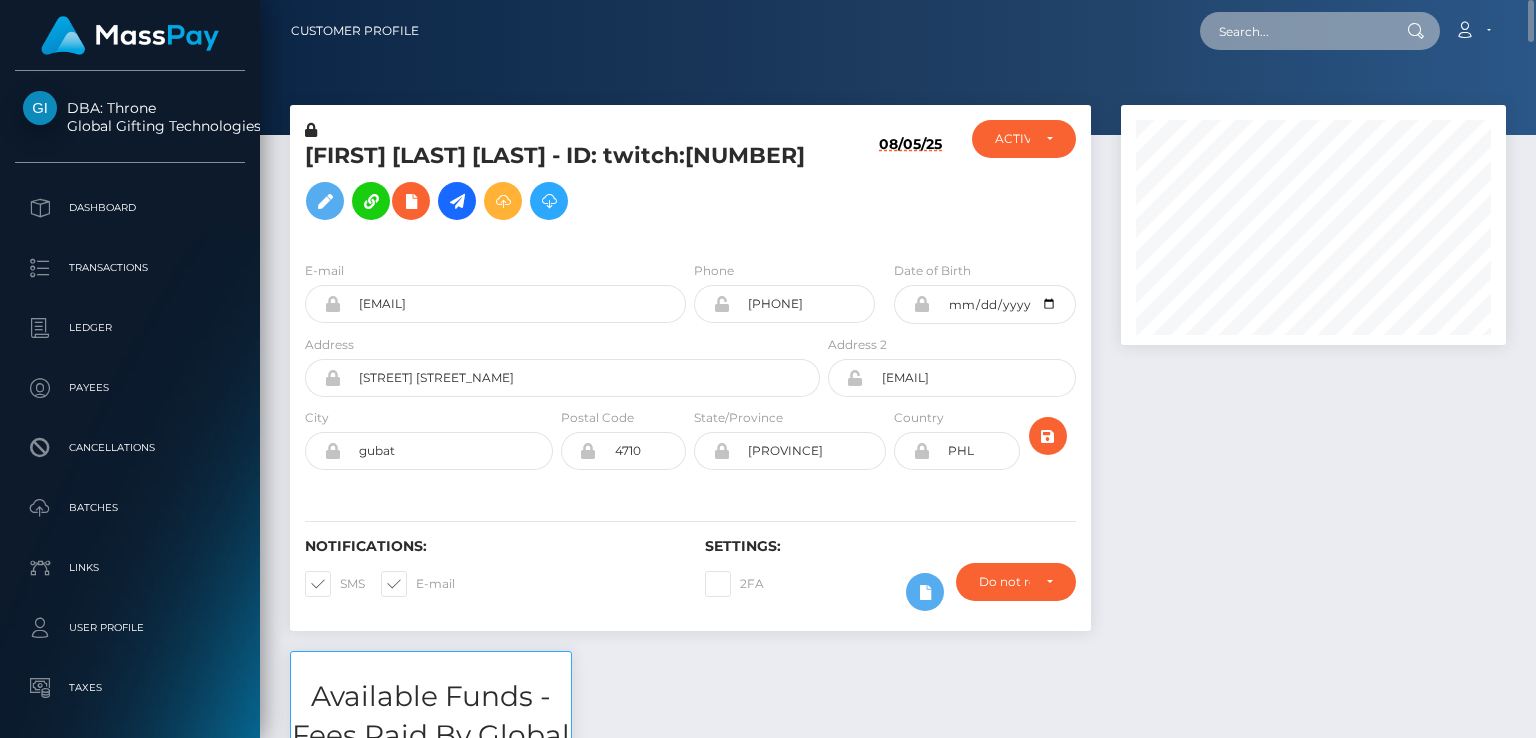 paste on "MSP6d2f2b9facc8c39" 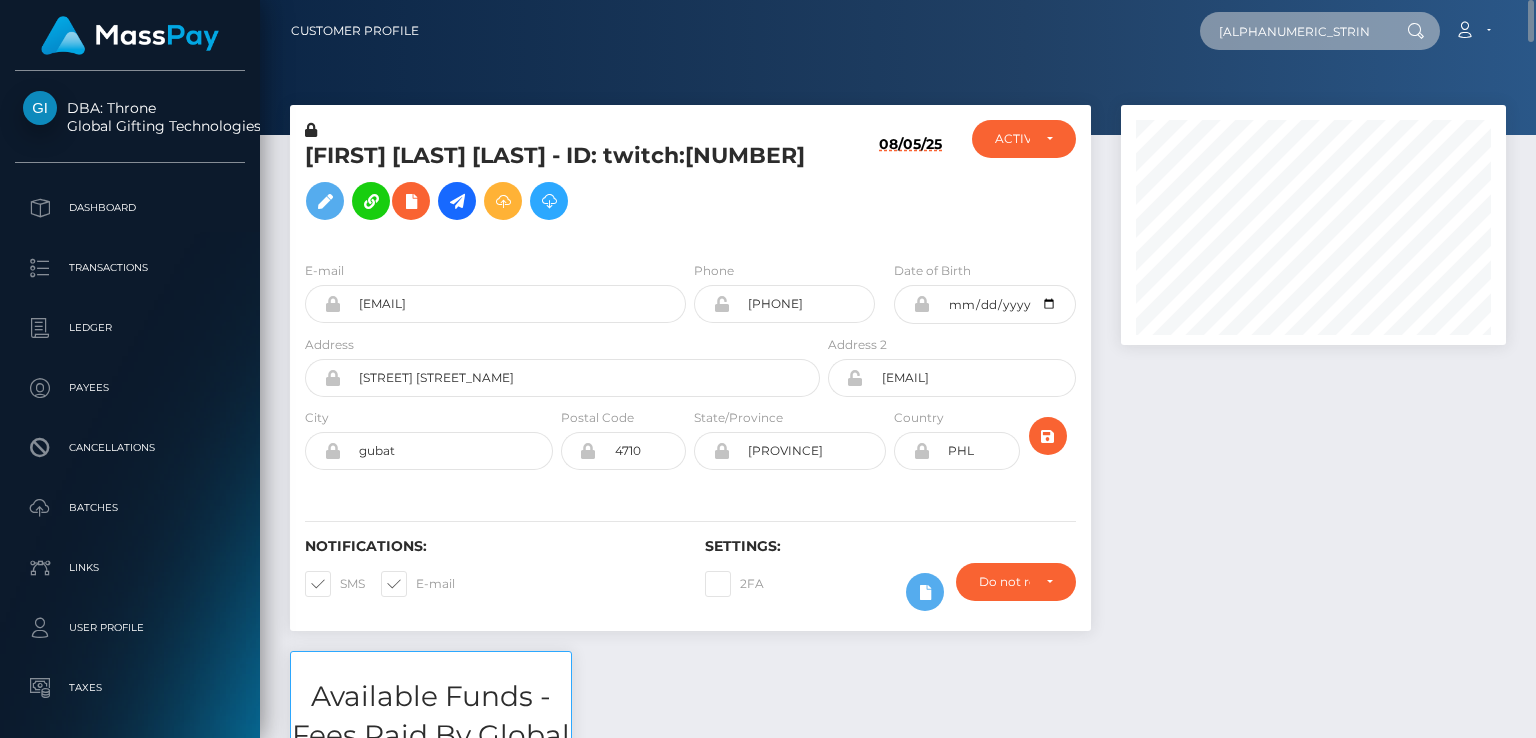 type on "MSP6d2f2b9facc8c39" 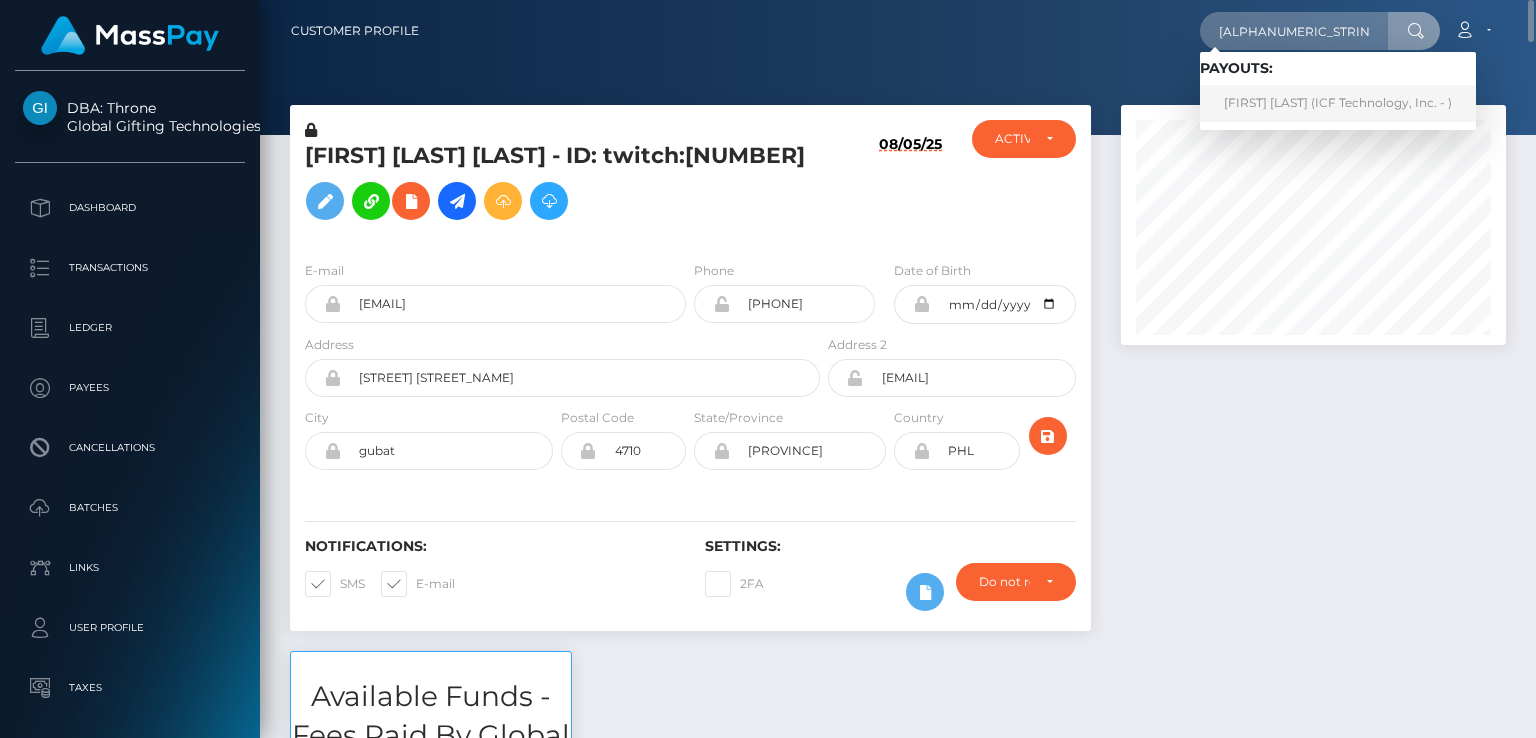 click on "martha lucia  jaramillo (ICF Technology, Inc. - )" at bounding box center [1338, 103] 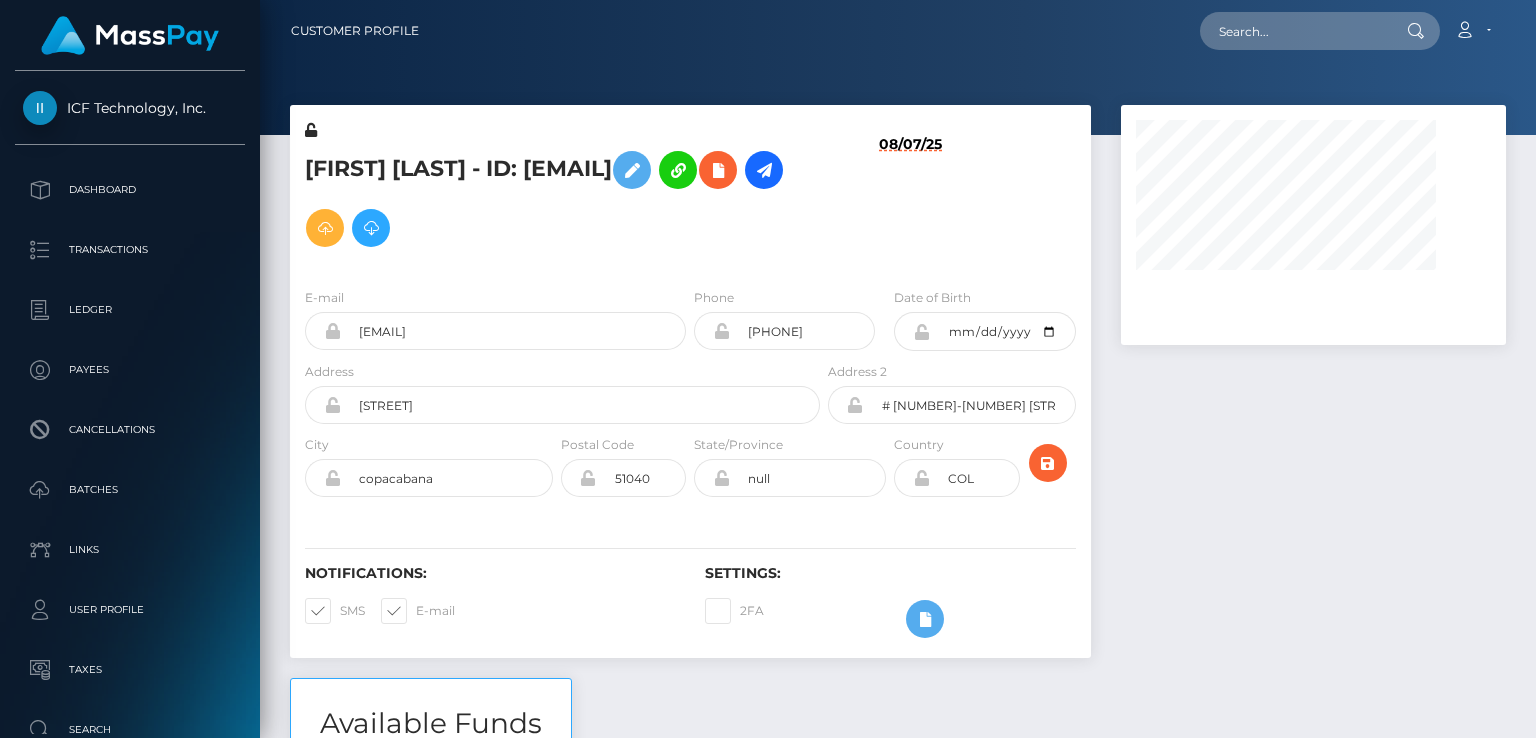 scroll, scrollTop: 0, scrollLeft: 0, axis: both 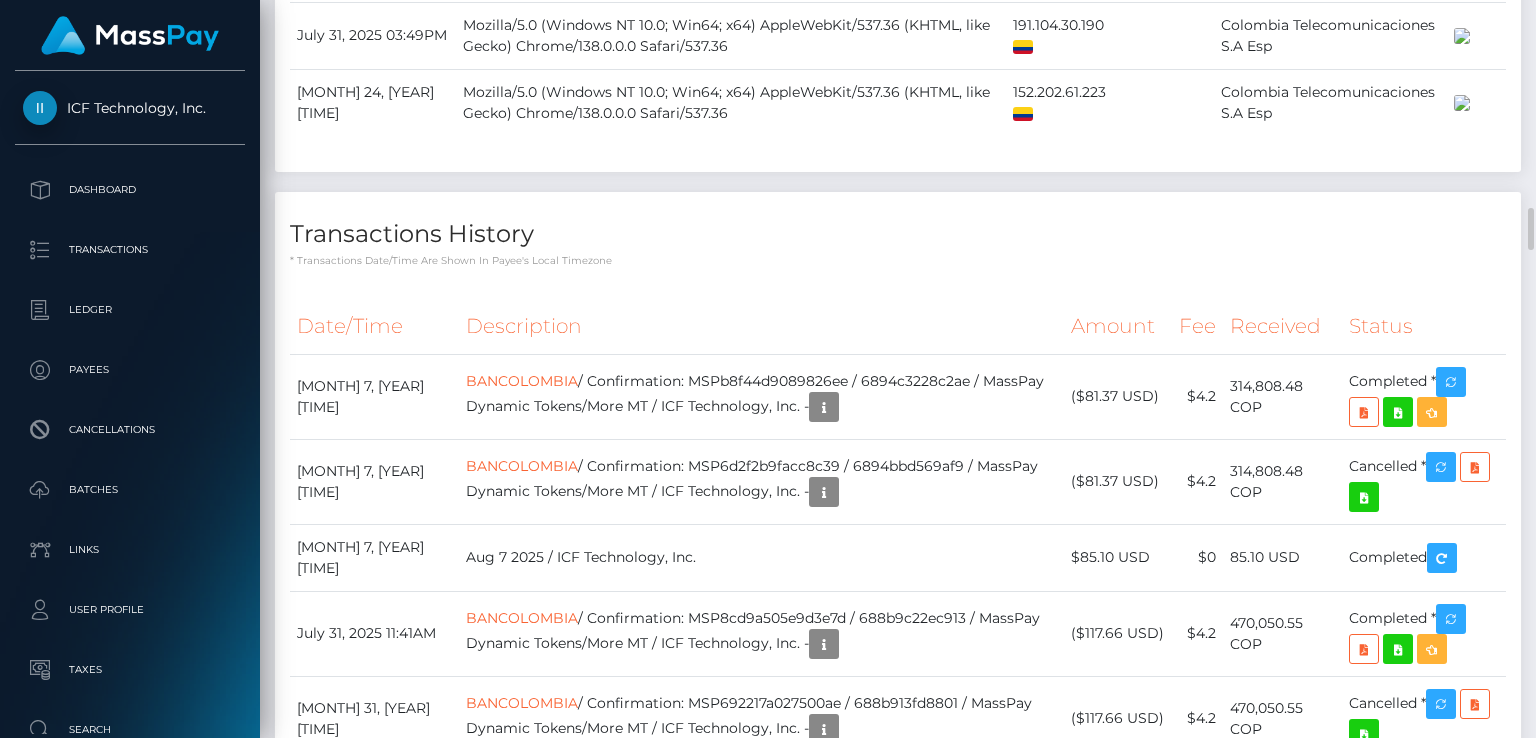 click on "* Transactions date/time are shown in payee's local timezone" at bounding box center [898, 260] 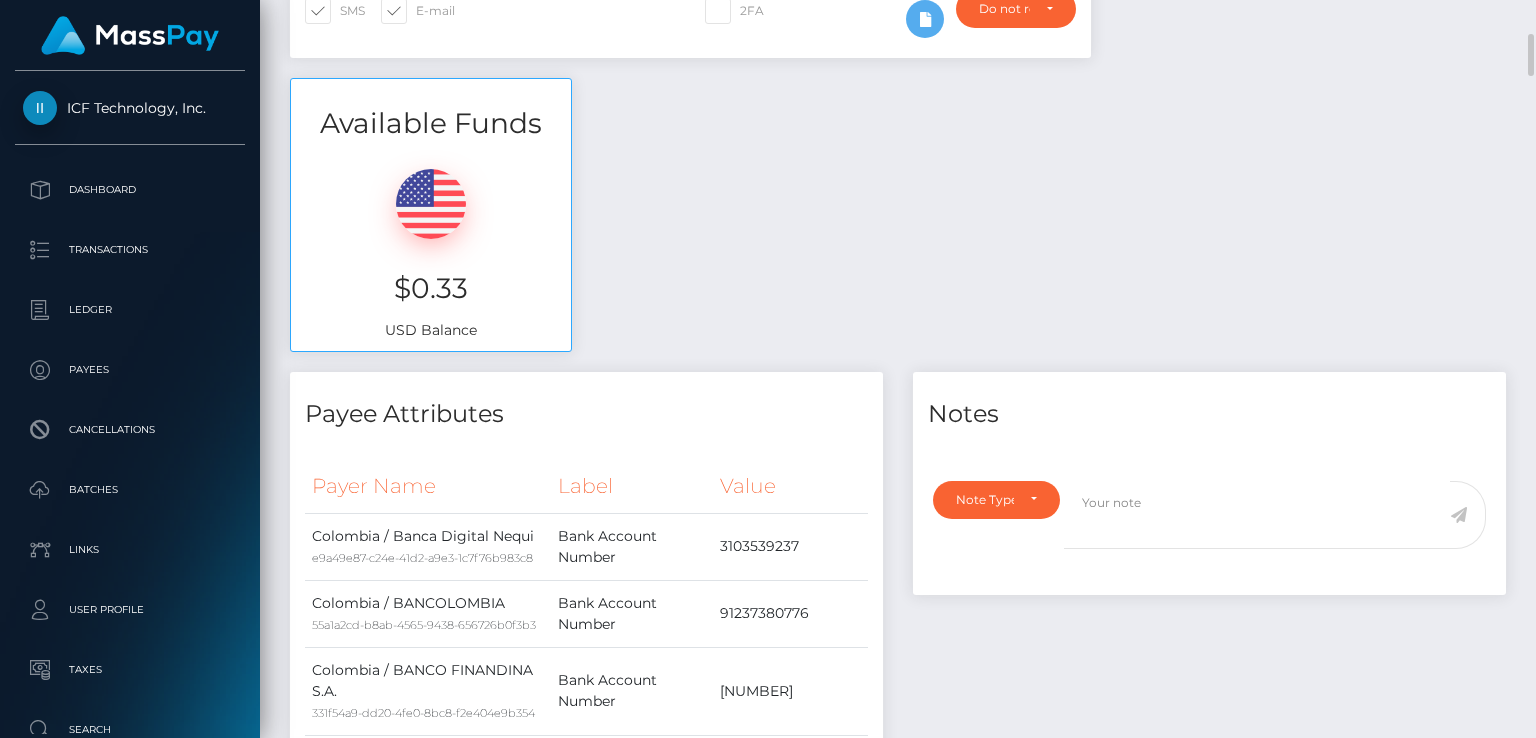 scroll, scrollTop: 0, scrollLeft: 0, axis: both 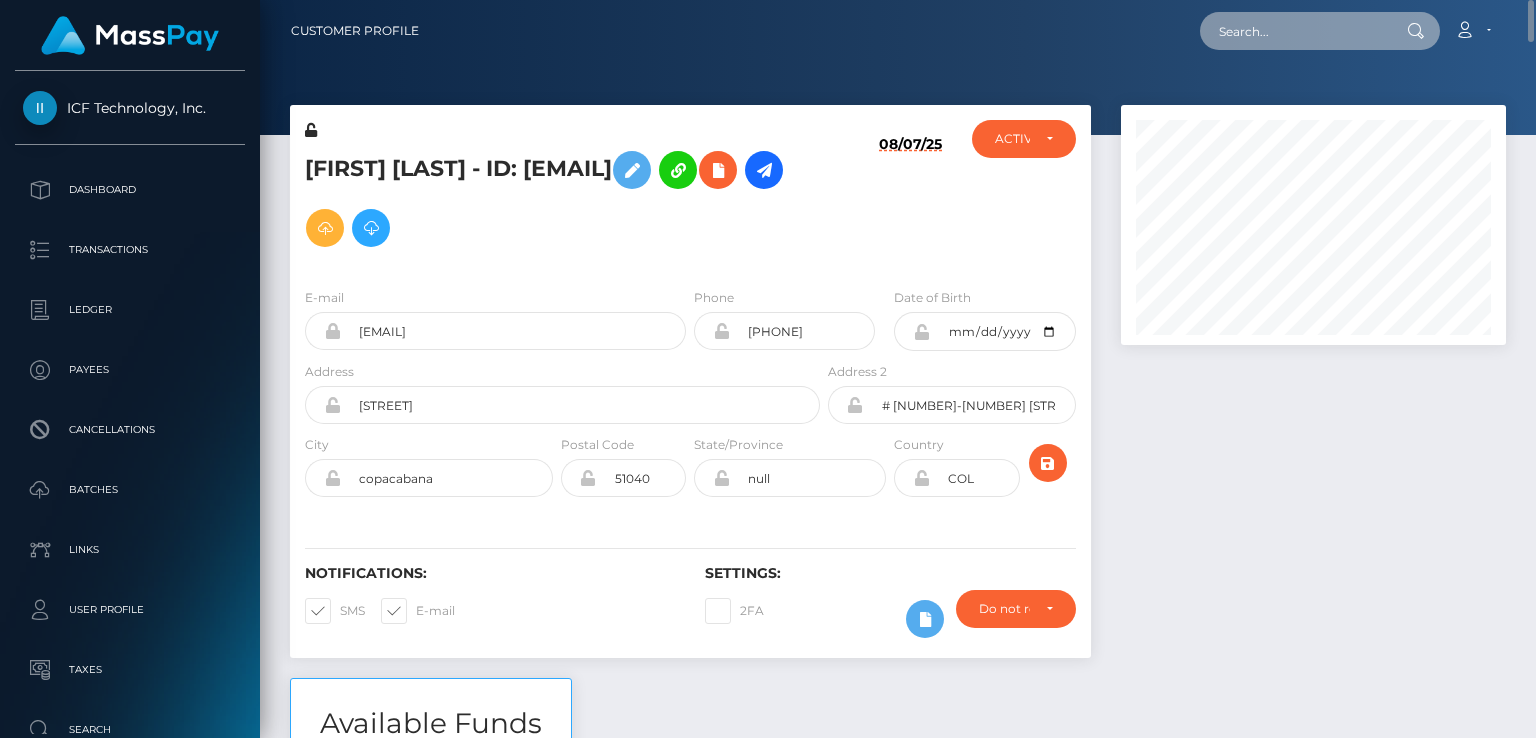 paste on "MSP60c34e900cde411" 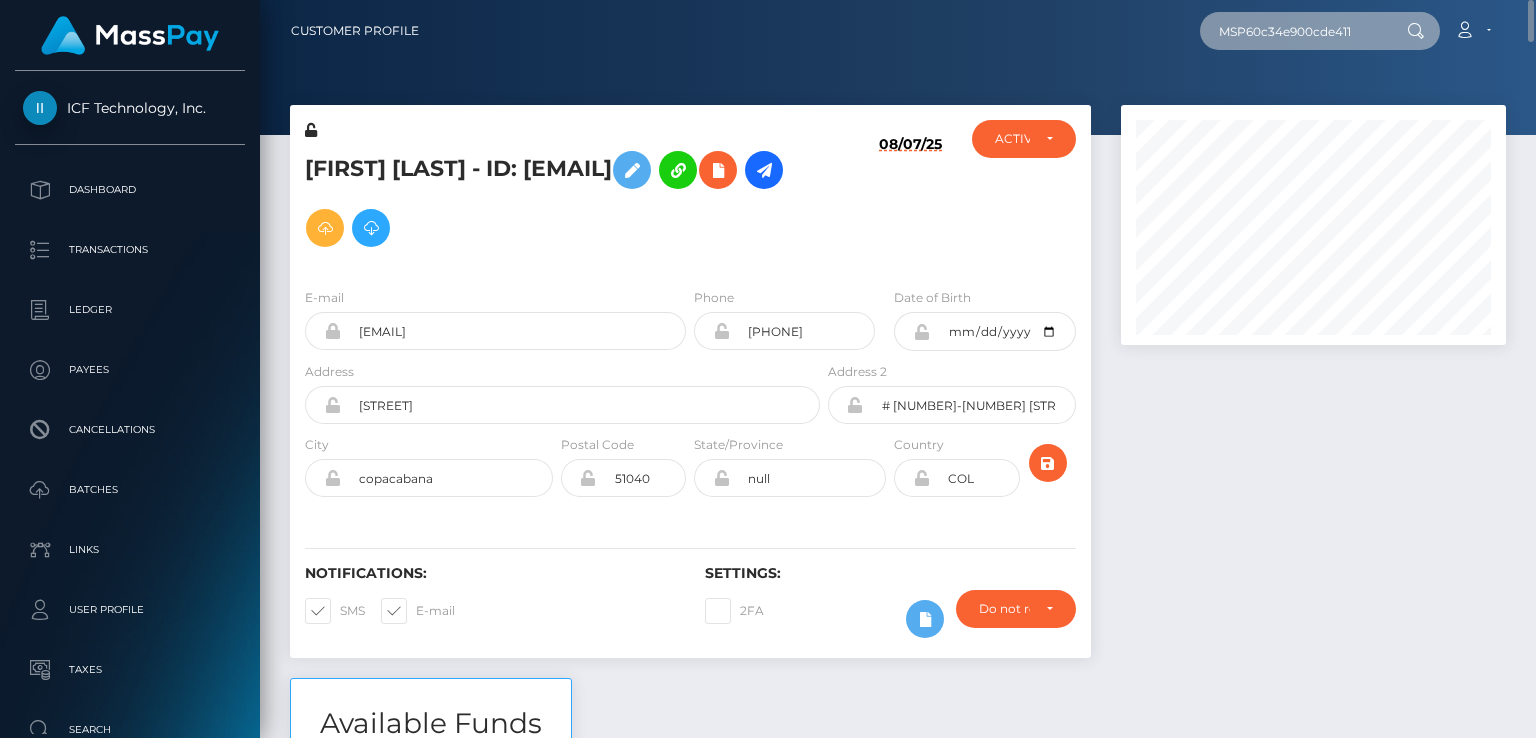 type on "MSP60c34e900cde411" 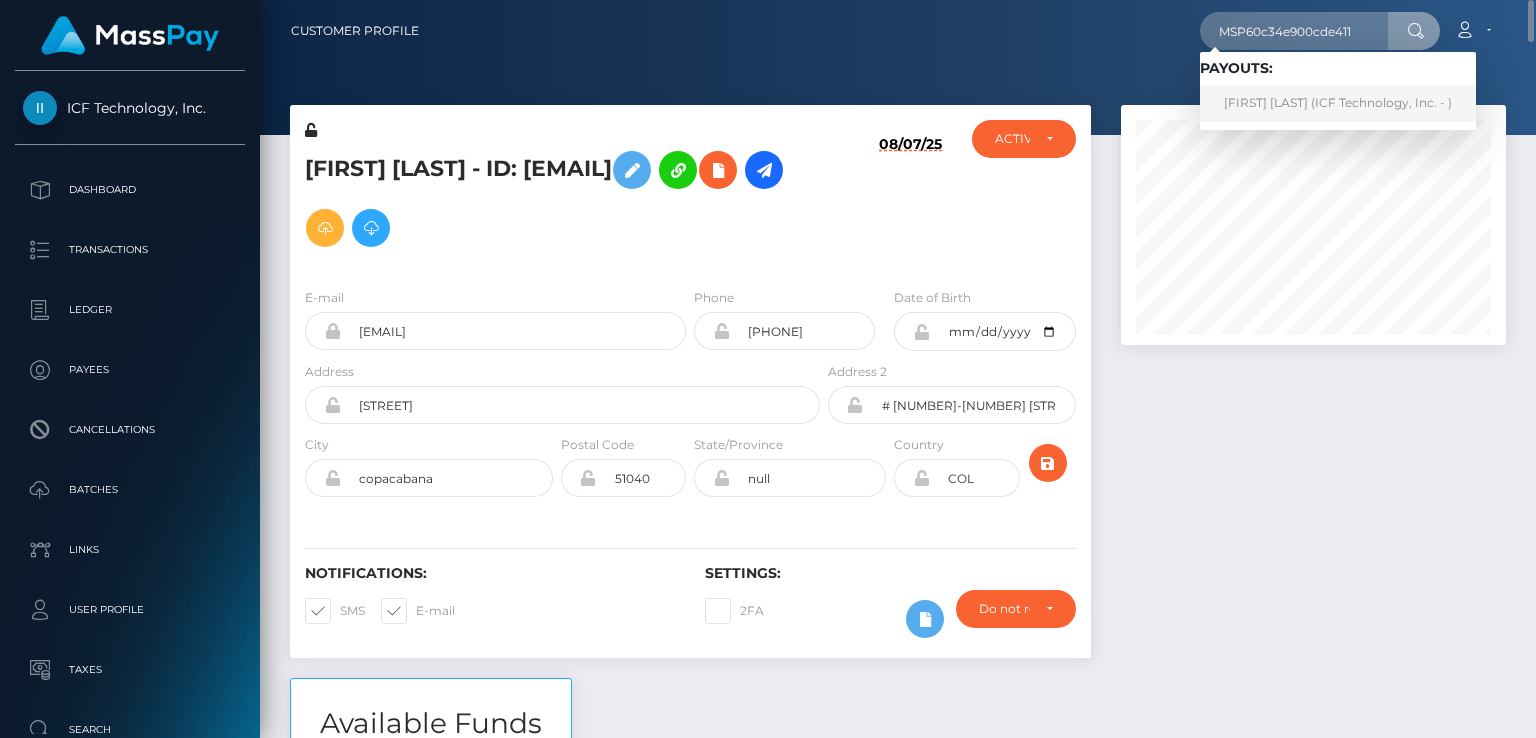 click on "[FIRST]  [LAST] (ICF Technology, Inc. - )" at bounding box center (1338, 103) 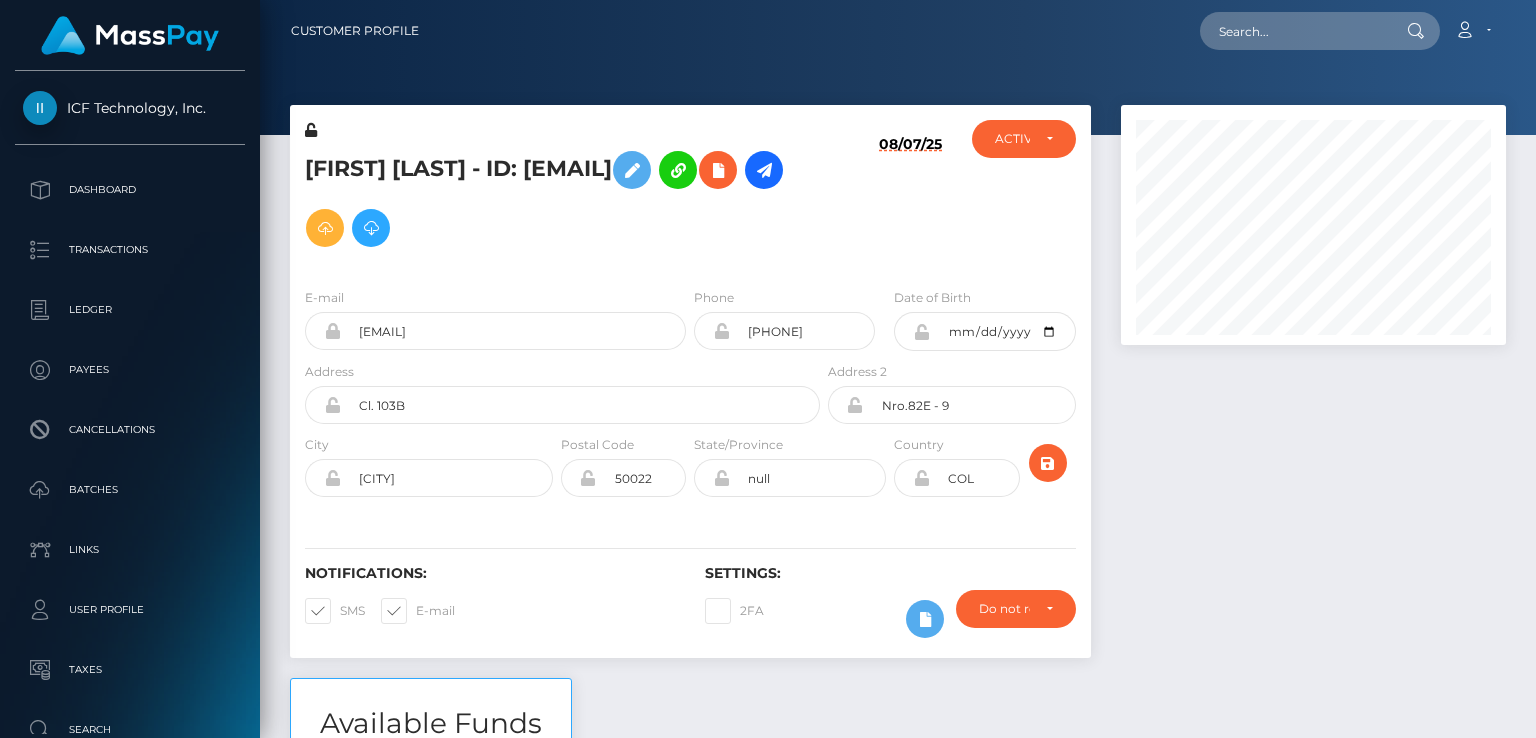 scroll, scrollTop: 0, scrollLeft: 0, axis: both 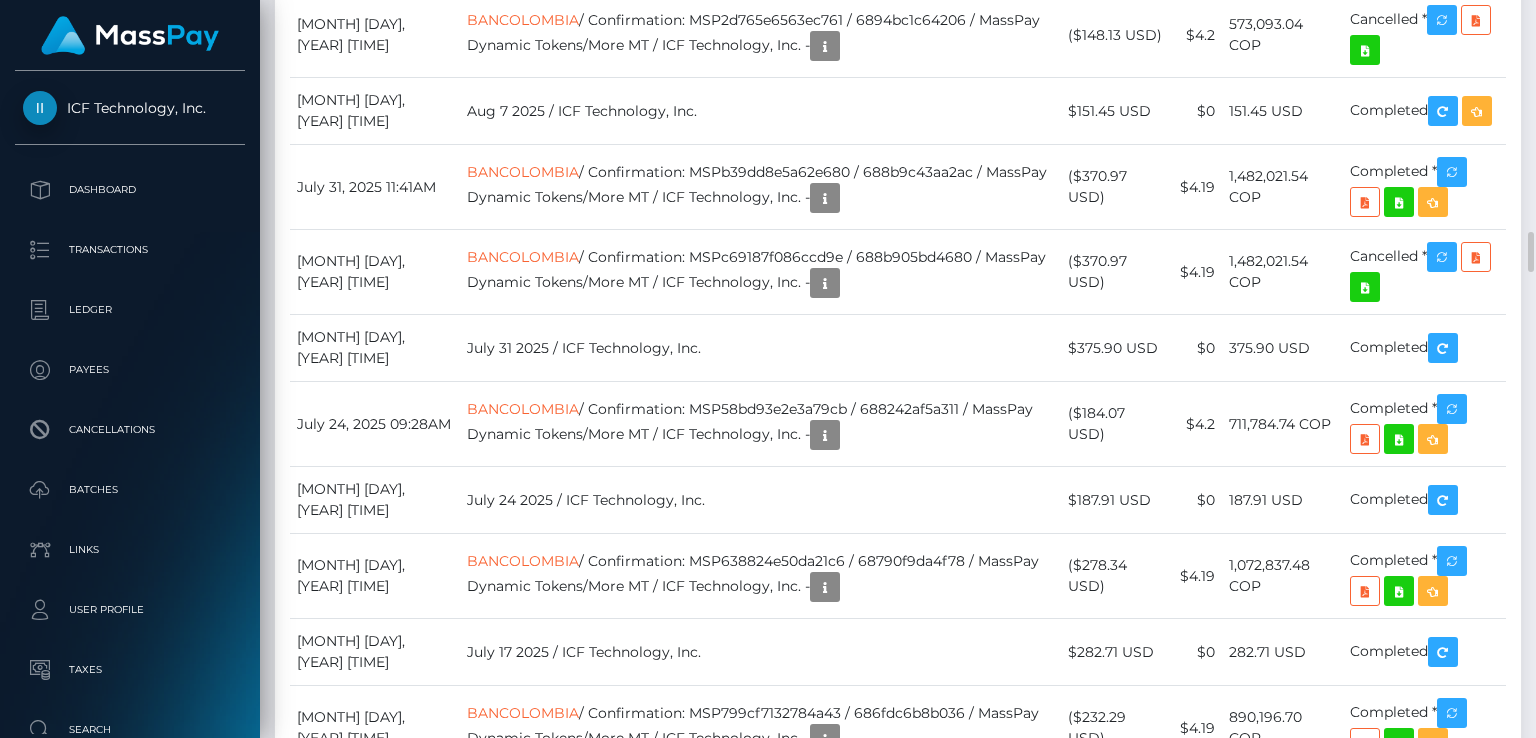 click on "Description" at bounding box center [761, -120] 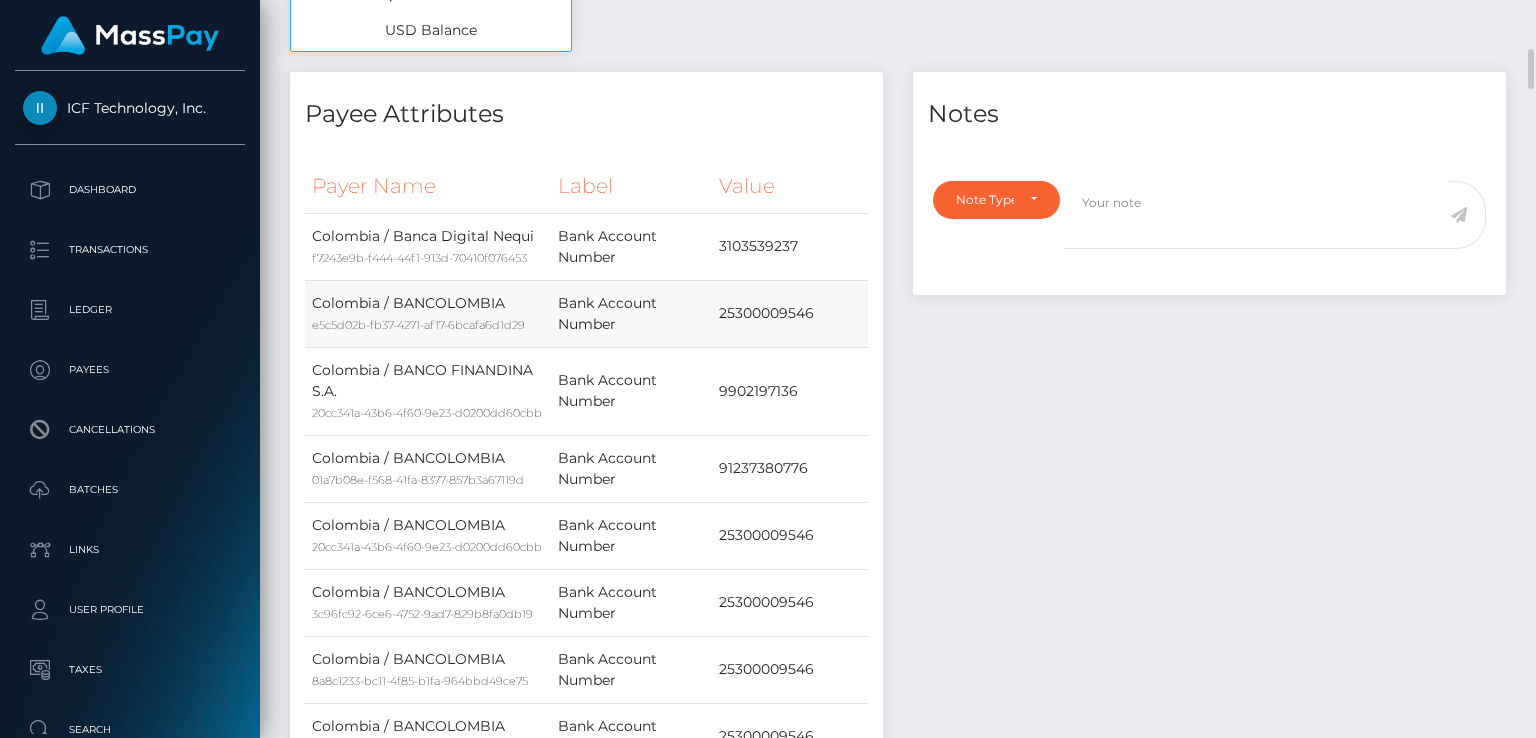 scroll, scrollTop: 0, scrollLeft: 0, axis: both 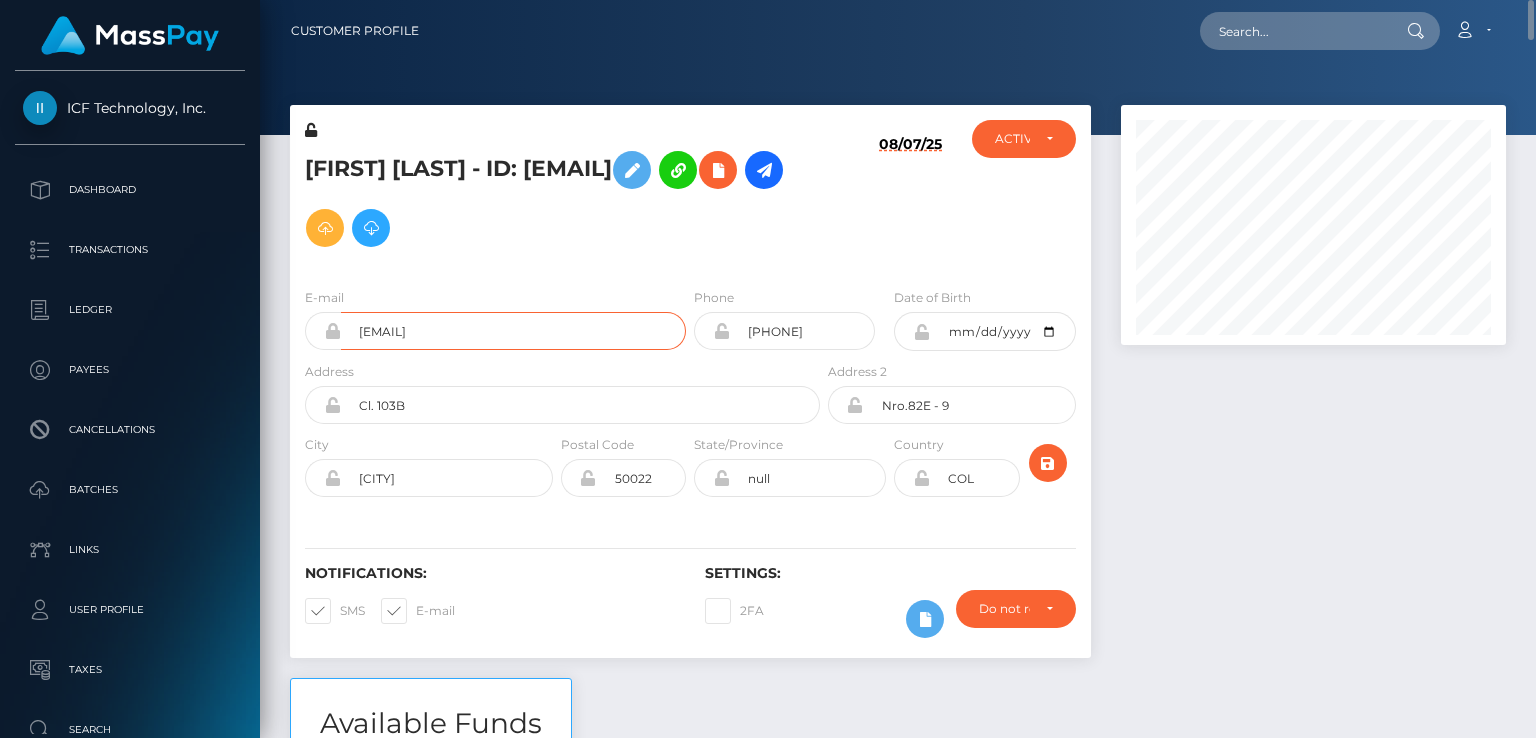 click on "[EMAIL]" at bounding box center (513, 331) 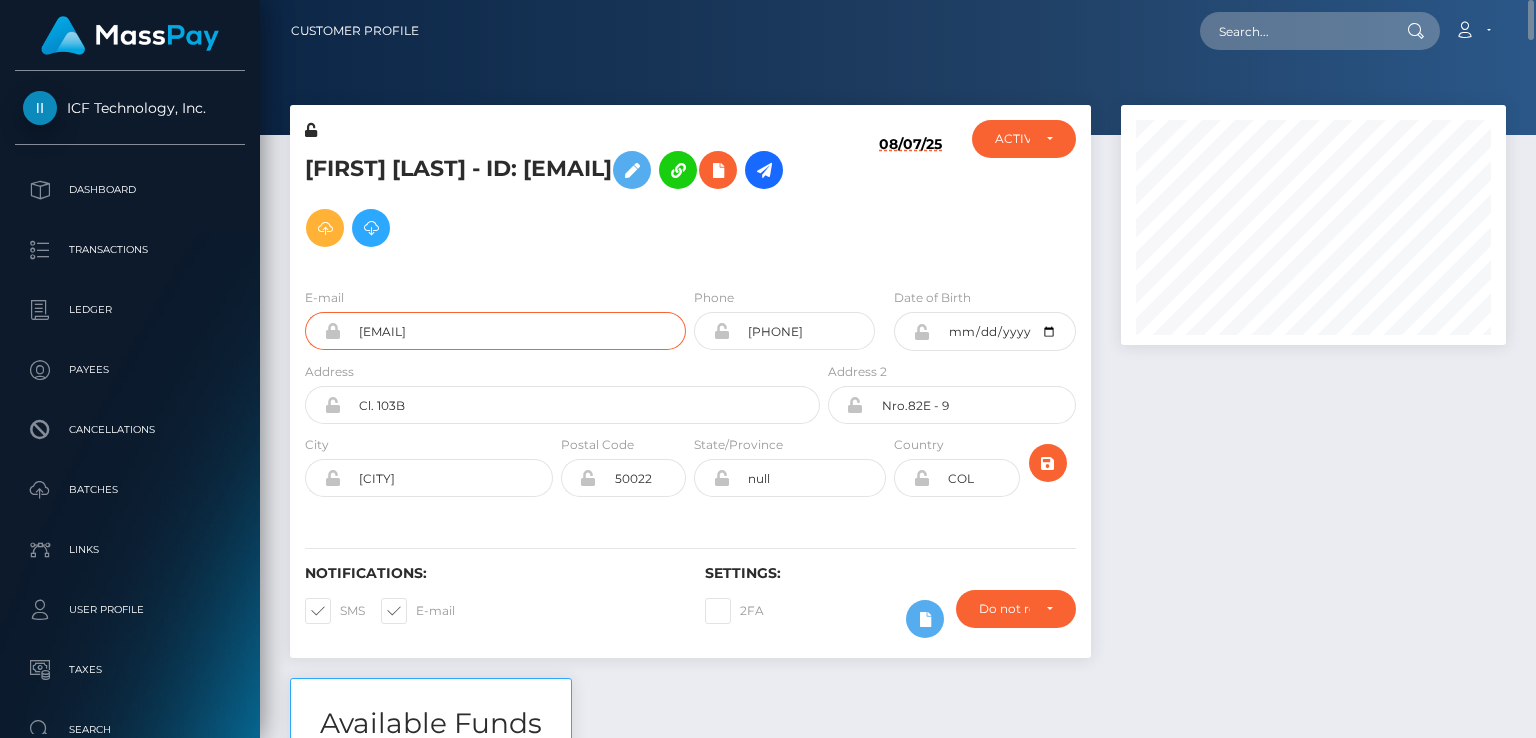 click on "[EMAIL]" at bounding box center [513, 331] 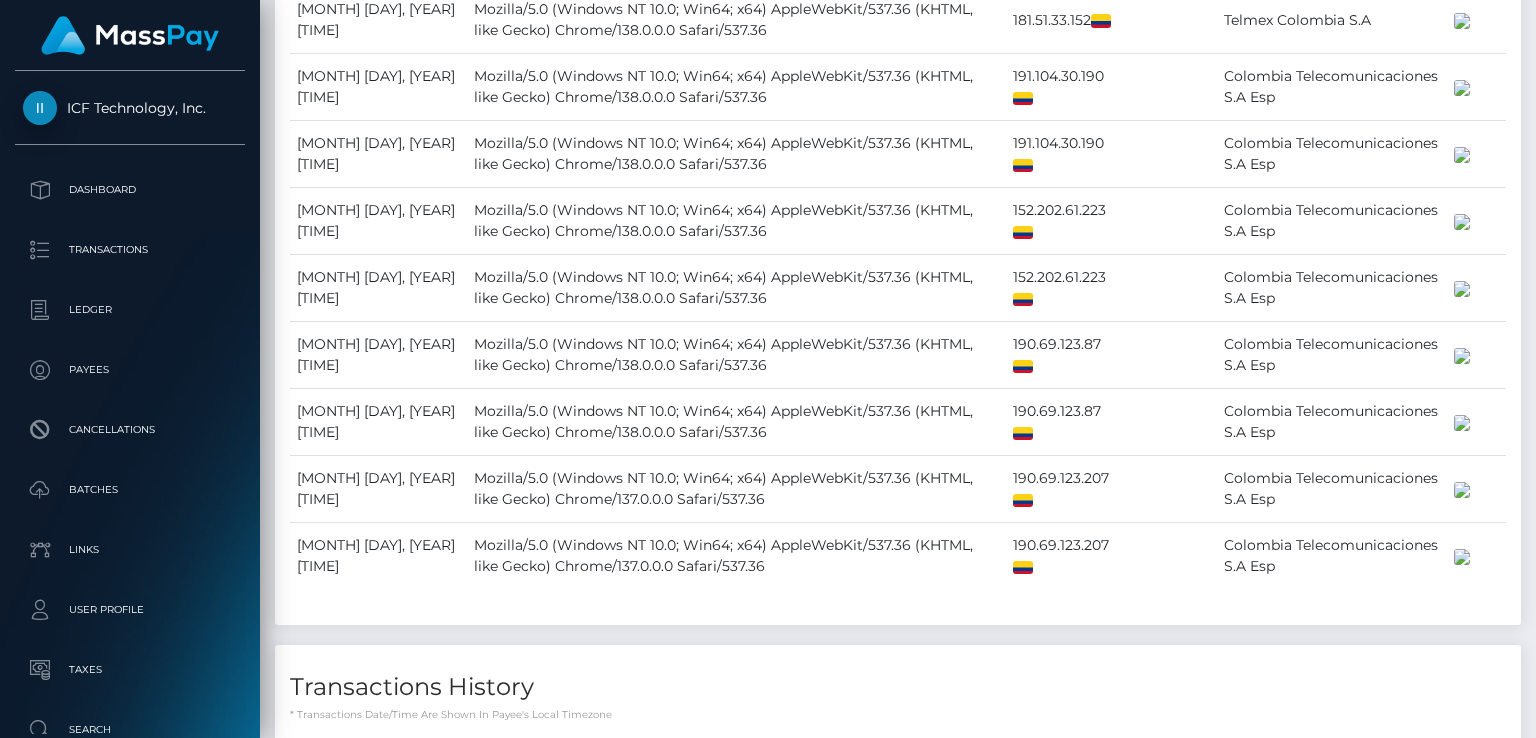 scroll, scrollTop: 3900, scrollLeft: 0, axis: vertical 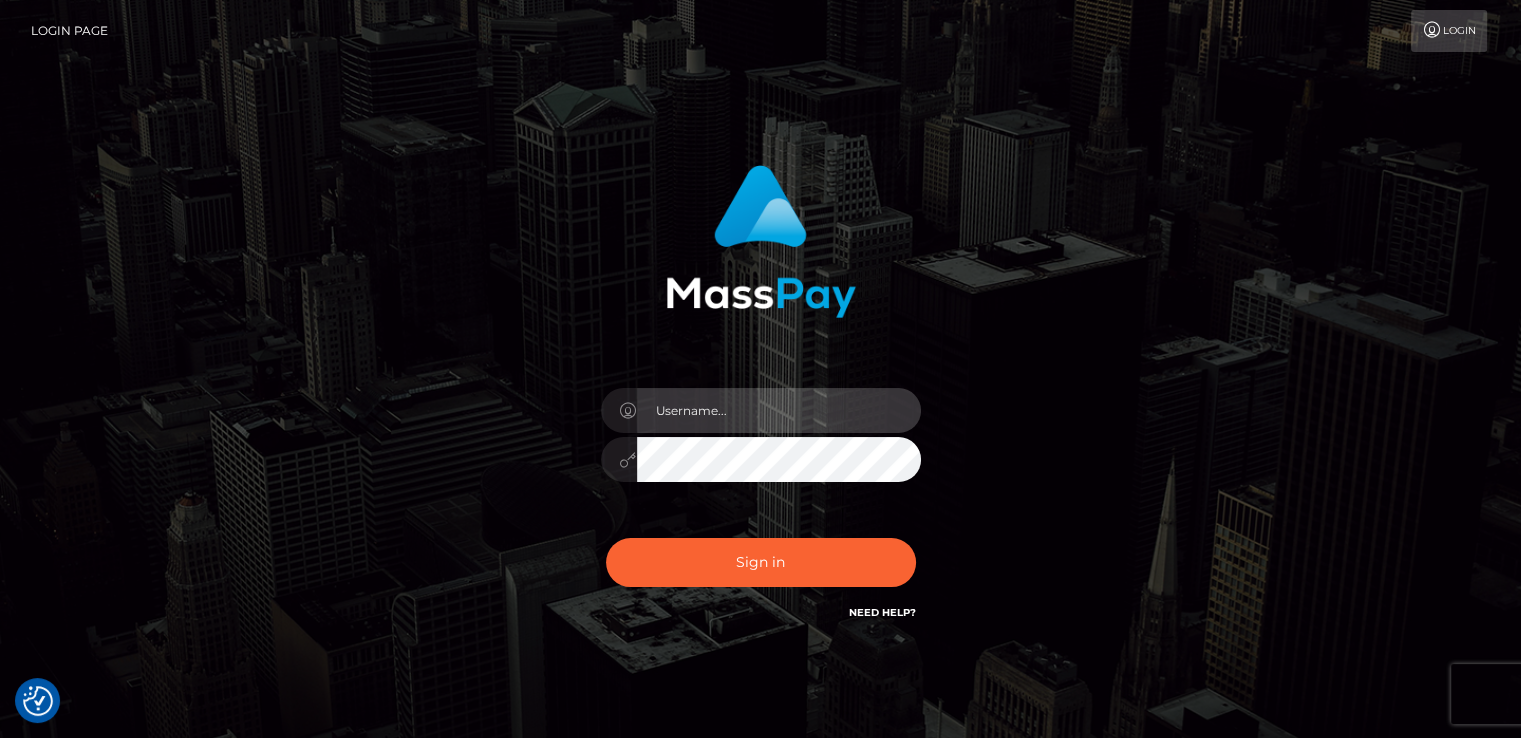 type on "catalinad" 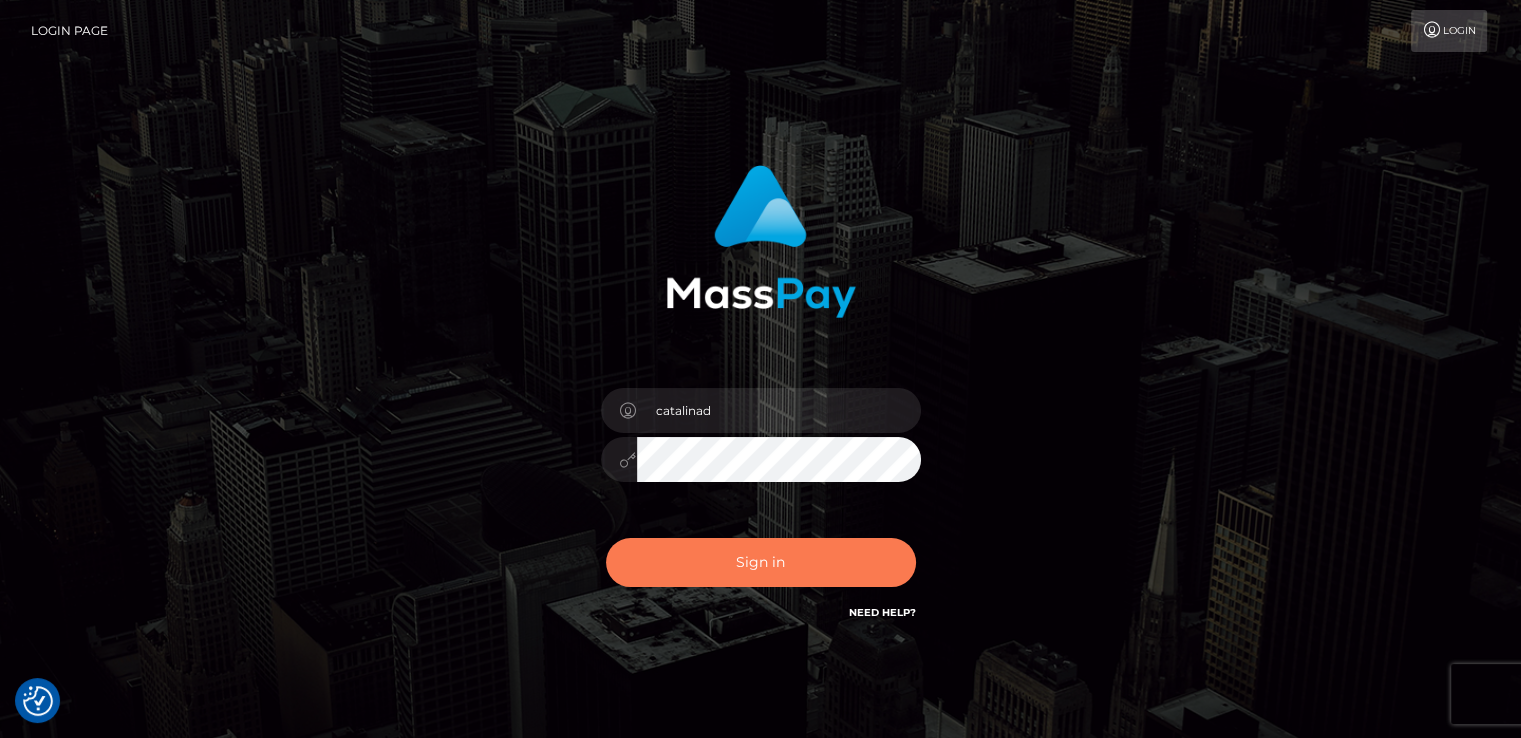 click on "Sign in" at bounding box center (761, 562) 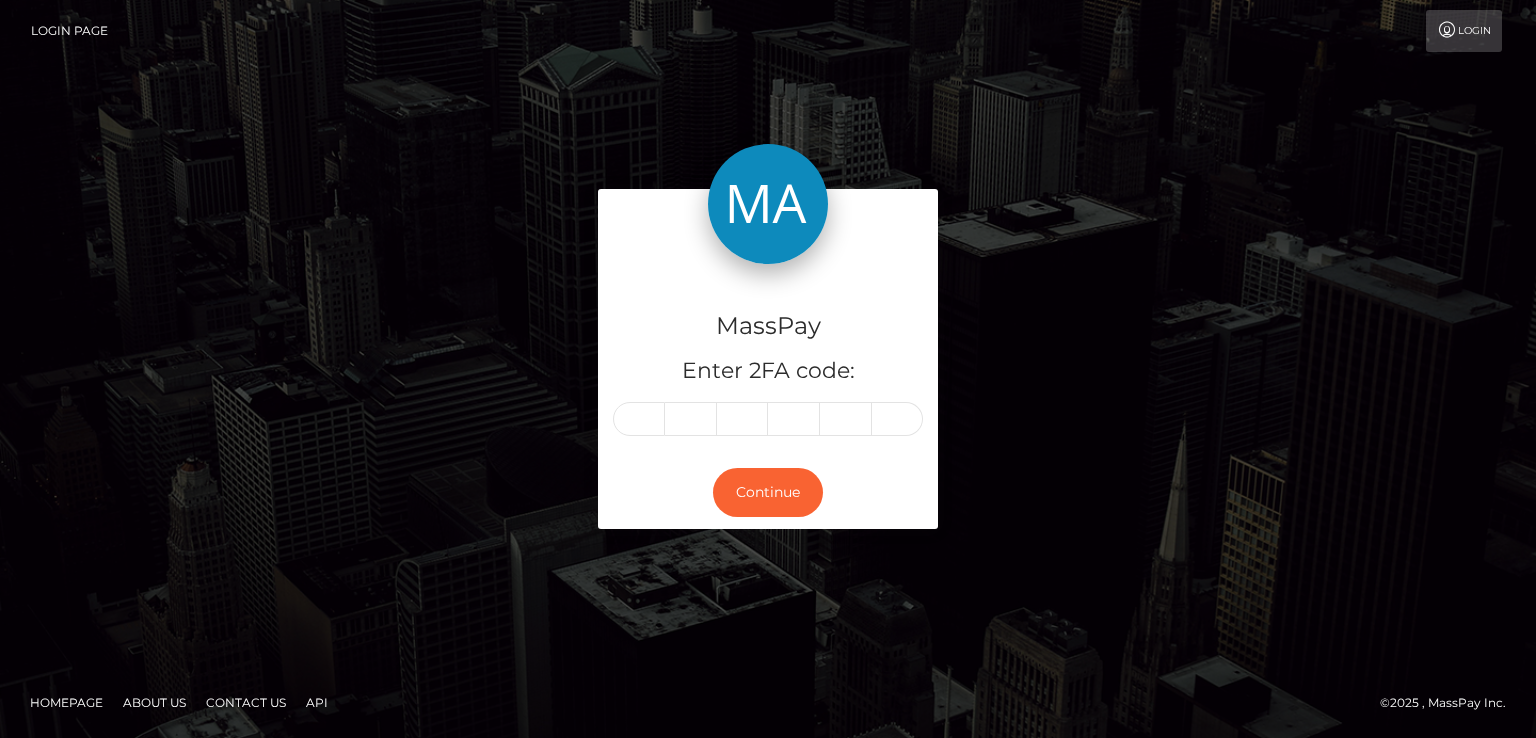 scroll, scrollTop: 0, scrollLeft: 0, axis: both 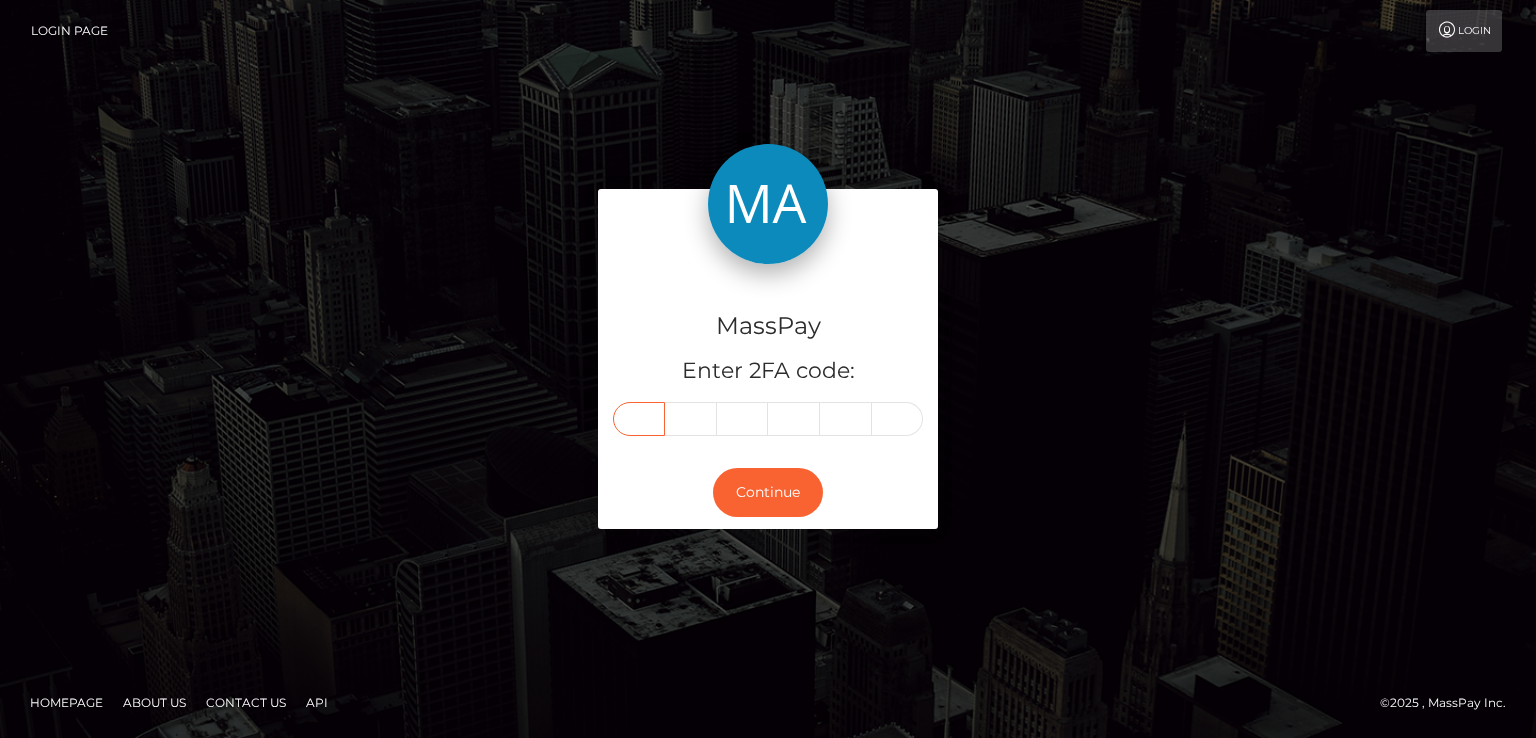 click at bounding box center (639, 419) 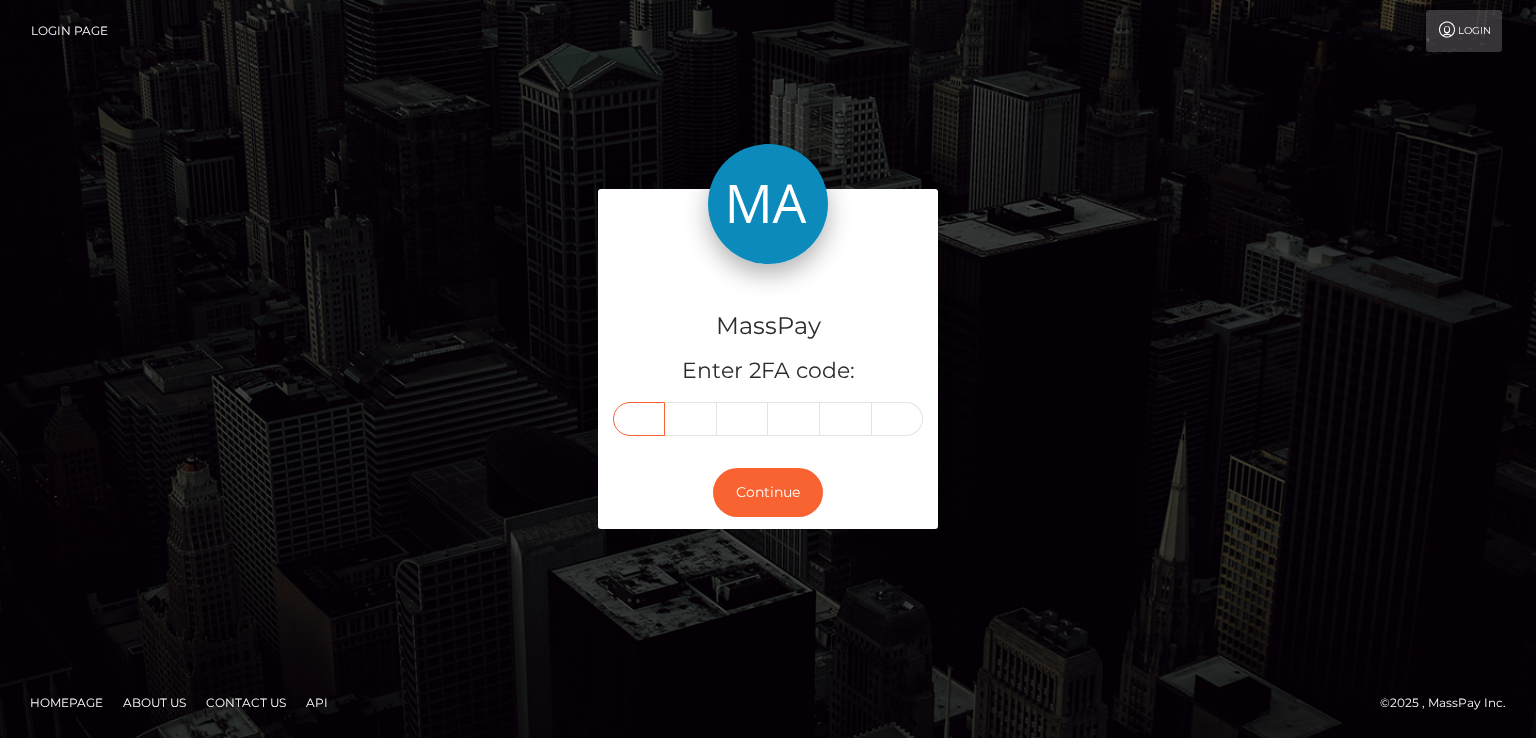click at bounding box center (639, 419) 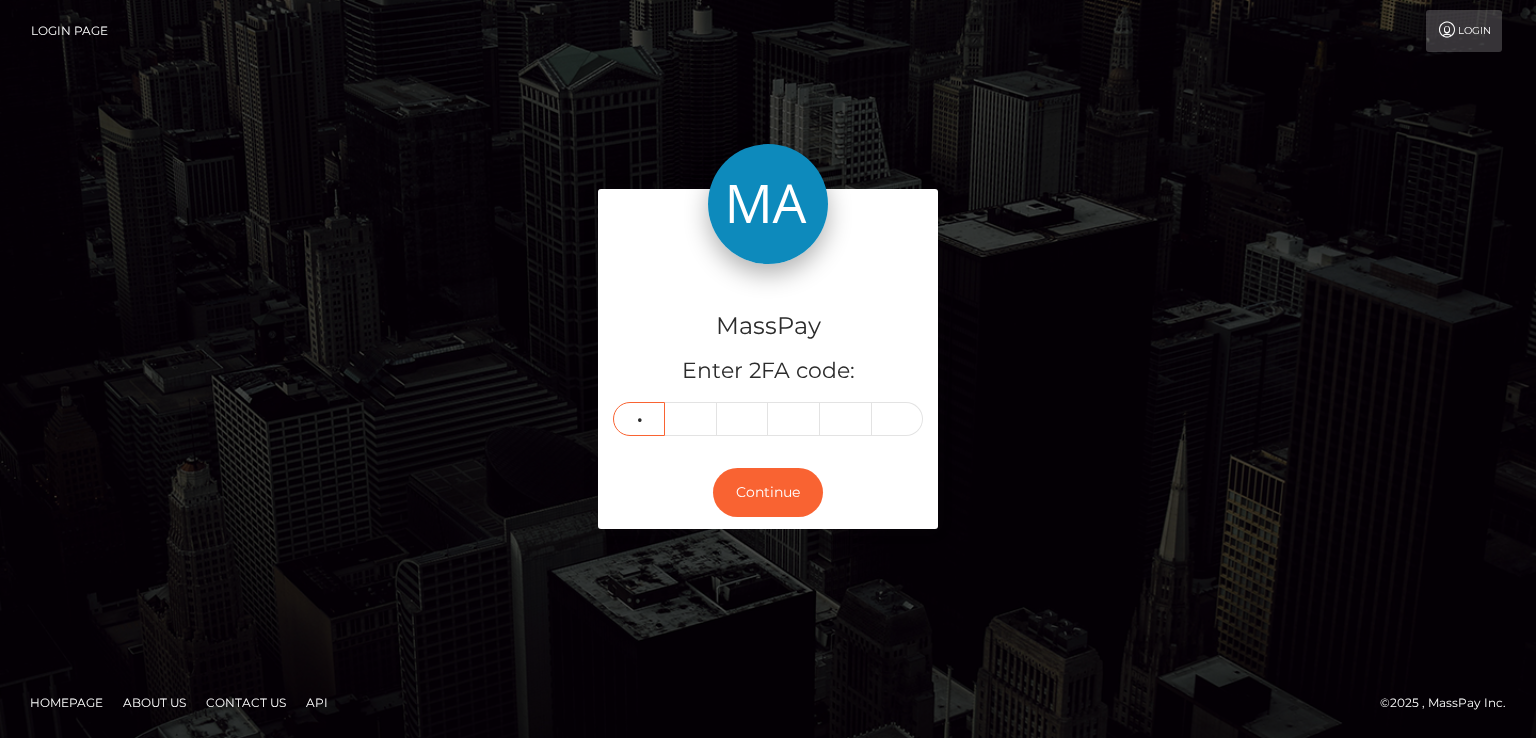 type on "6" 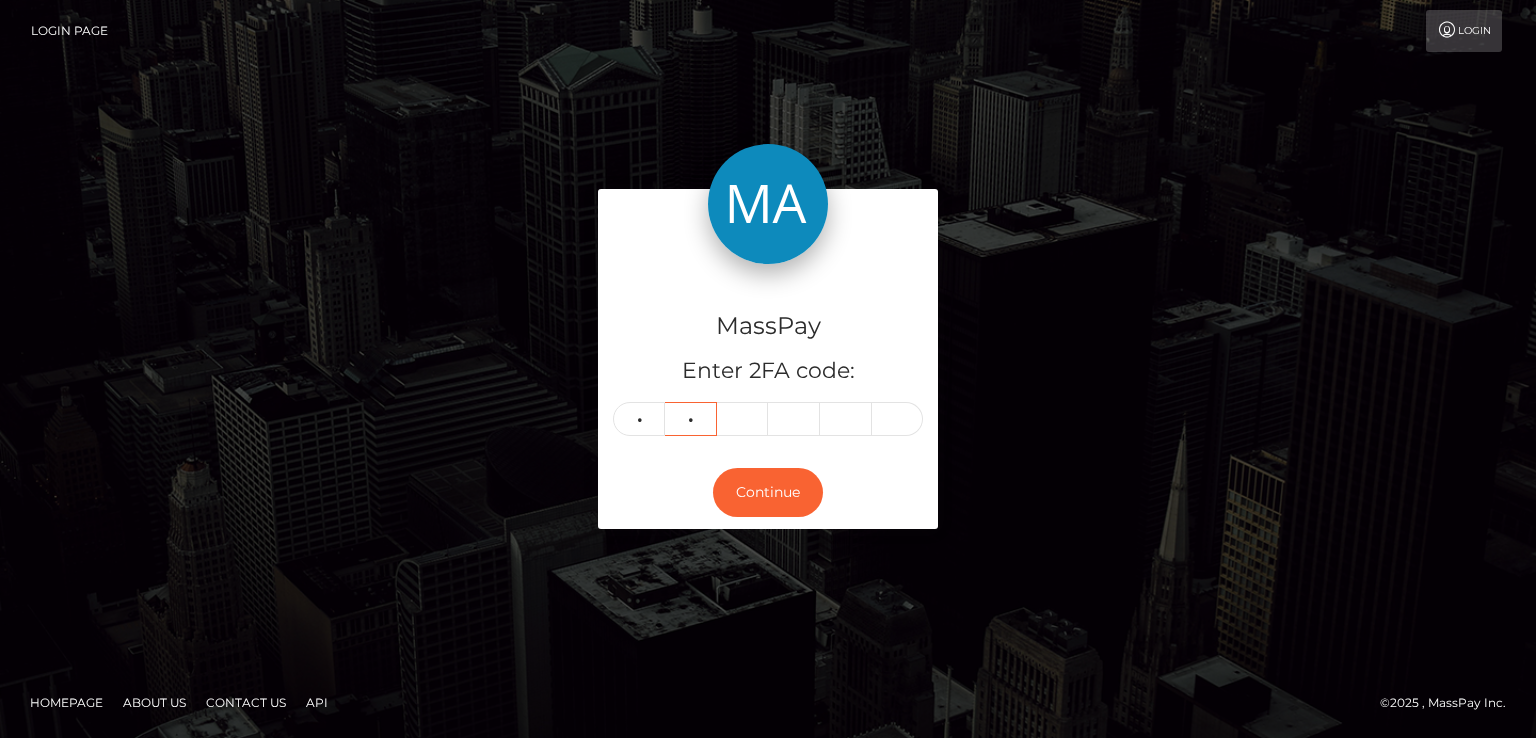 type on "9" 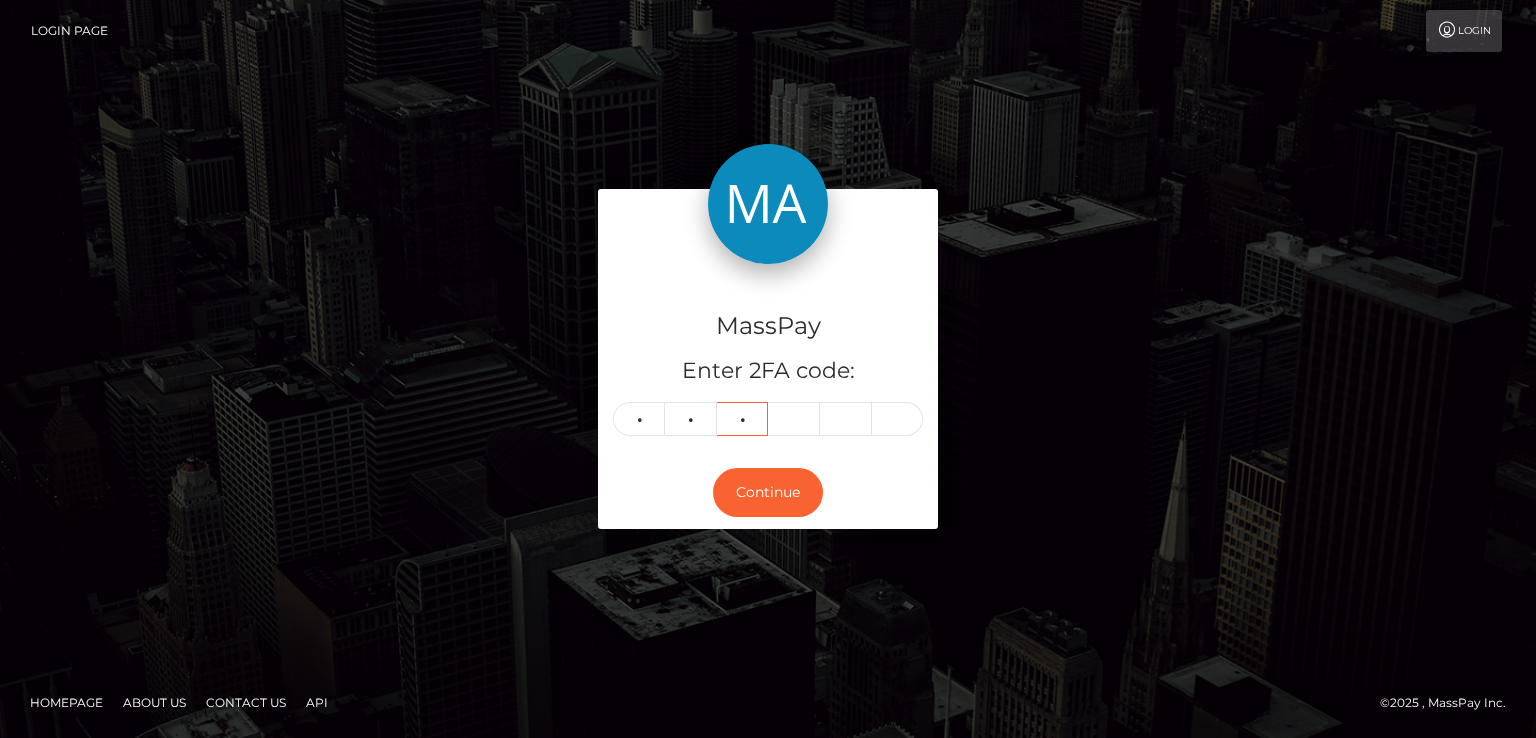 type on "8" 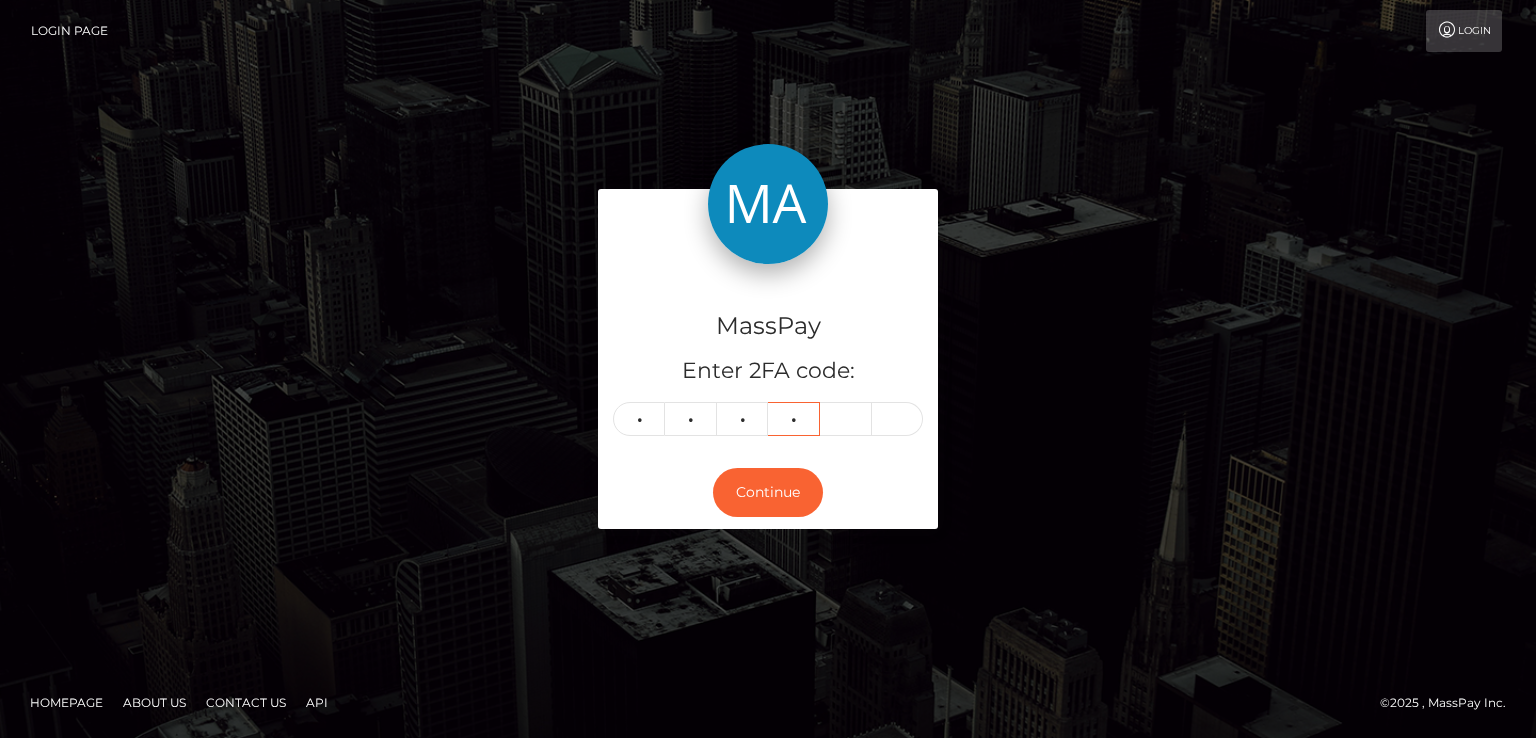 type on "2" 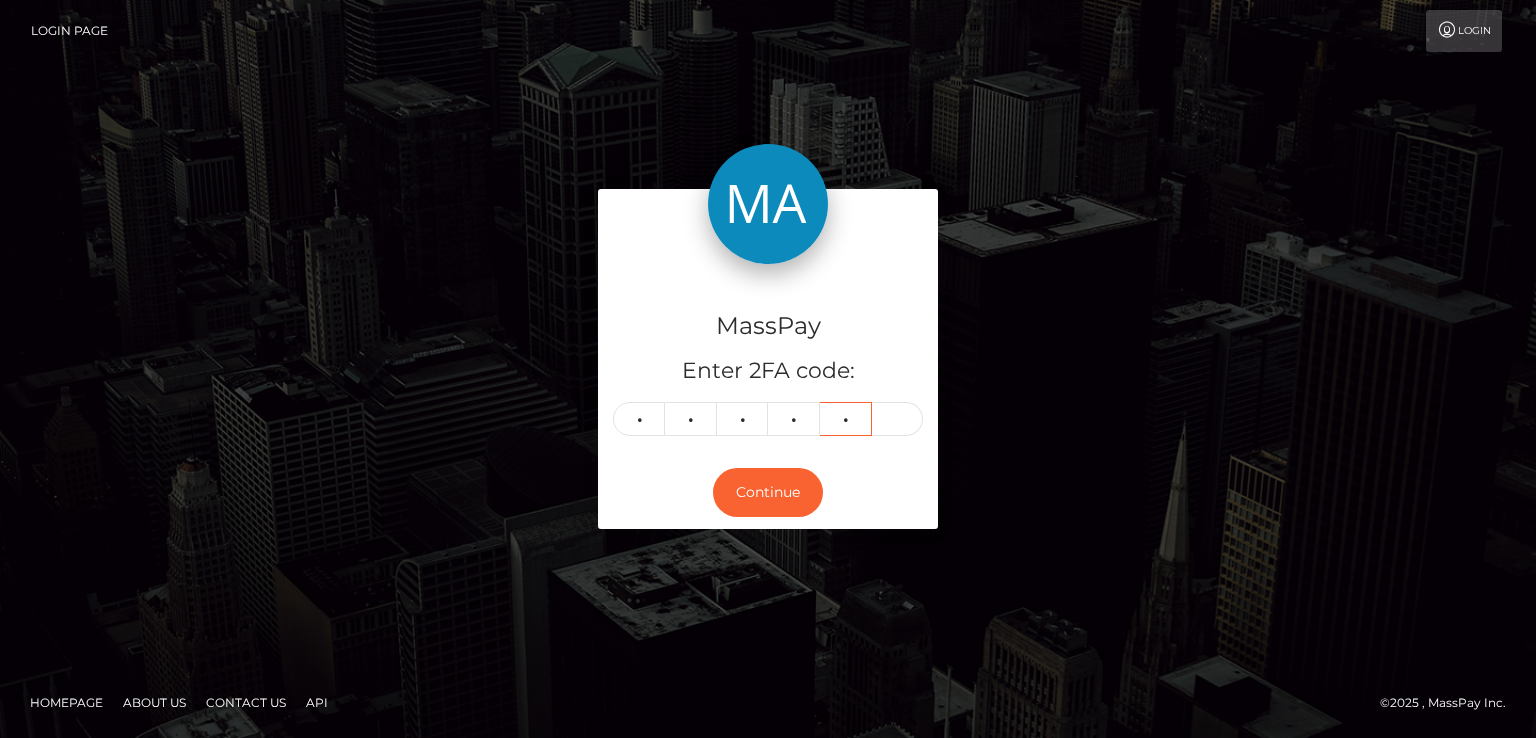 type on "1" 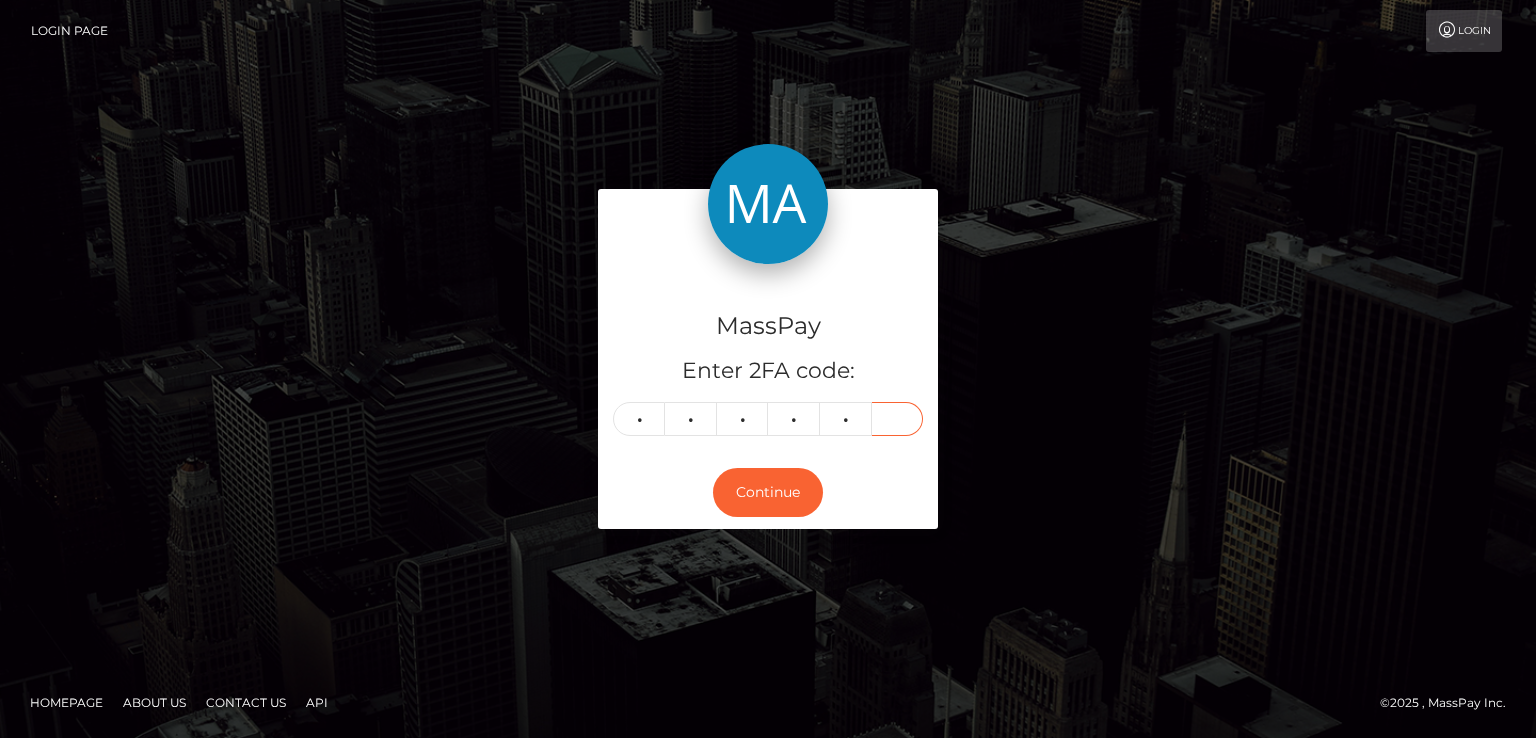 type on "6" 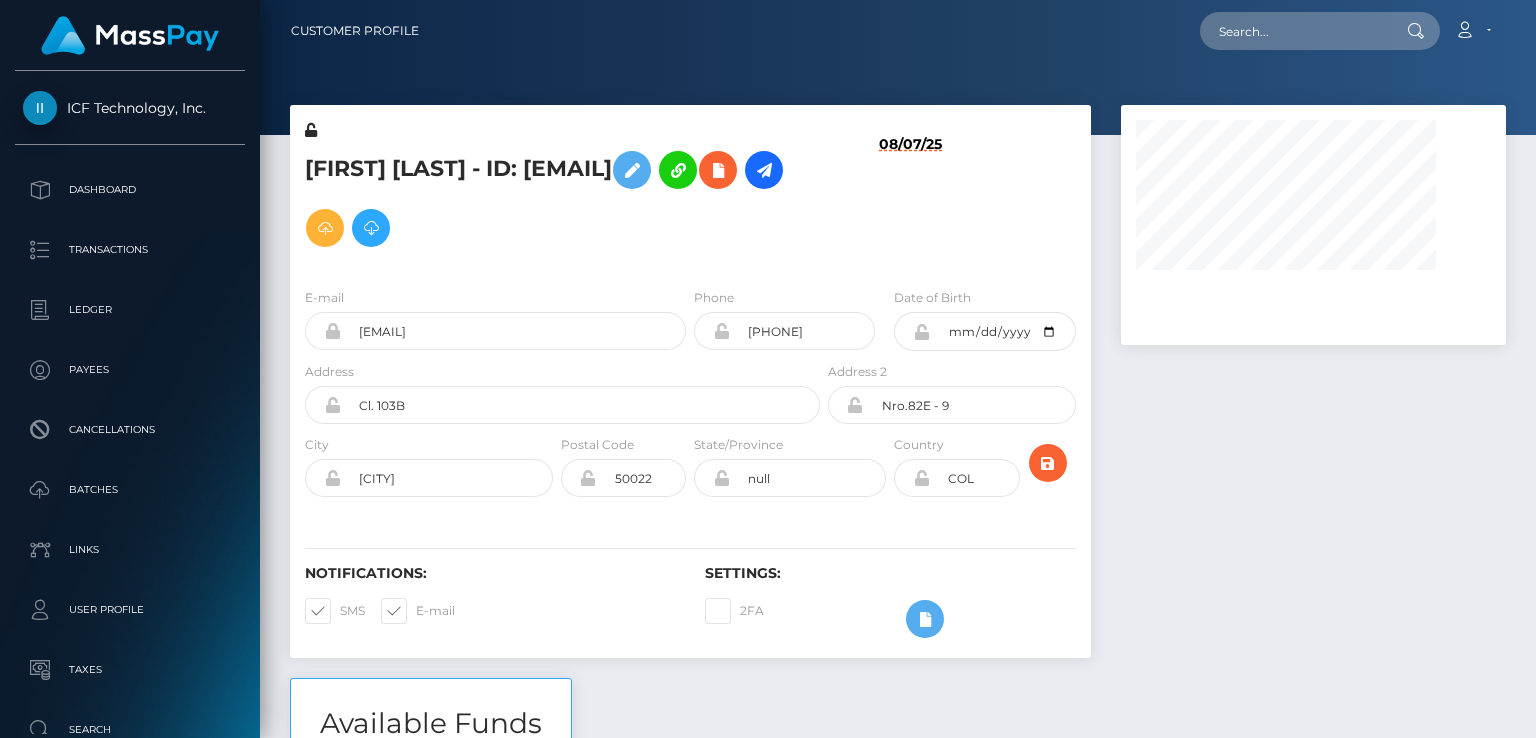 scroll, scrollTop: 0, scrollLeft: 0, axis: both 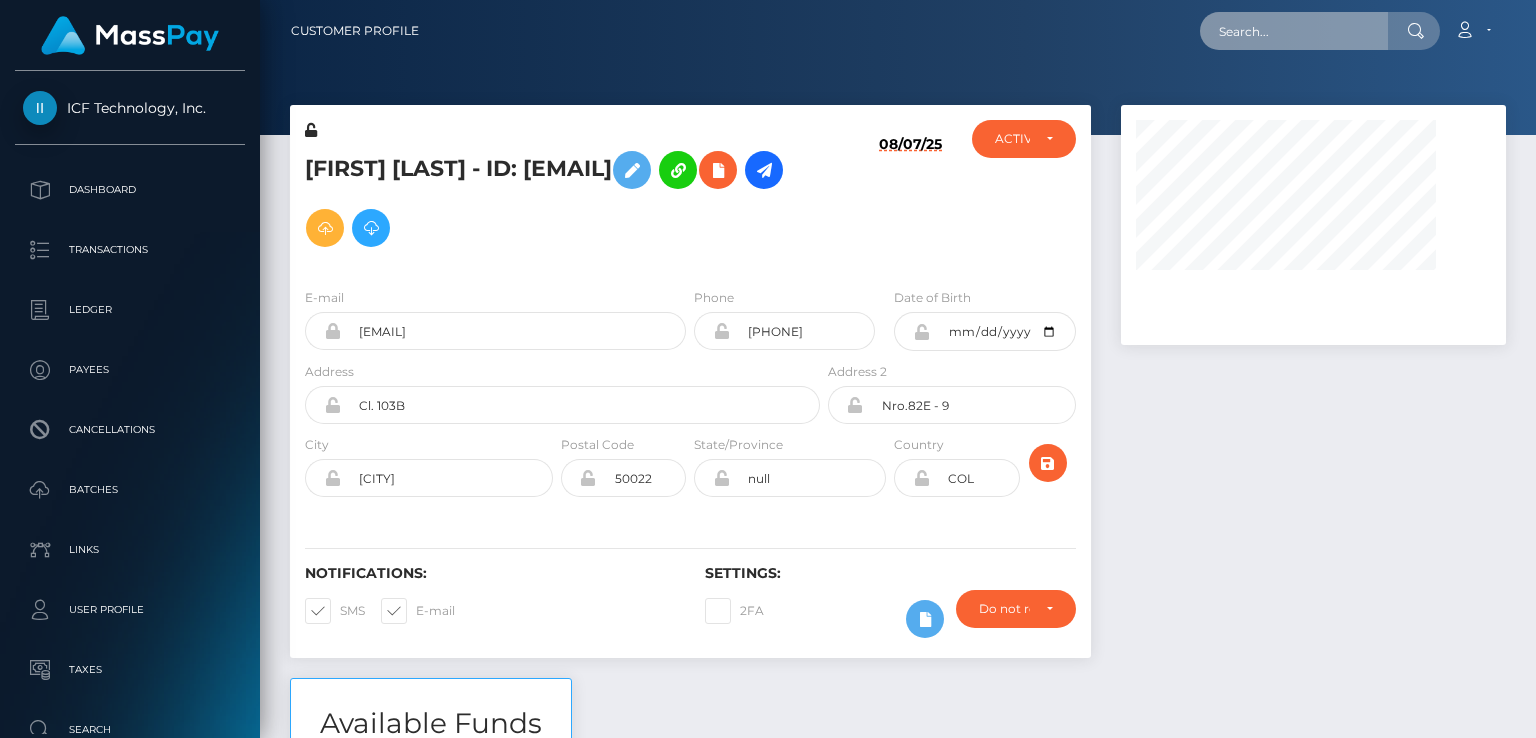 paste on "[ID]" 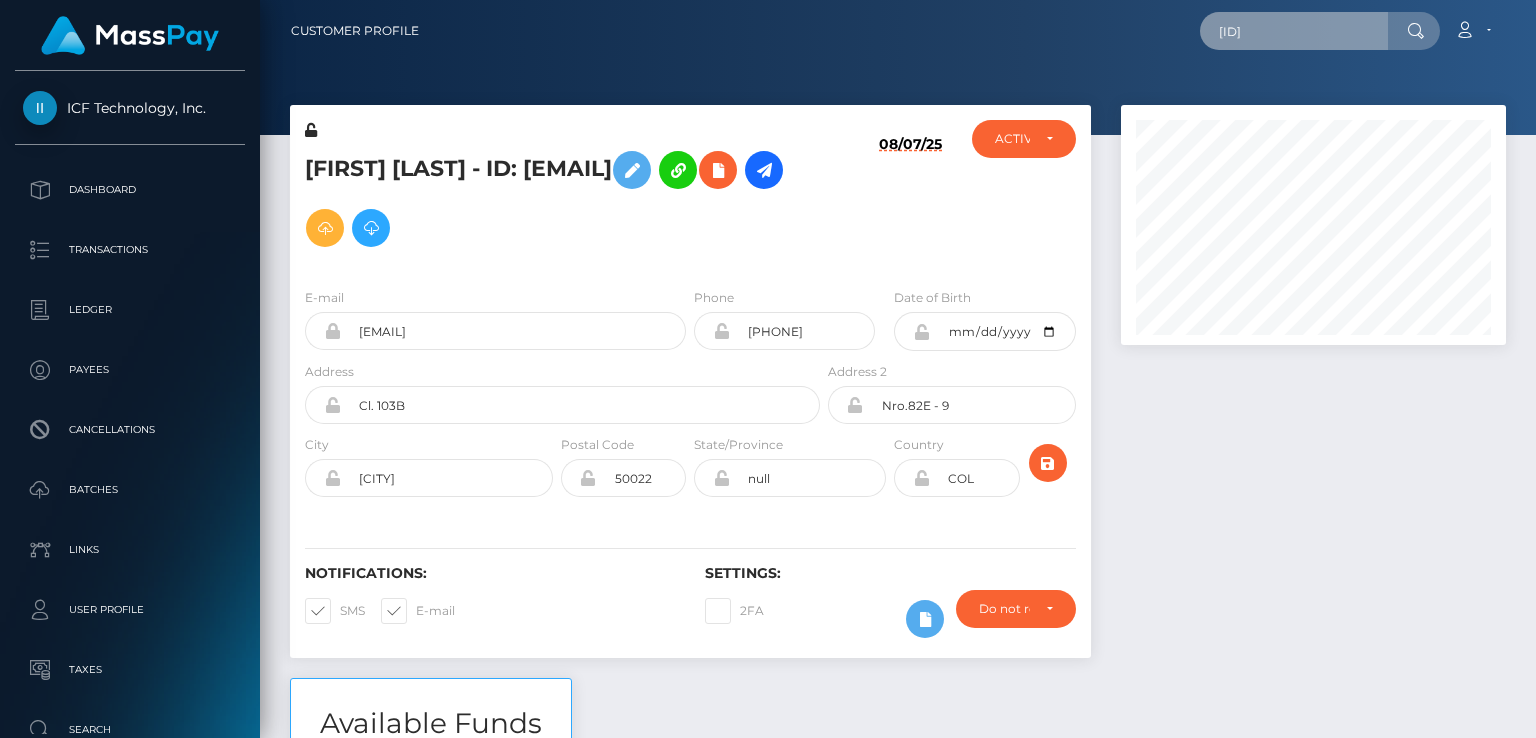 type on "[ID]" 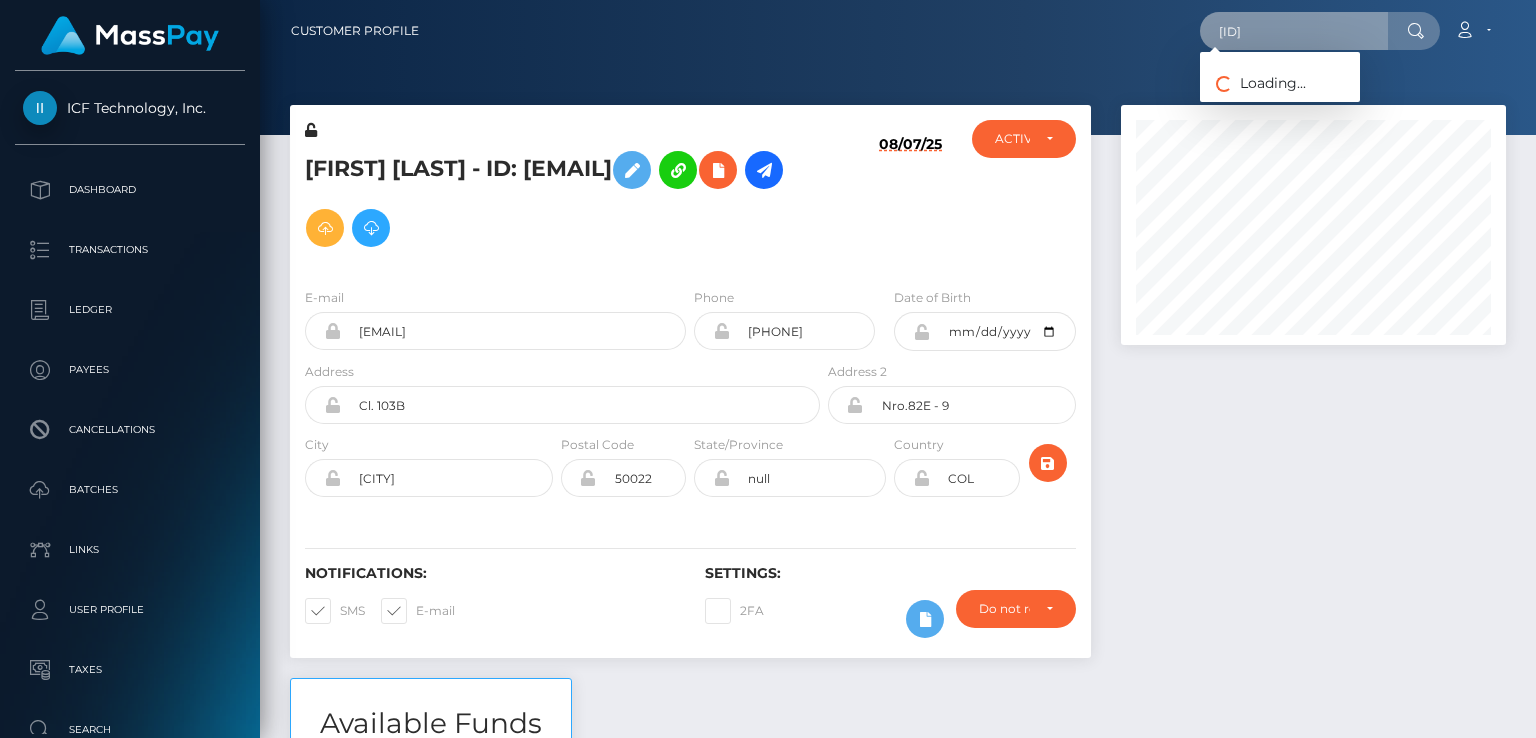 scroll, scrollTop: 999760, scrollLeft: 999614, axis: both 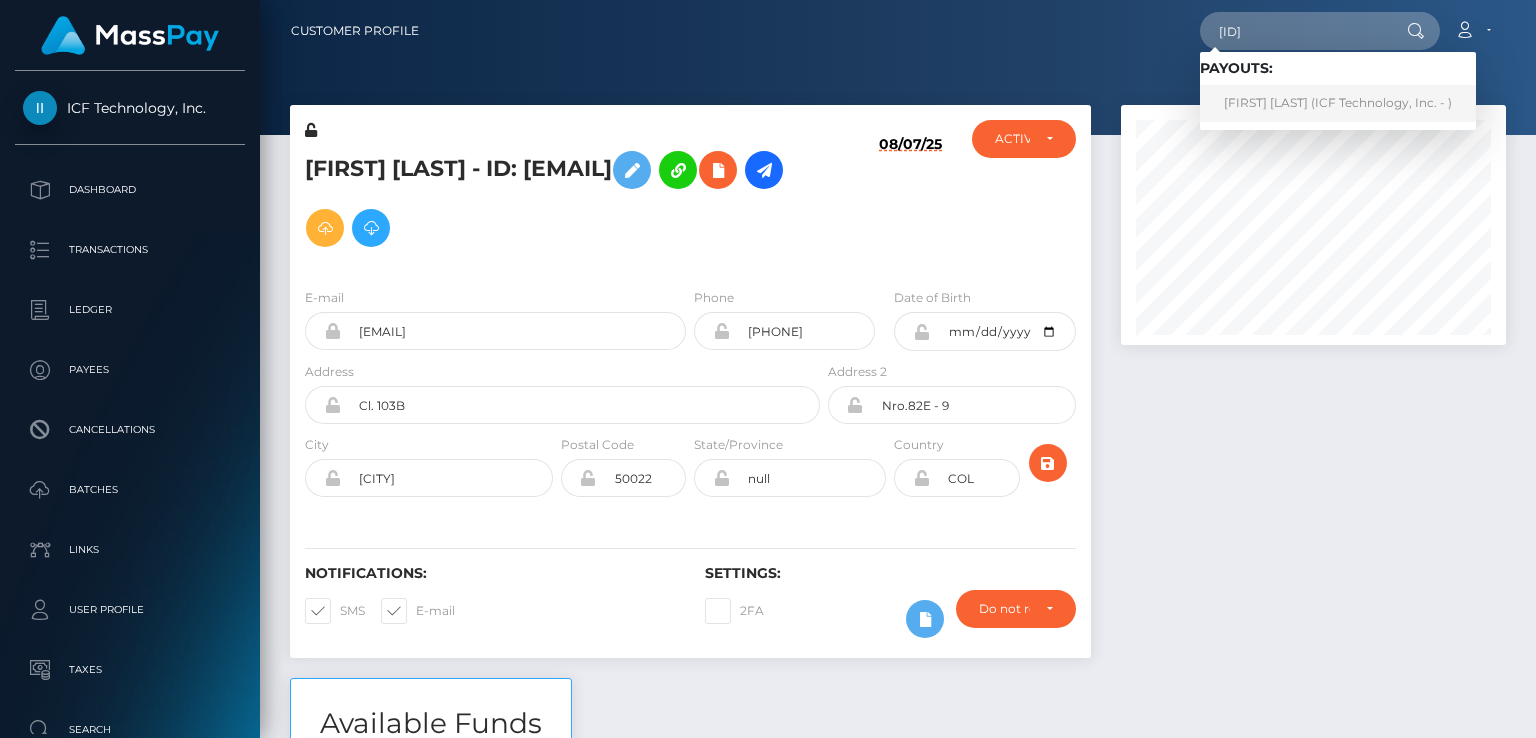 click on "susana  ramirez zapata (ICF Technology, Inc. - )" at bounding box center [1338, 103] 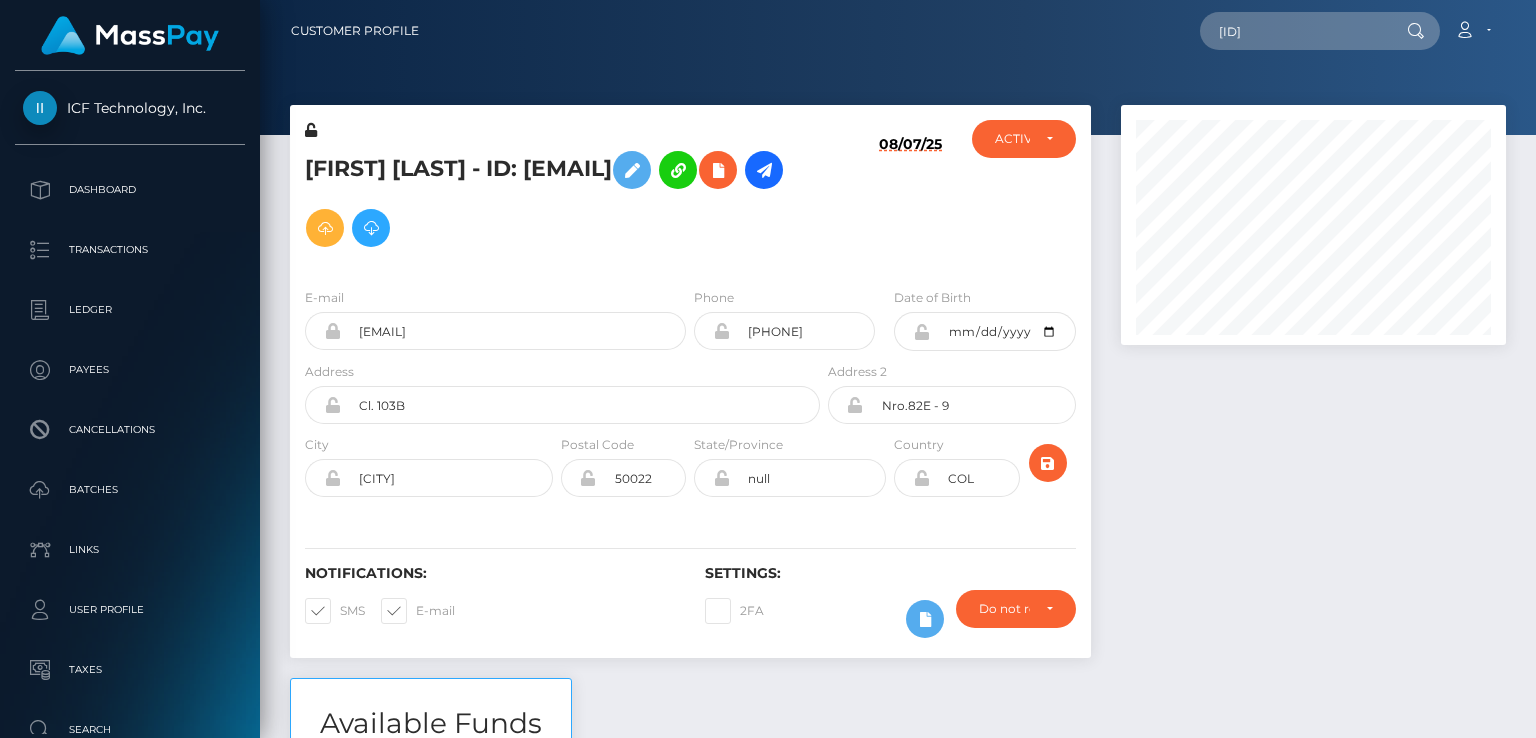scroll, scrollTop: 900, scrollLeft: 0, axis: vertical 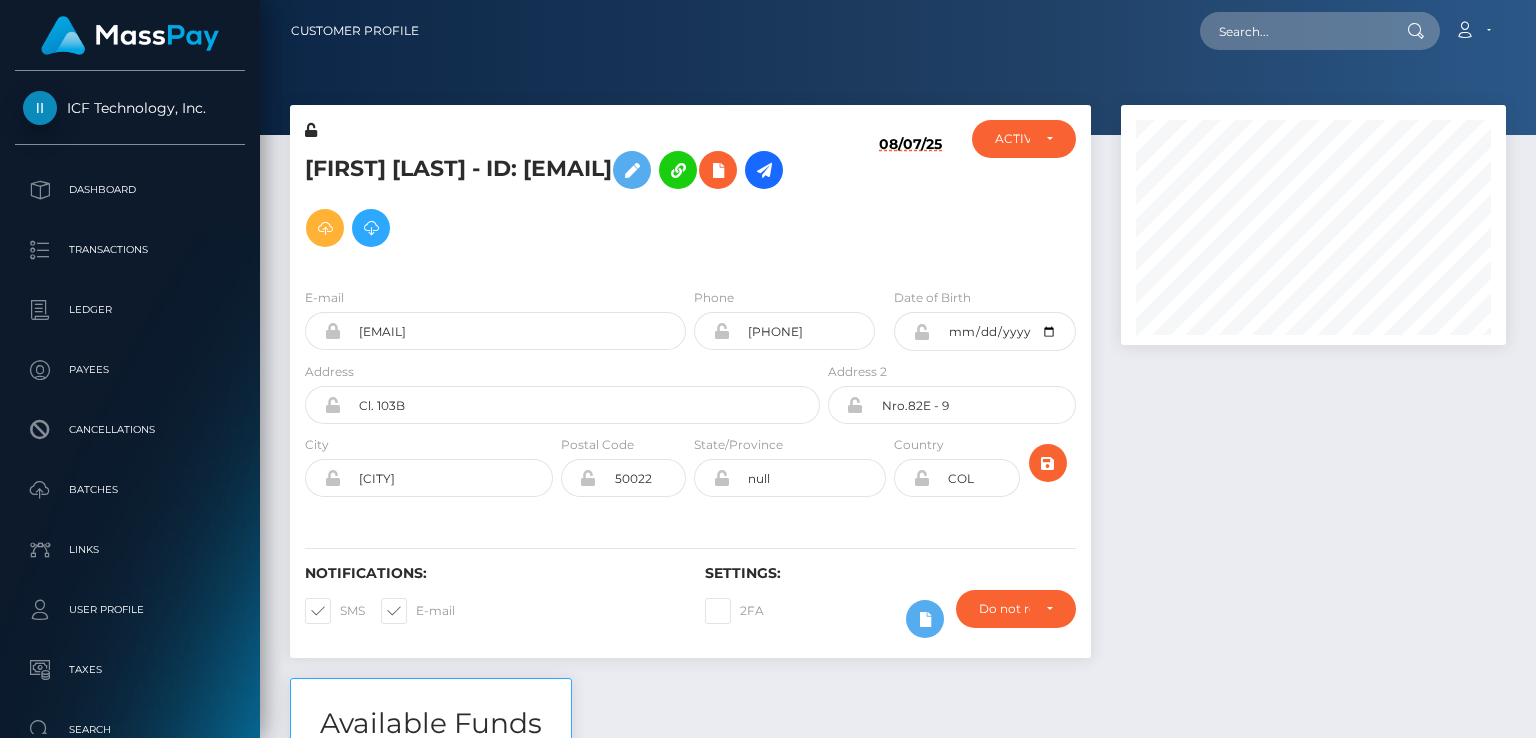 click at bounding box center (1313, 391) 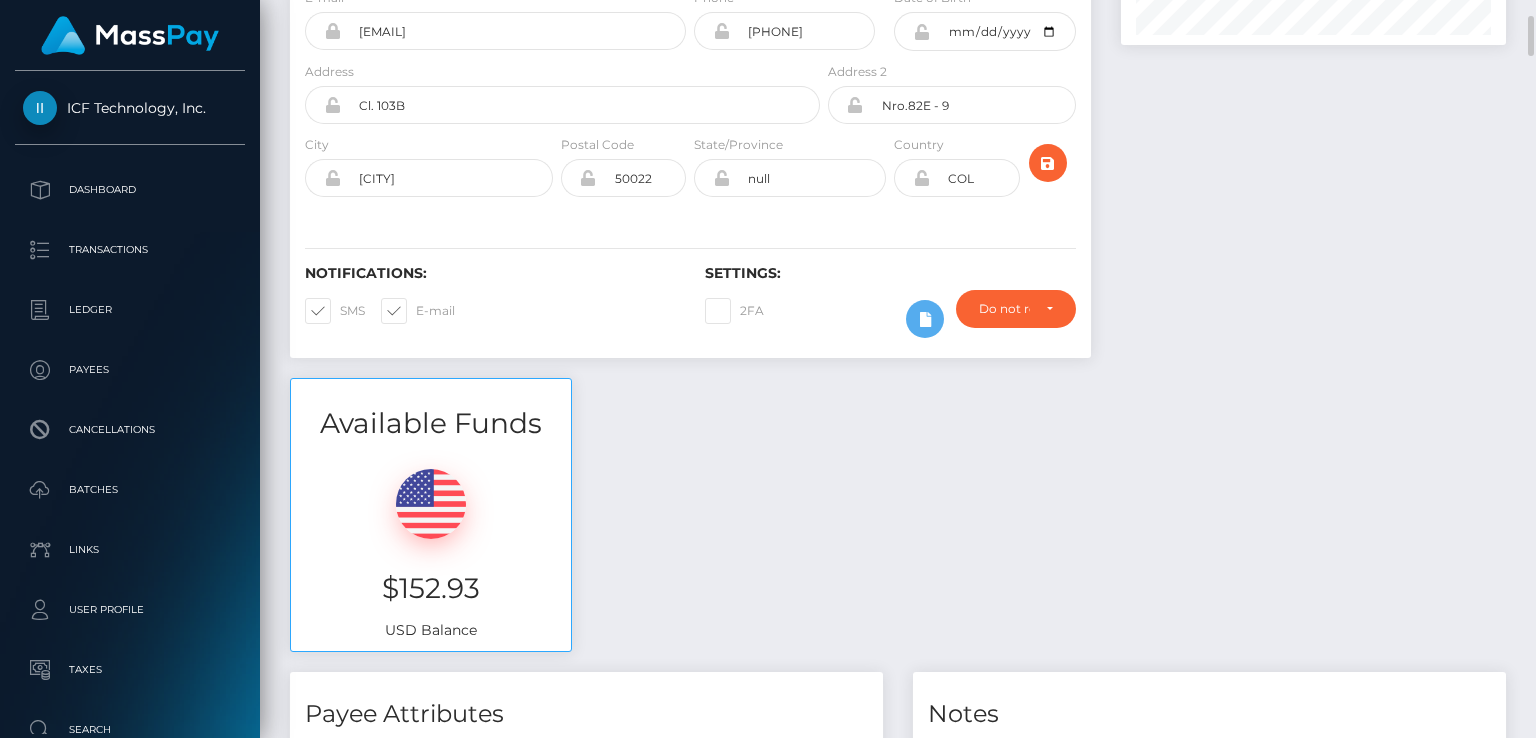 scroll, scrollTop: 0, scrollLeft: 0, axis: both 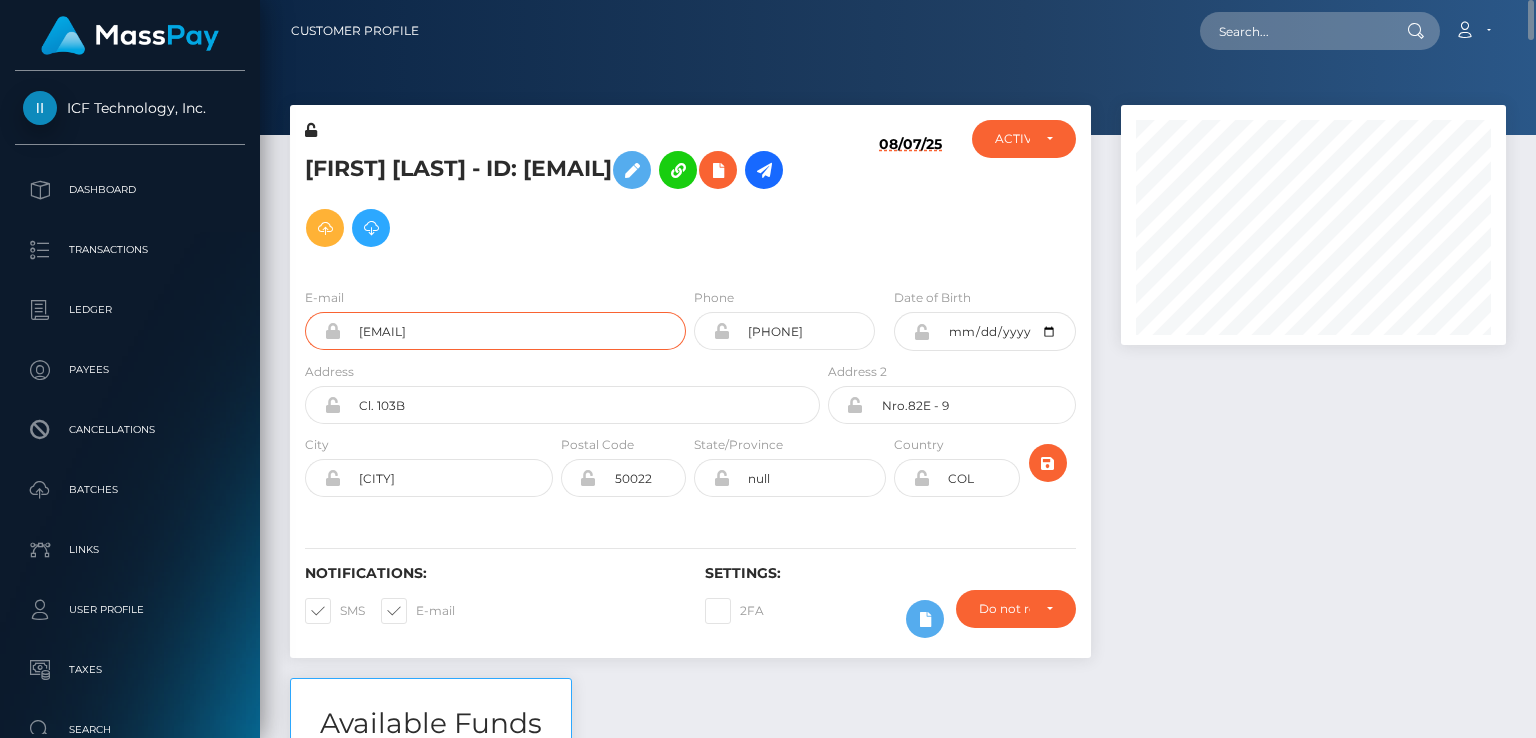 click on "[EMAIL]" at bounding box center [513, 331] 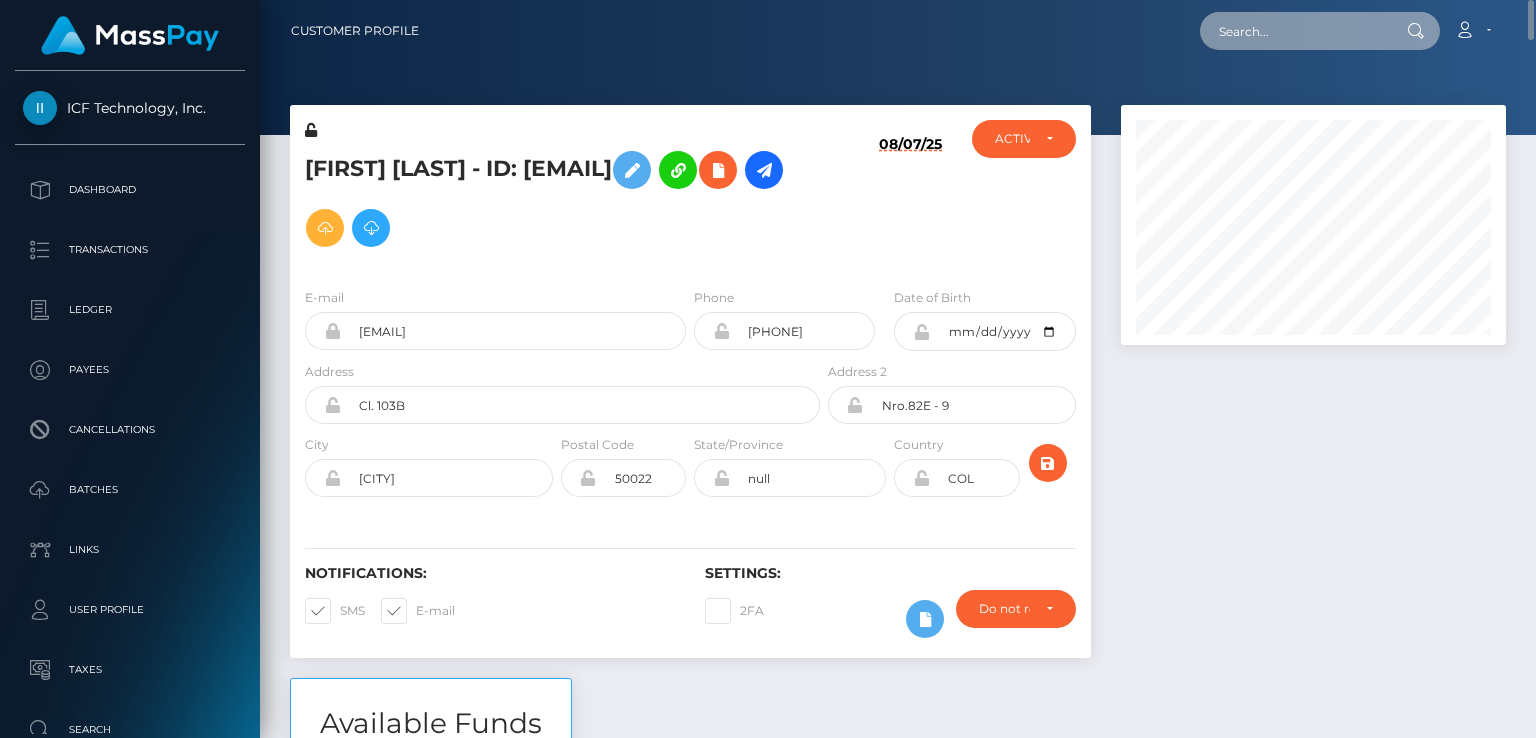 paste on "MSP[NUMBER]" 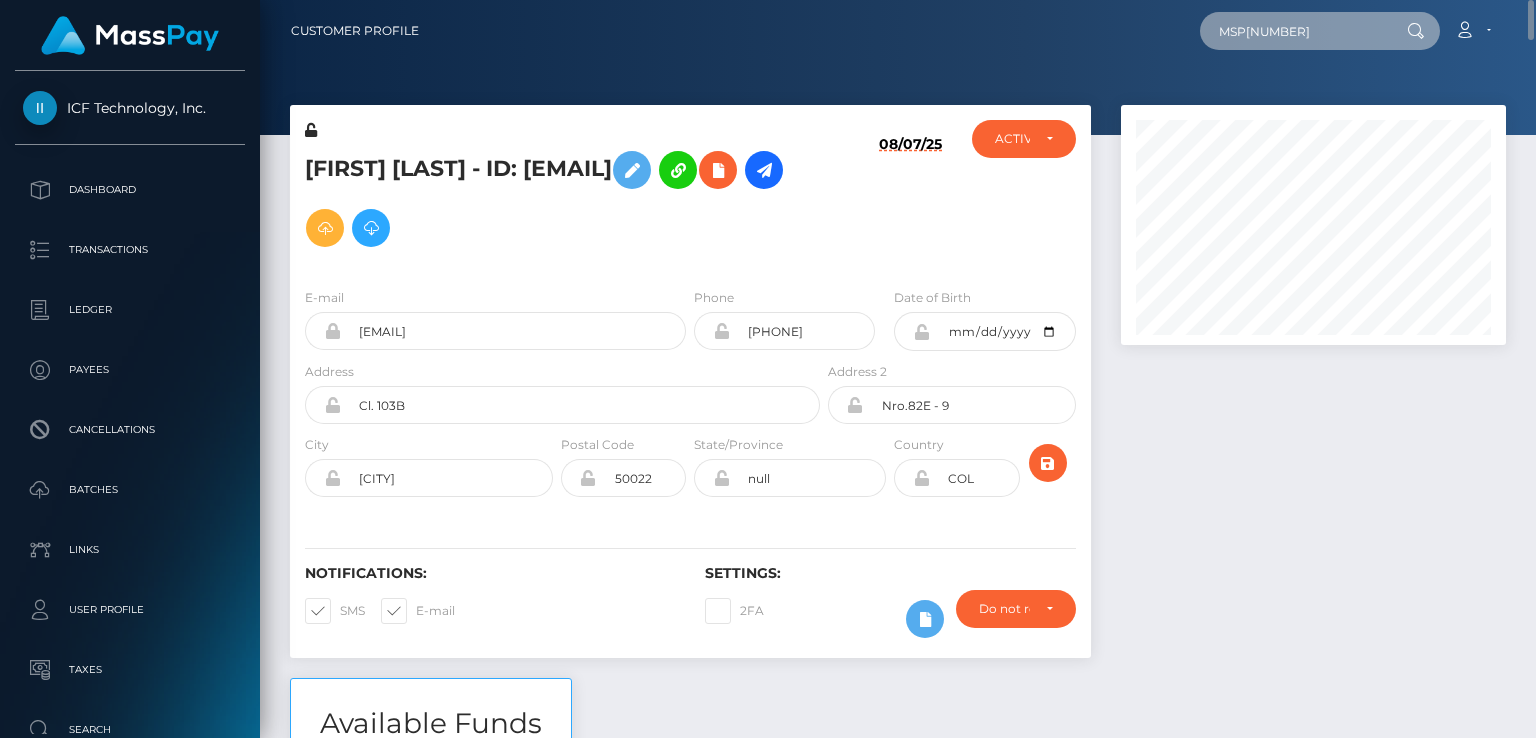 type on "MSP[NUMBER]" 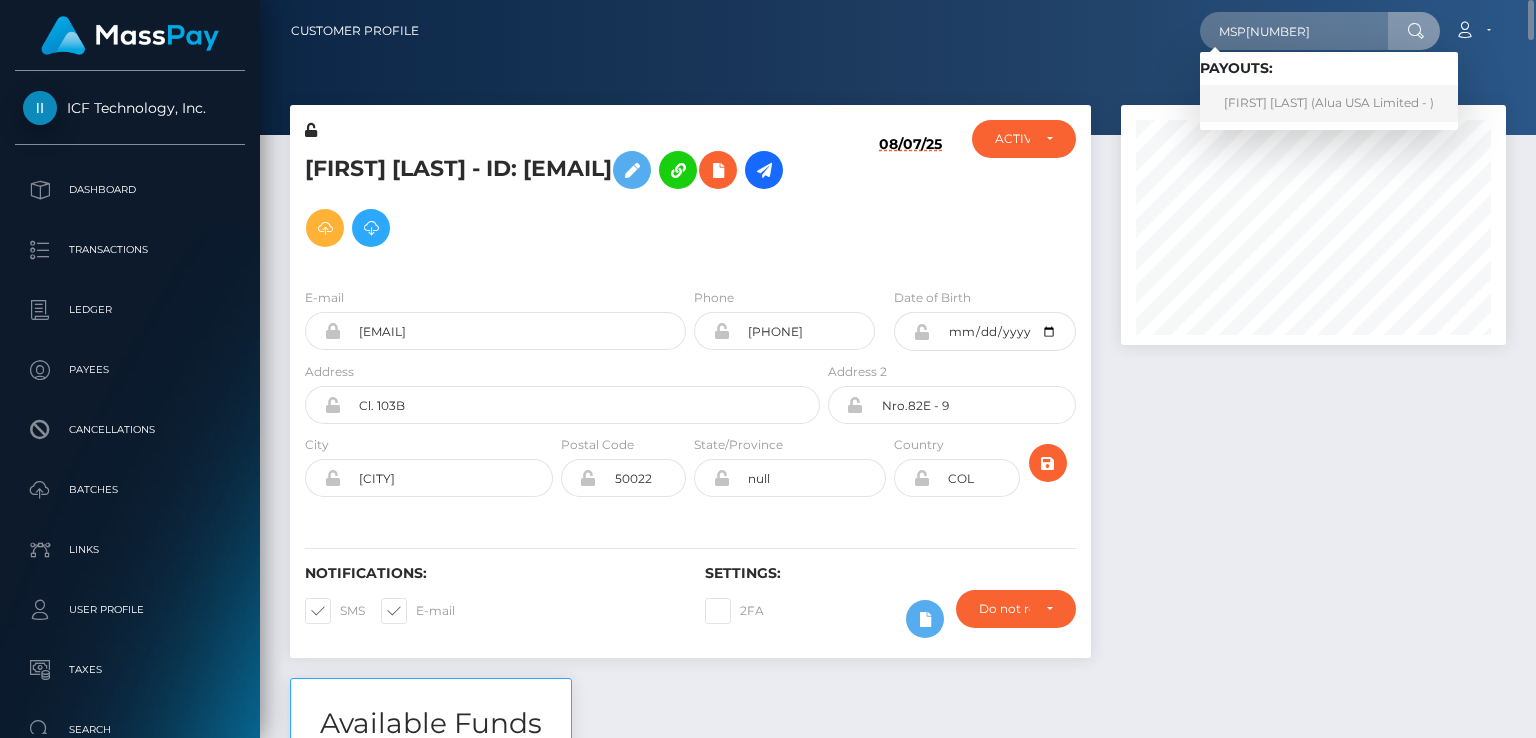 click on "[FIRST] [LAST] (Alua USA Limited - )" at bounding box center [1329, 103] 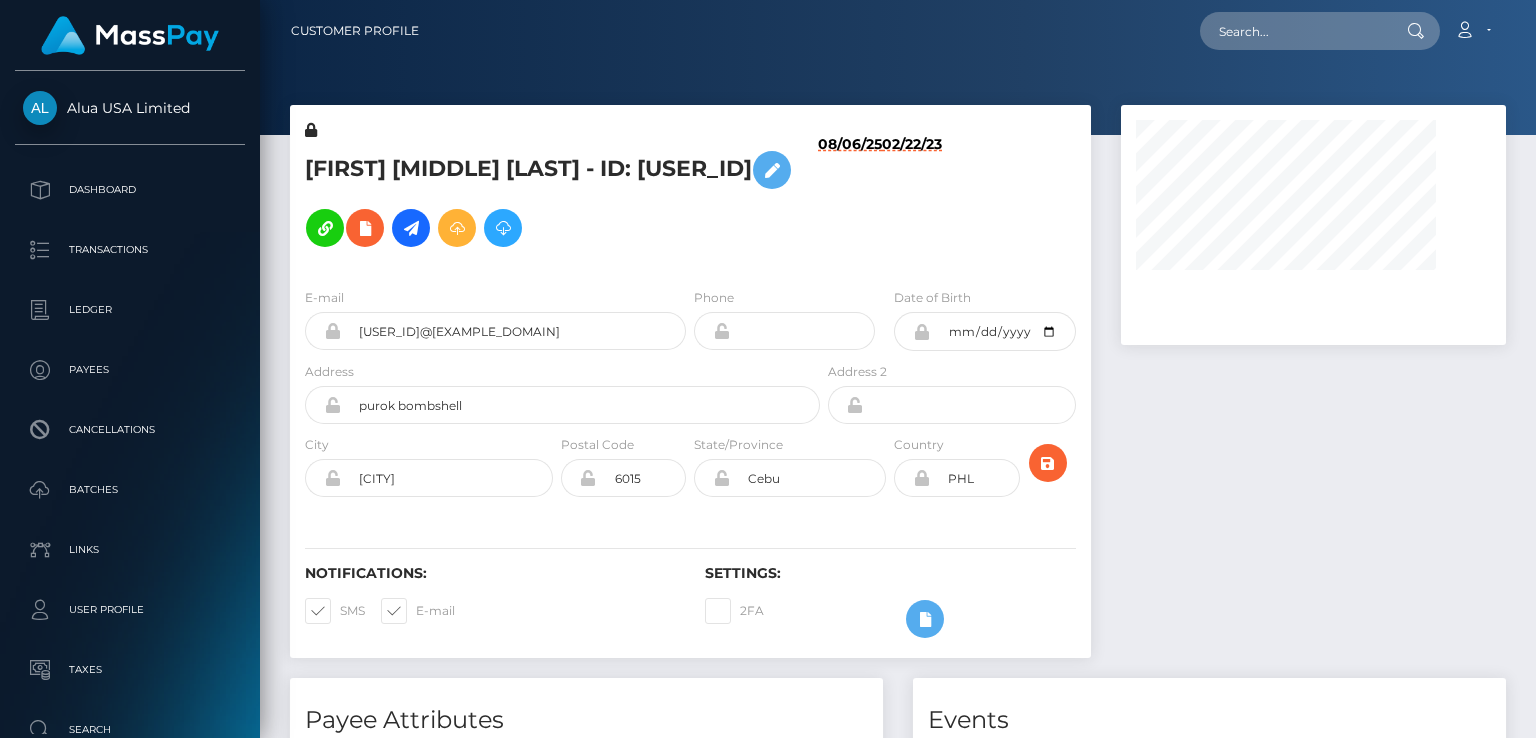 scroll, scrollTop: 0, scrollLeft: 0, axis: both 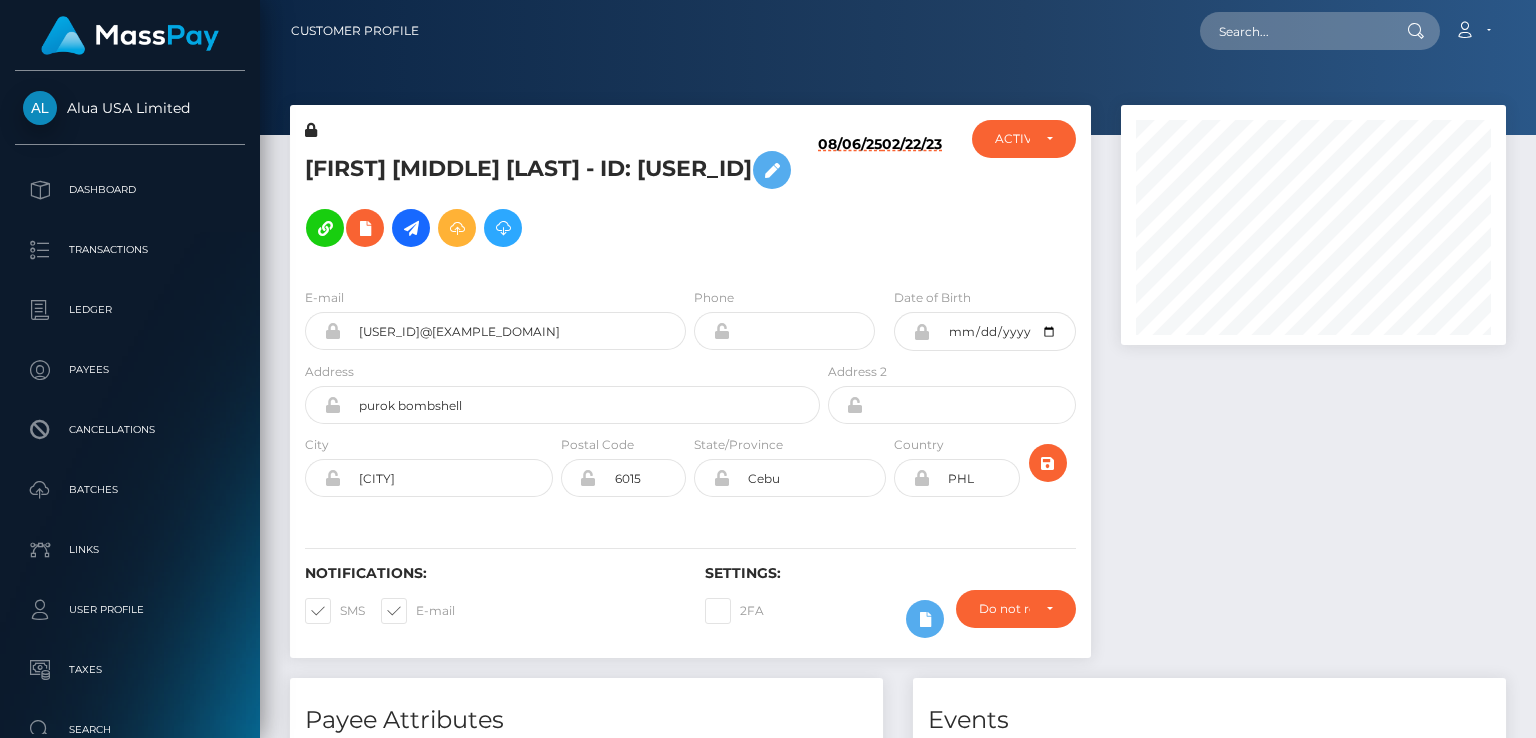 click on "08/06/25" at bounding box center (850, 200) 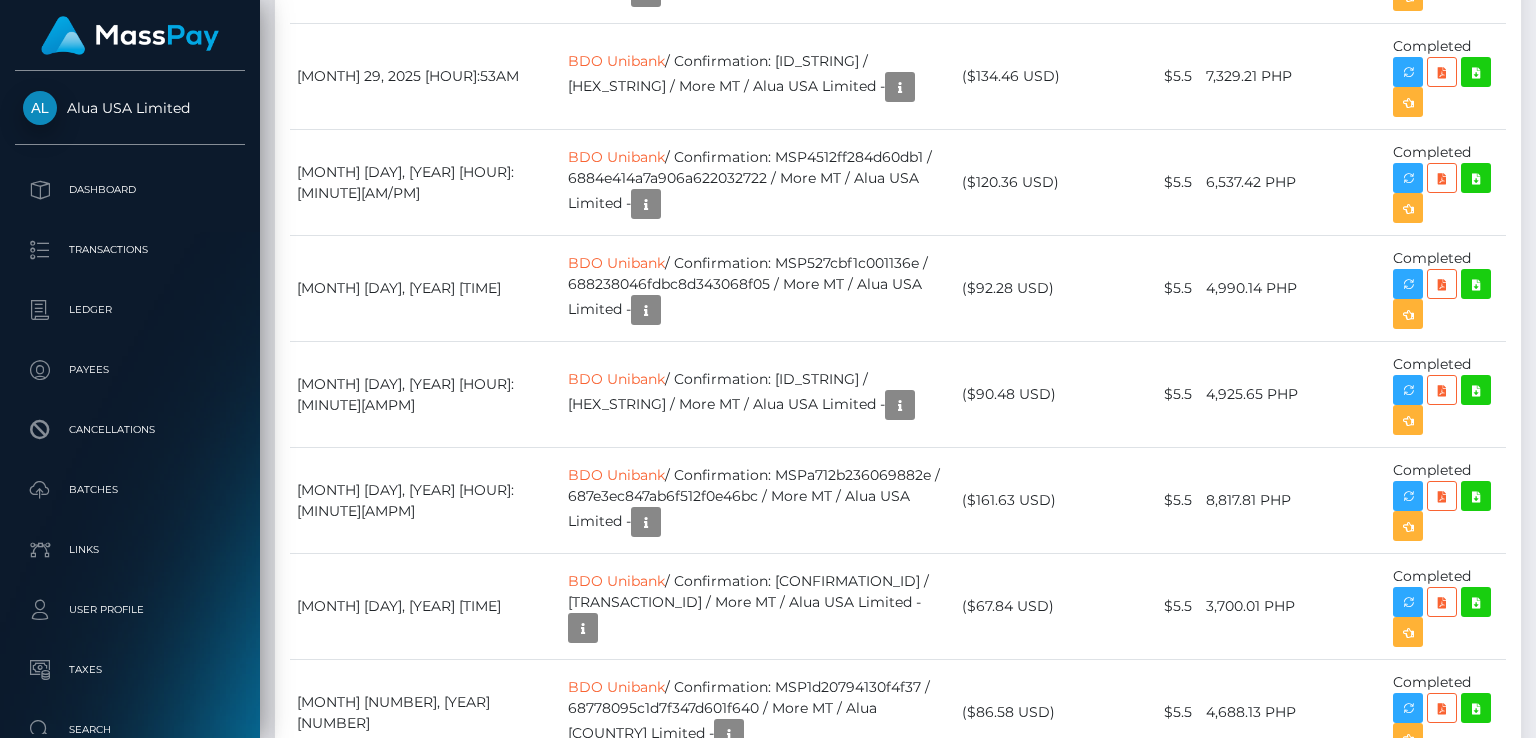 scroll, scrollTop: 3600, scrollLeft: 0, axis: vertical 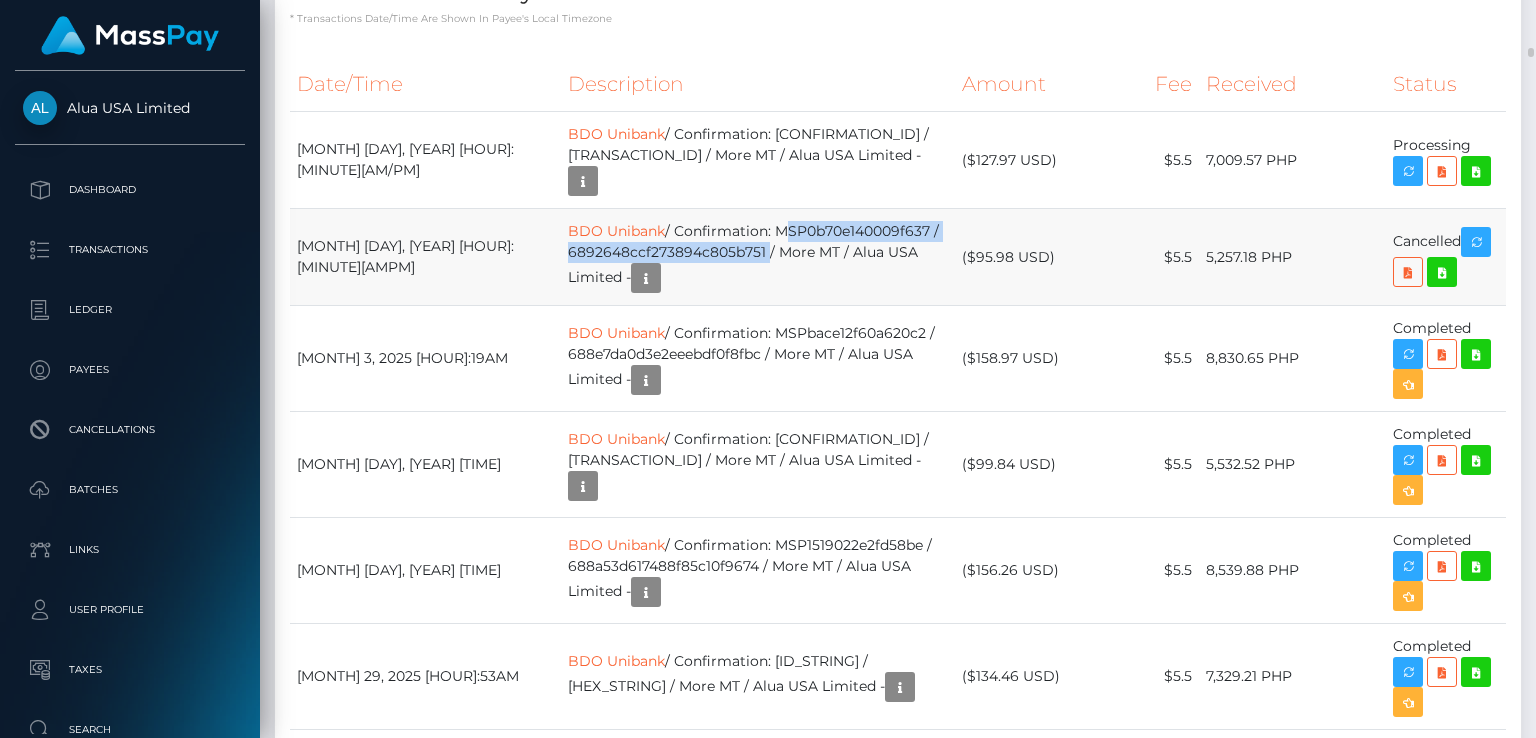 drag, startPoint x: 675, startPoint y: 625, endPoint x: 1032, endPoint y: 615, distance: 357.14 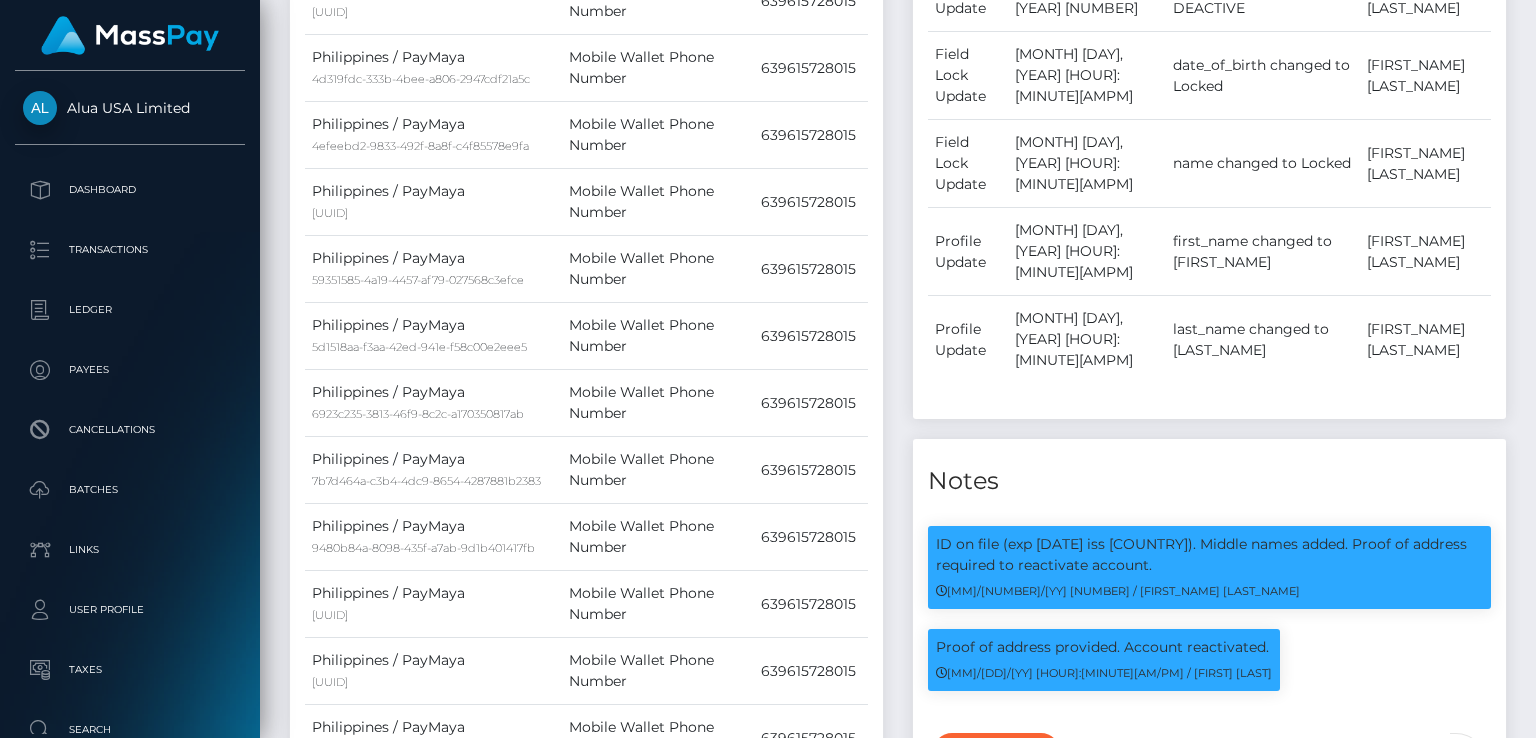 scroll, scrollTop: 0, scrollLeft: 0, axis: both 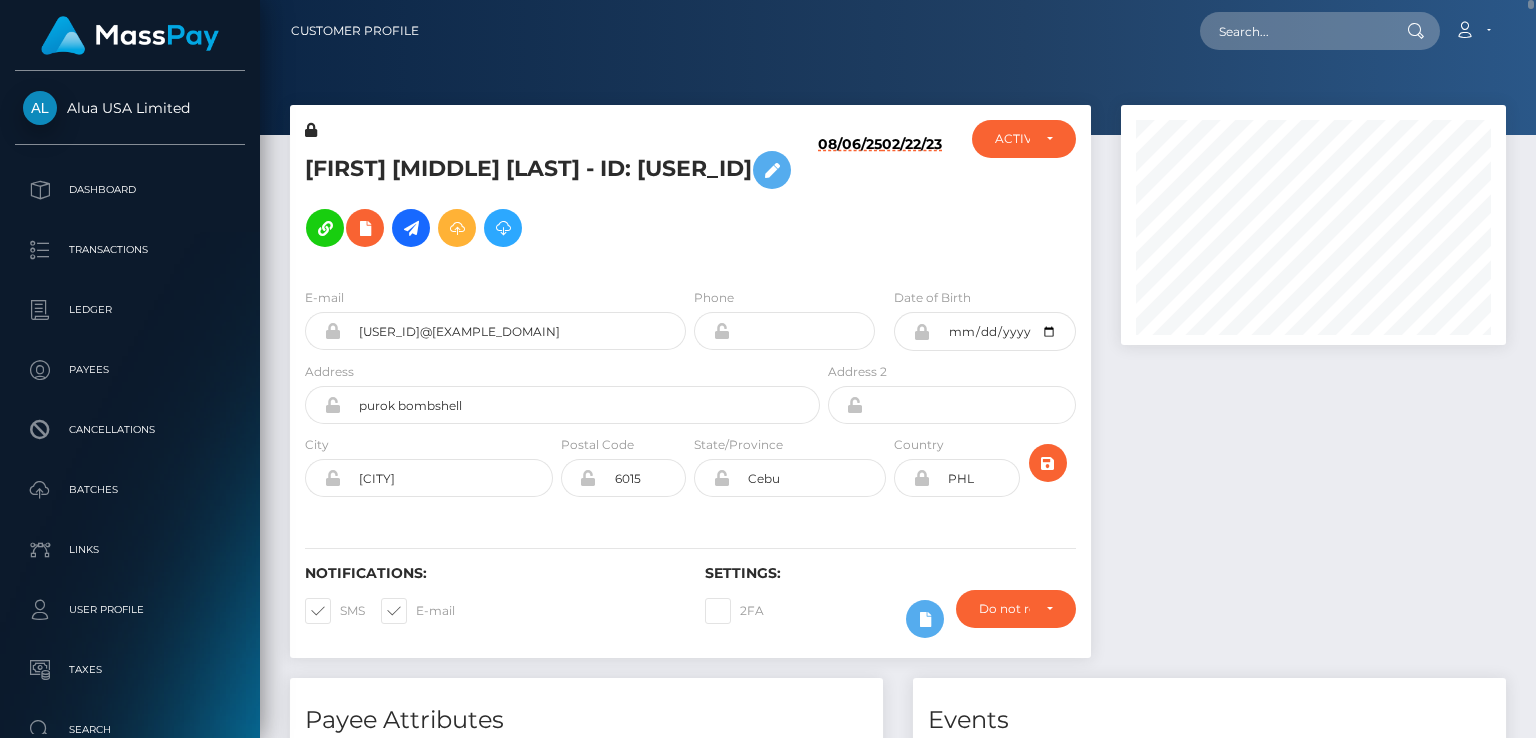 click on "Renz Maverick Tumulak Gonzales
- ID: 6180b0865f71ef3e04553acf" at bounding box center (557, 199) 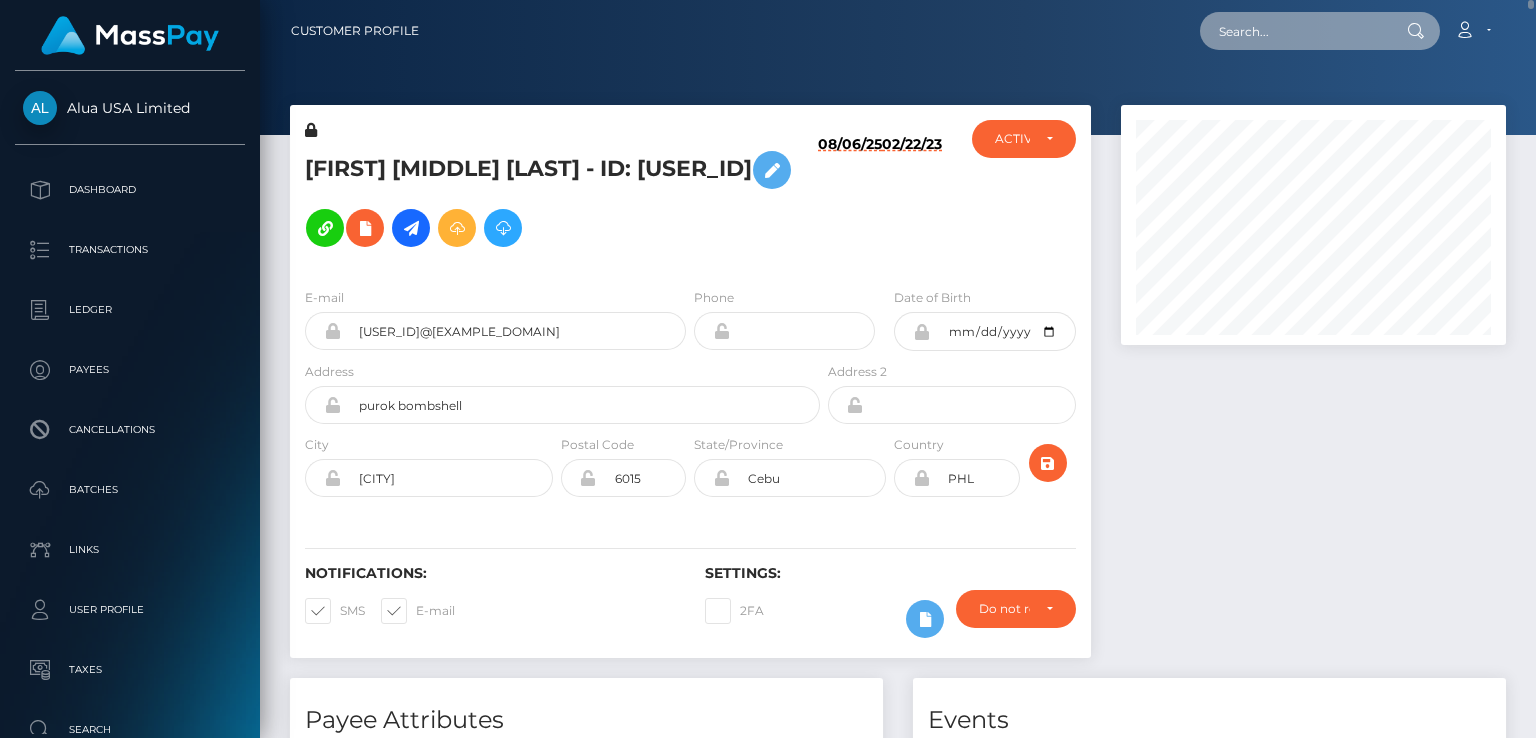 paste on "MSPa2cd61685a5dac2" 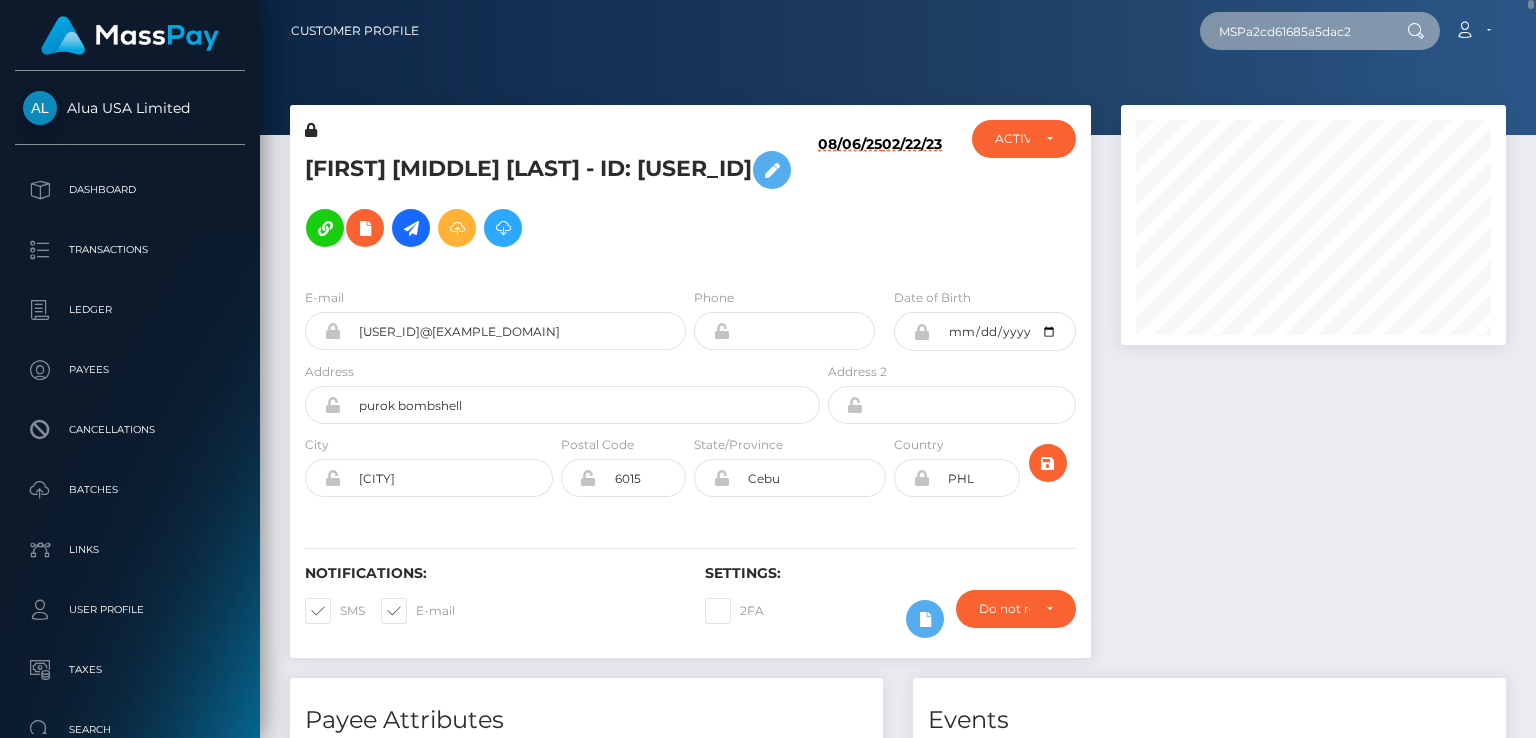 type on "MSPa2cd61685a5dac2" 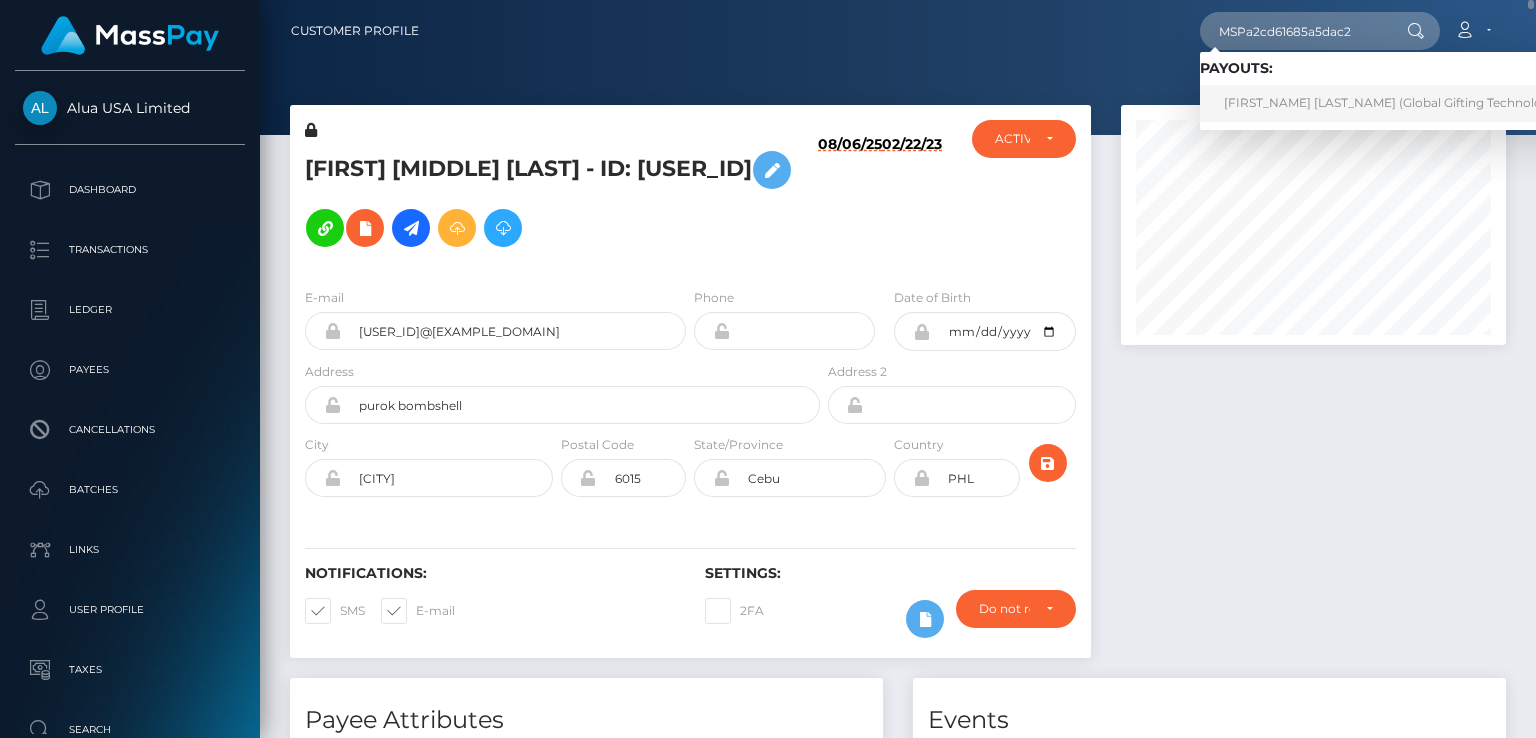 click on "MARIA JOSE PINEDA MURILLO (Global Gifting Technologies Inc - Throne)" at bounding box center (1435, 103) 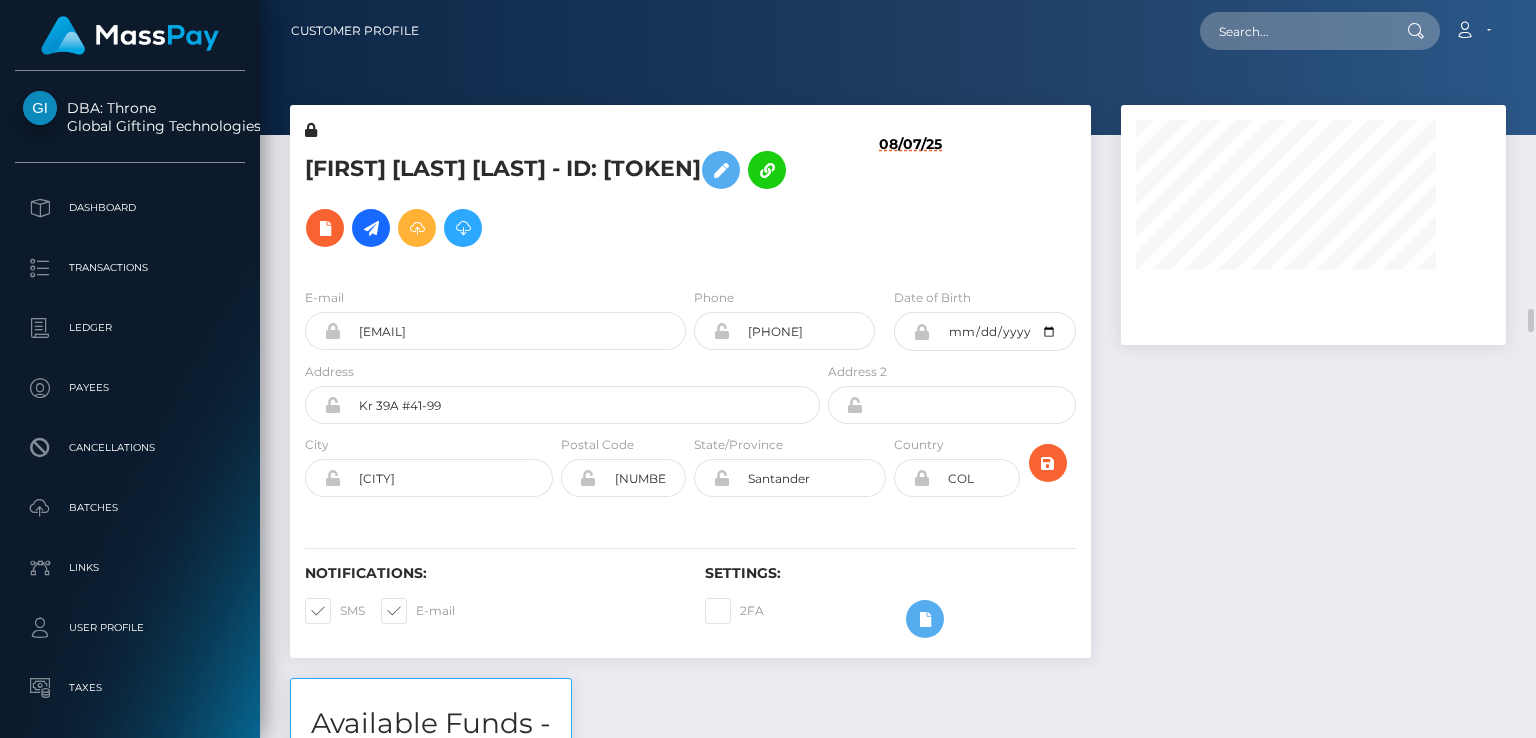 scroll, scrollTop: 0, scrollLeft: 0, axis: both 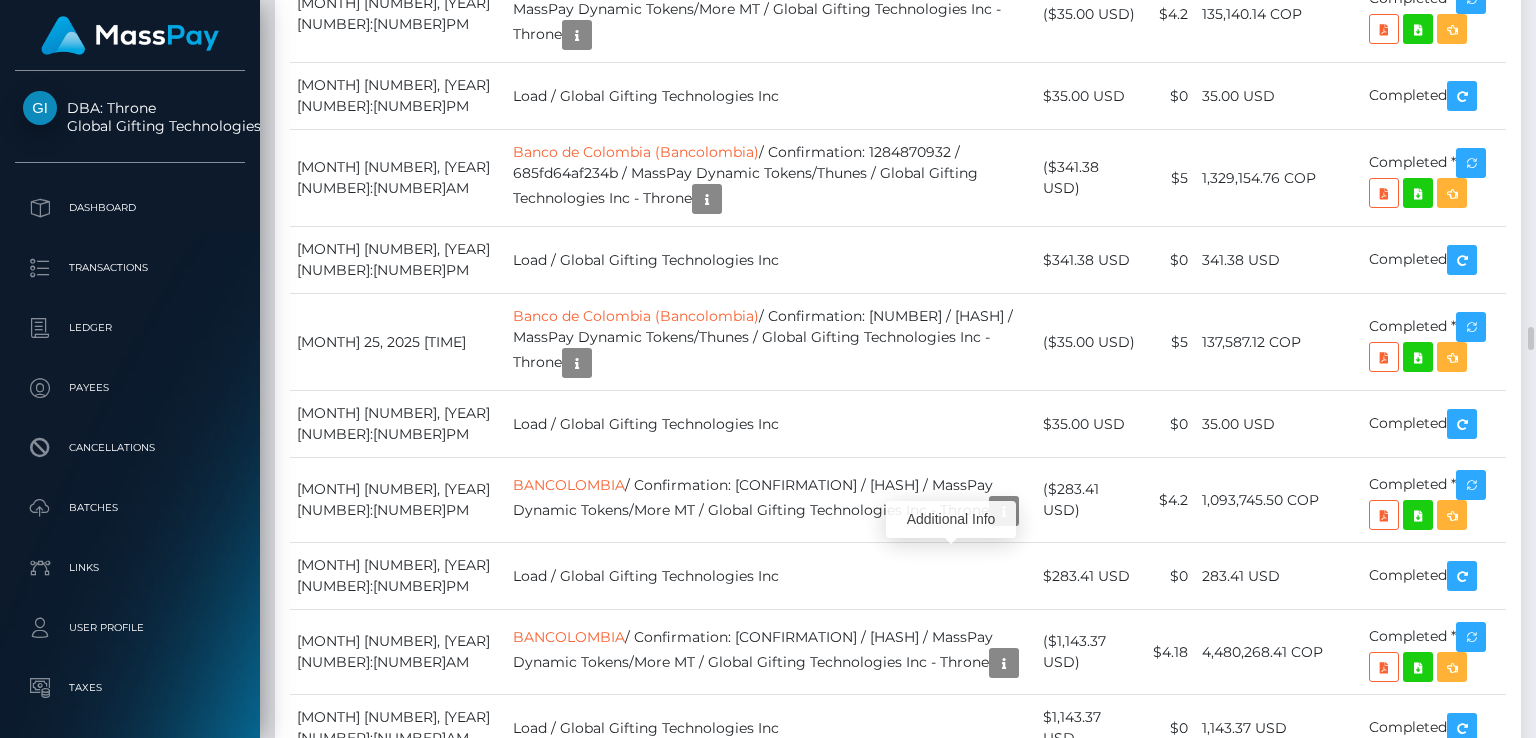 click at bounding box center [577, -1022] 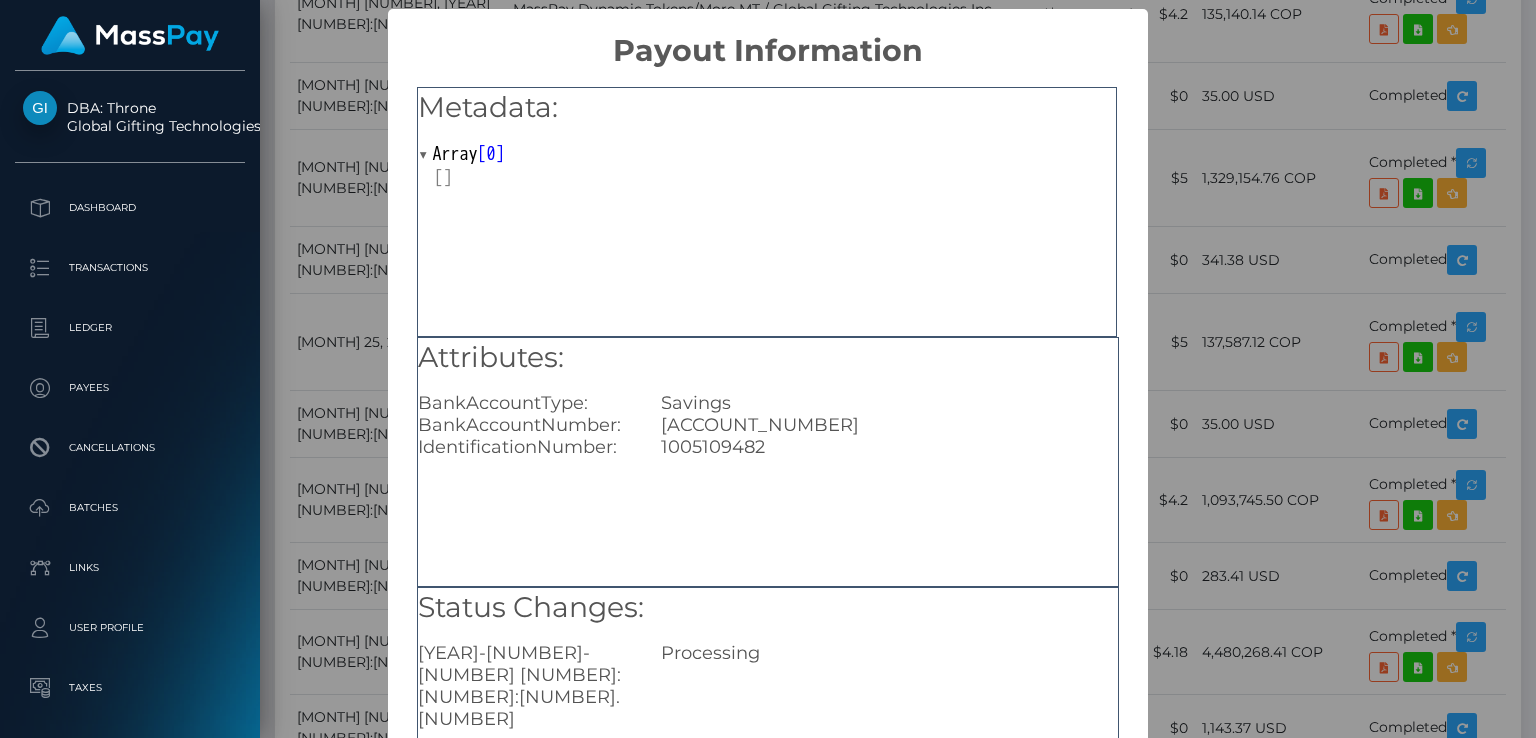 click on "× Payout Information Metadata: Array [ 0 ] Attributes: BankAccountType: Savings BankAccountNumber: 79559856857 IdentificationNumber: 1005109482 Status Changes: 2025-08-07 13:53:43.012 Processing OK No Cancel" at bounding box center (768, 369) 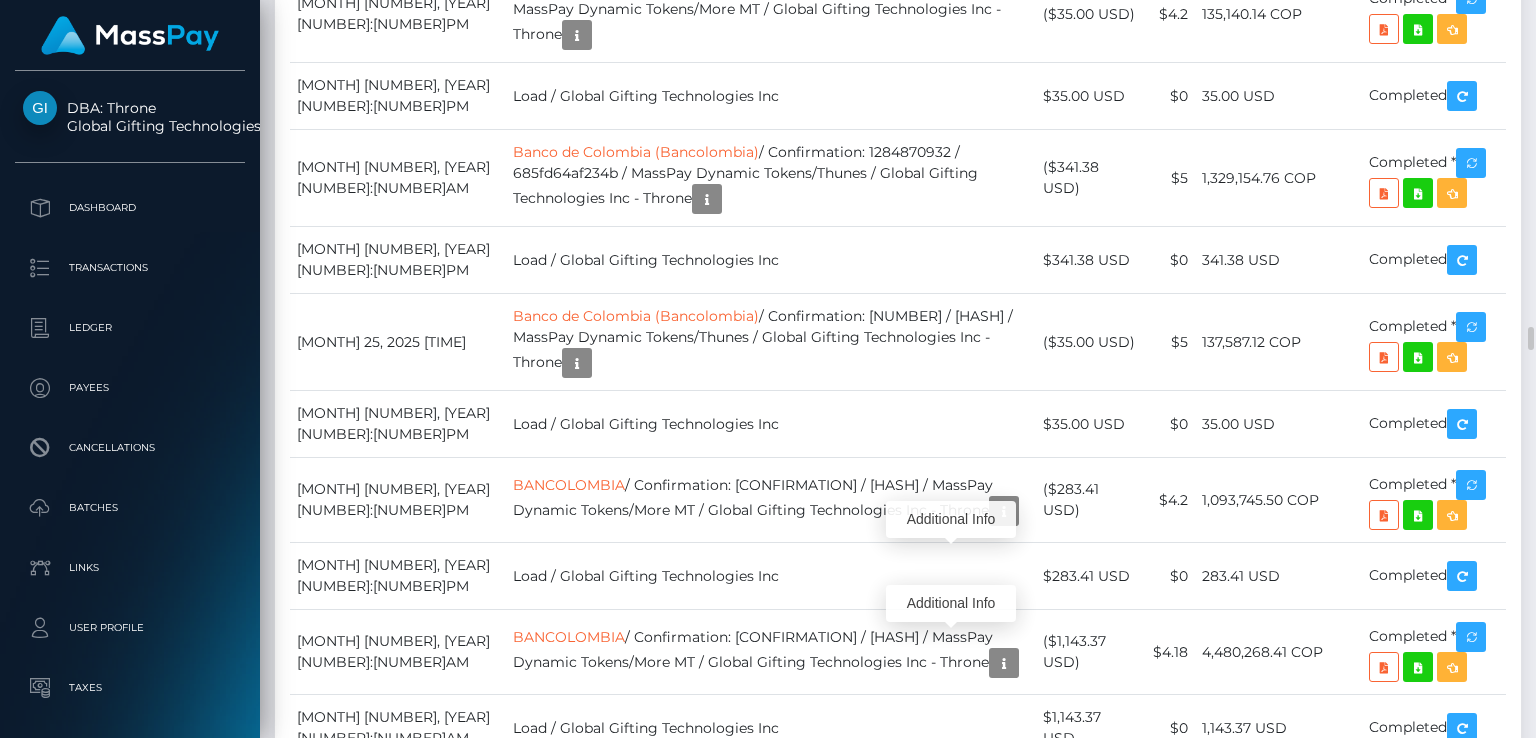 scroll, scrollTop: 240, scrollLeft: 384, axis: both 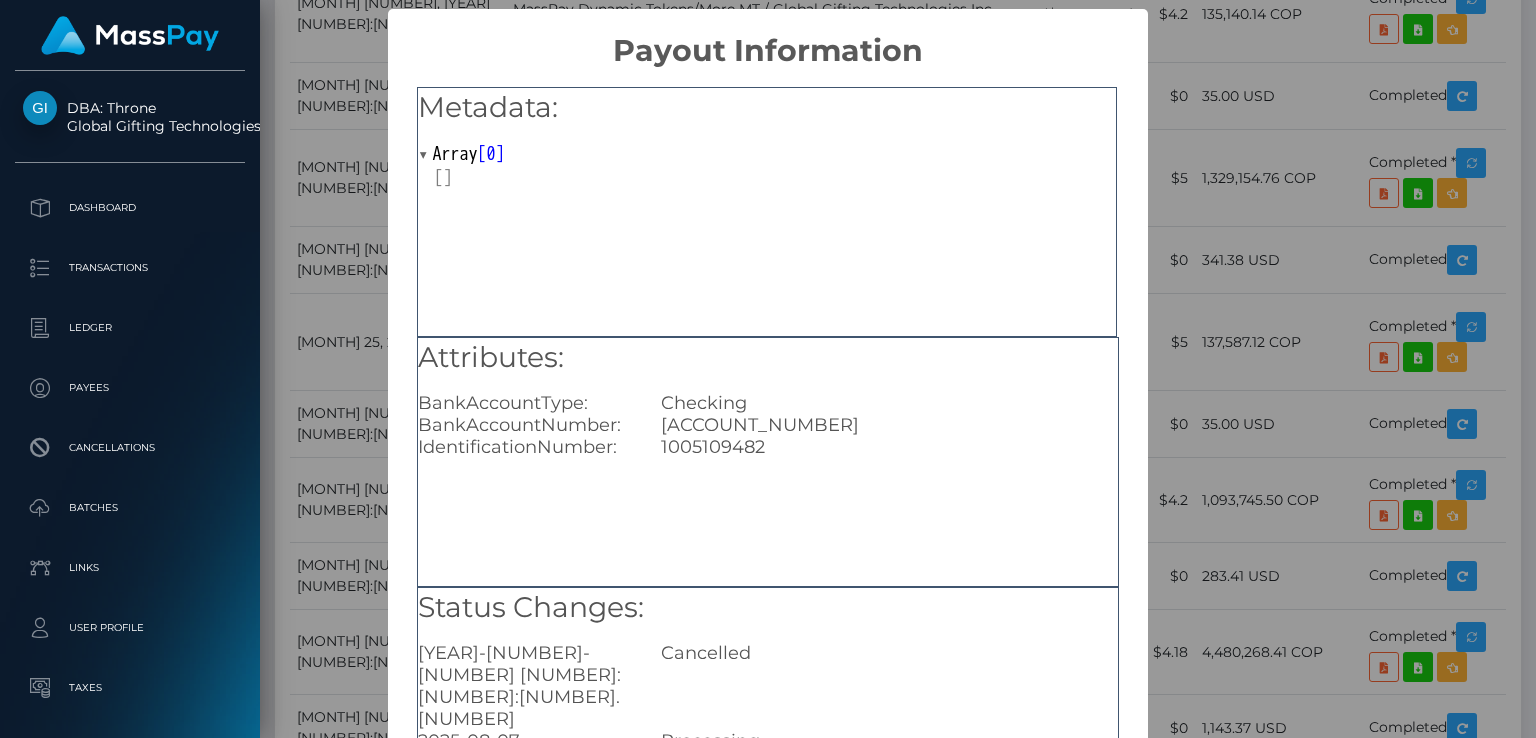 click on "× Payout Information Metadata: Array [ 0 ] Attributes: BankAccountType: Checking BankAccountNumber: 79559856857 IdentificationNumber: 1005109482 Status Changes: 2025-08-07 11:04:51.911 Cancelled 2025-08-07 10:44:06.328 Processing OK No Cancel" at bounding box center (768, 369) 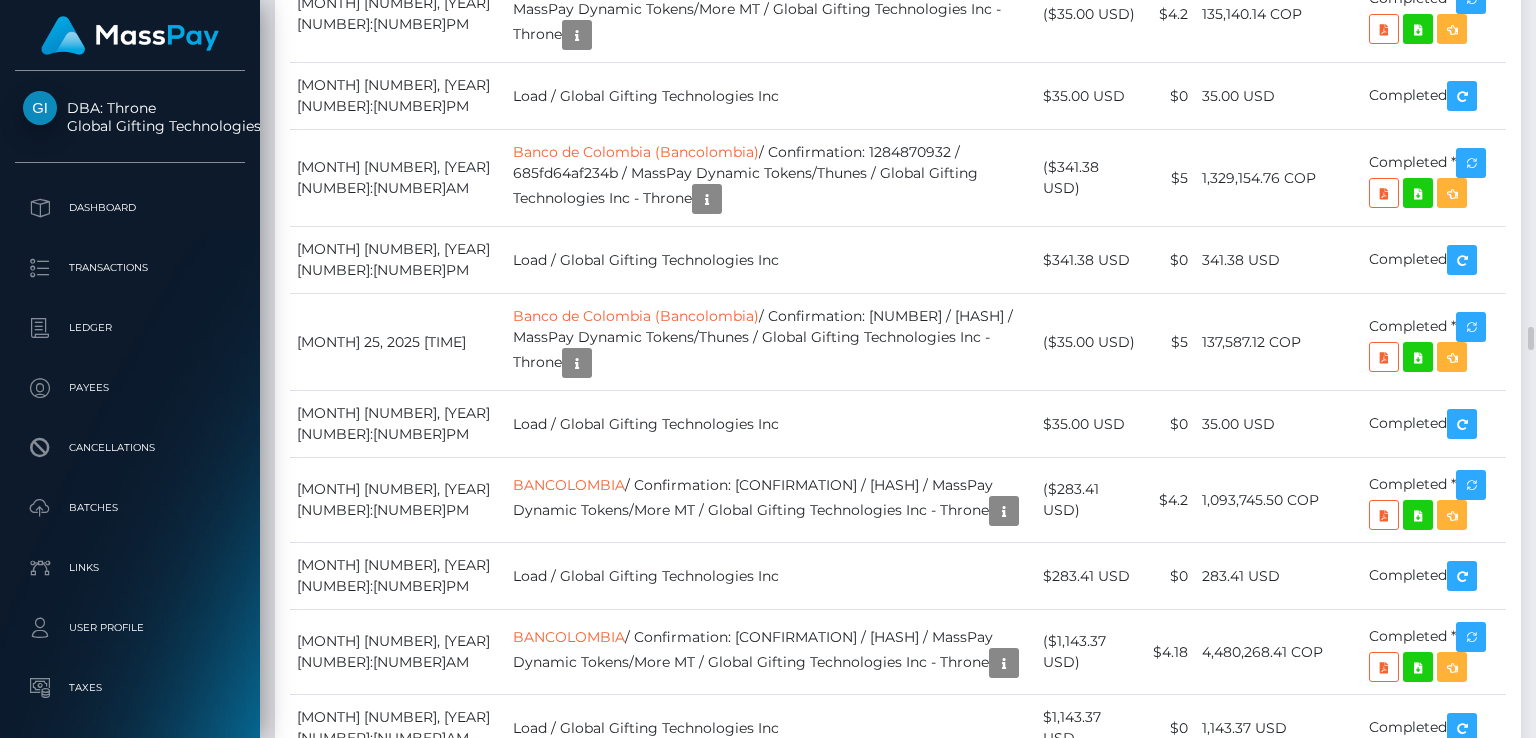 scroll, scrollTop: 240, scrollLeft: 384, axis: both 